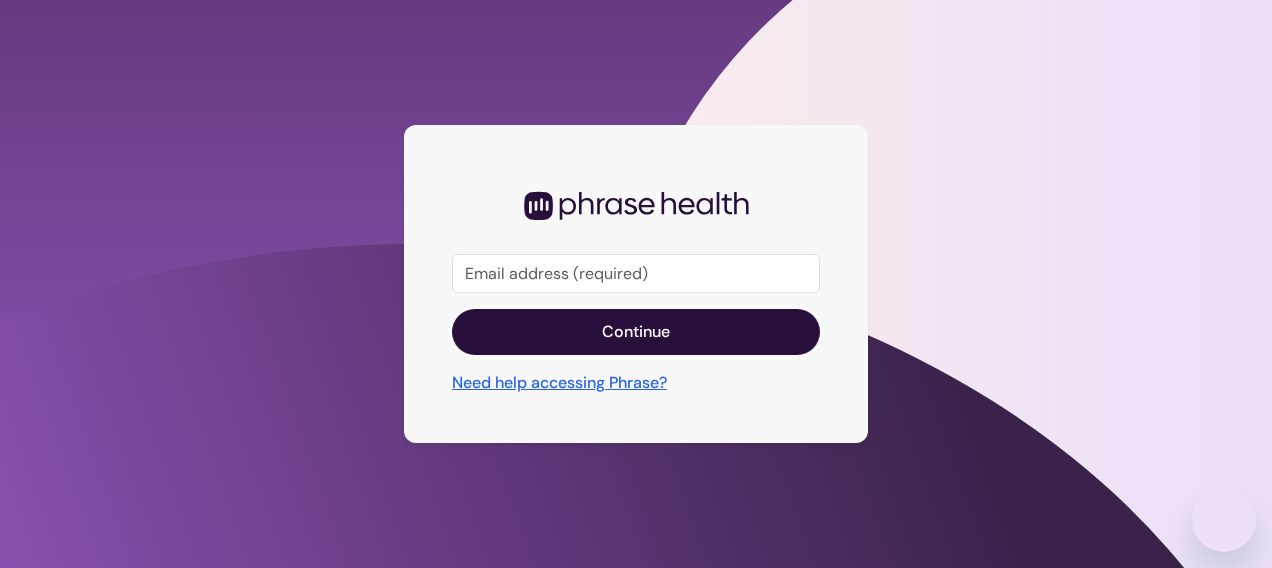 scroll, scrollTop: 0, scrollLeft: 0, axis: both 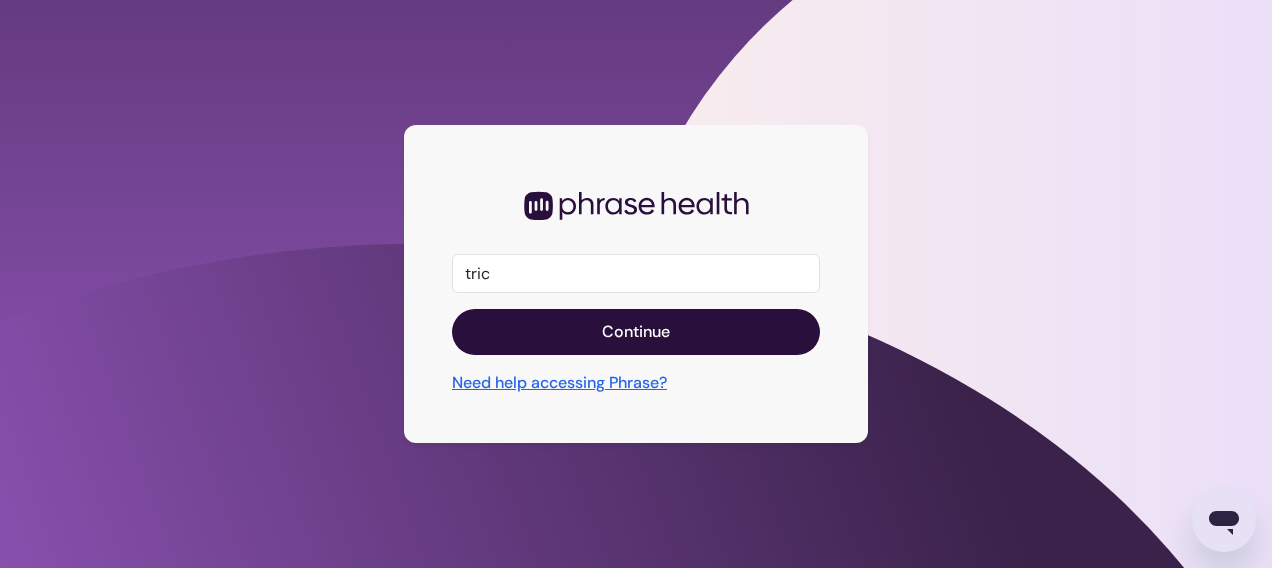 type on "[PERSON_NAME][EMAIL_ADDRESS][PERSON_NAME][DOMAIN_NAME]" 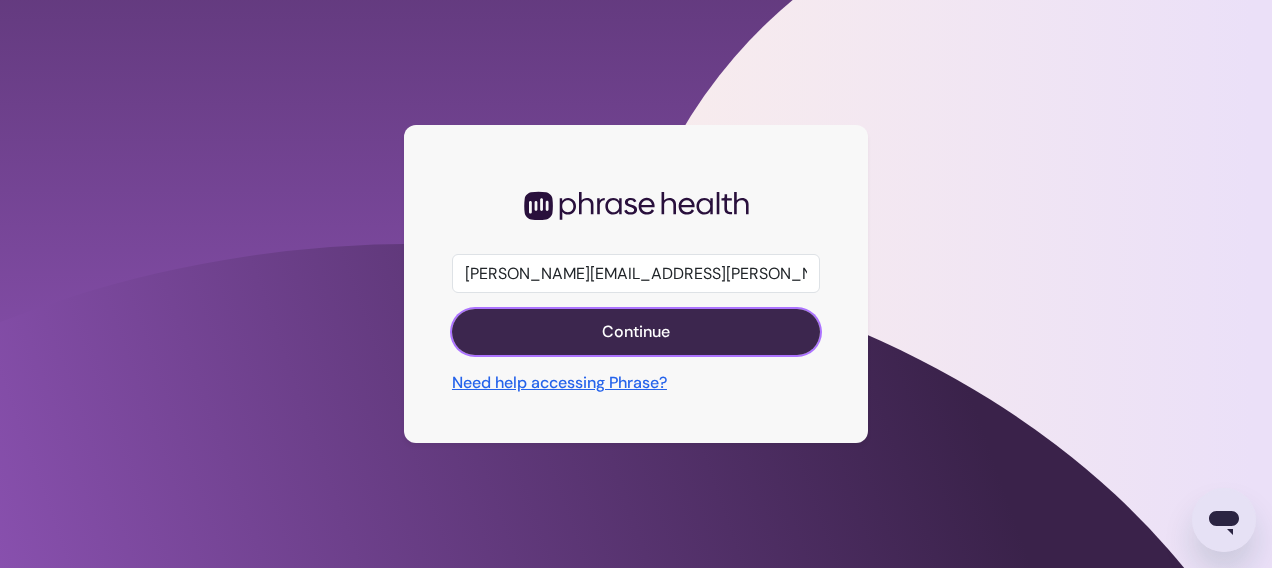 click on "Continue" at bounding box center [636, 332] 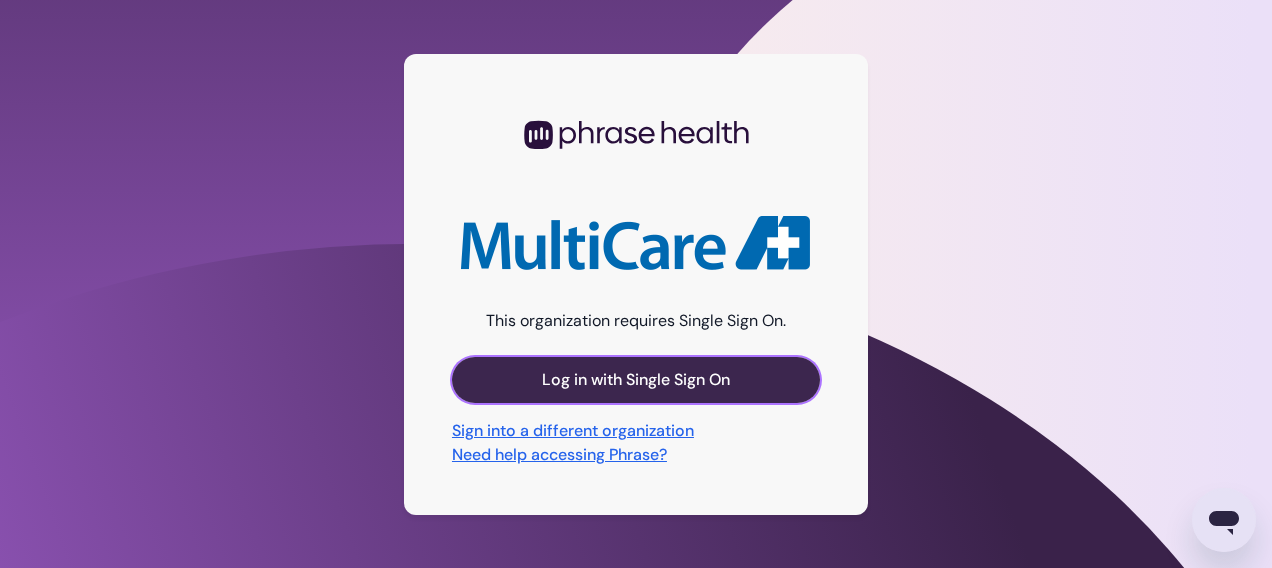 click on "Log in with Single Sign On" at bounding box center (636, 380) 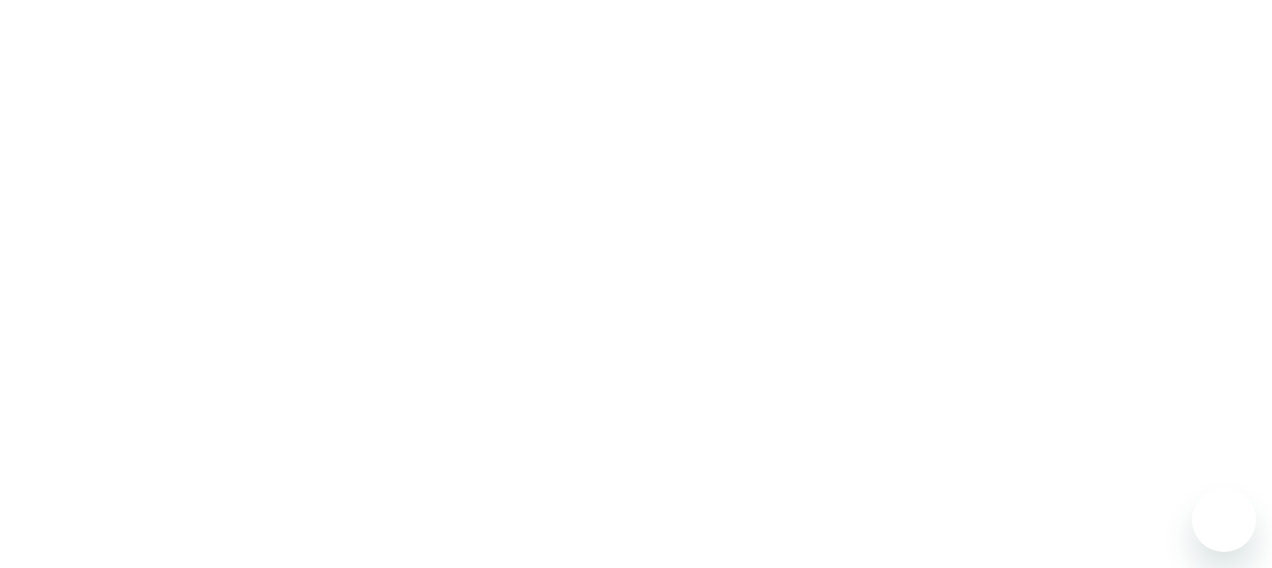 scroll, scrollTop: 0, scrollLeft: 0, axis: both 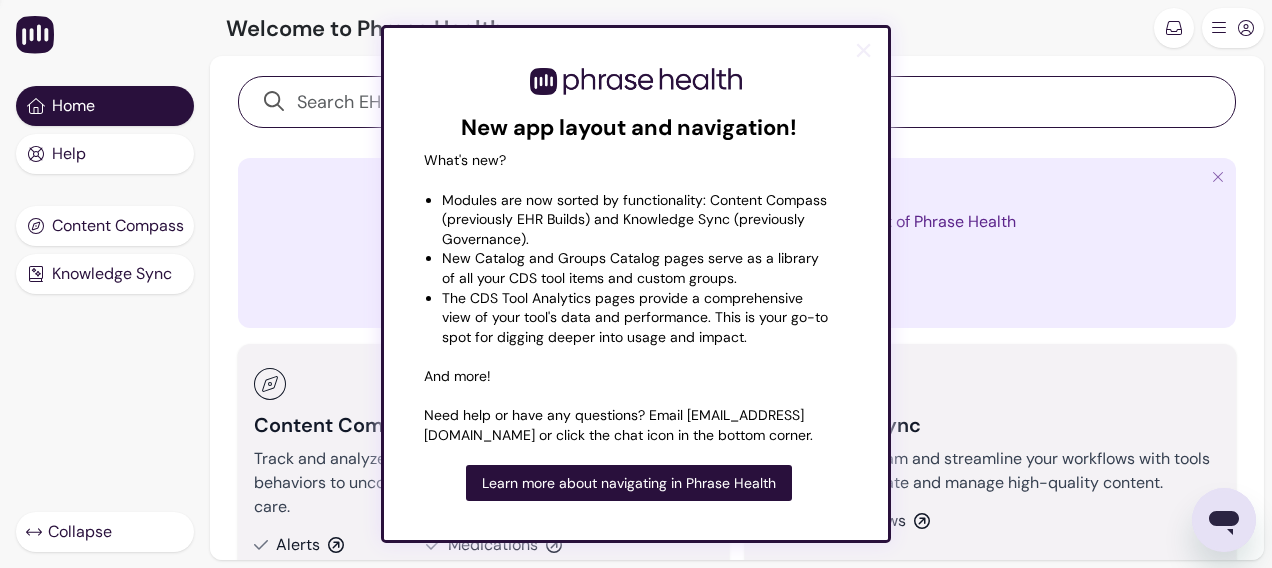 click on "×" at bounding box center (863, 50) 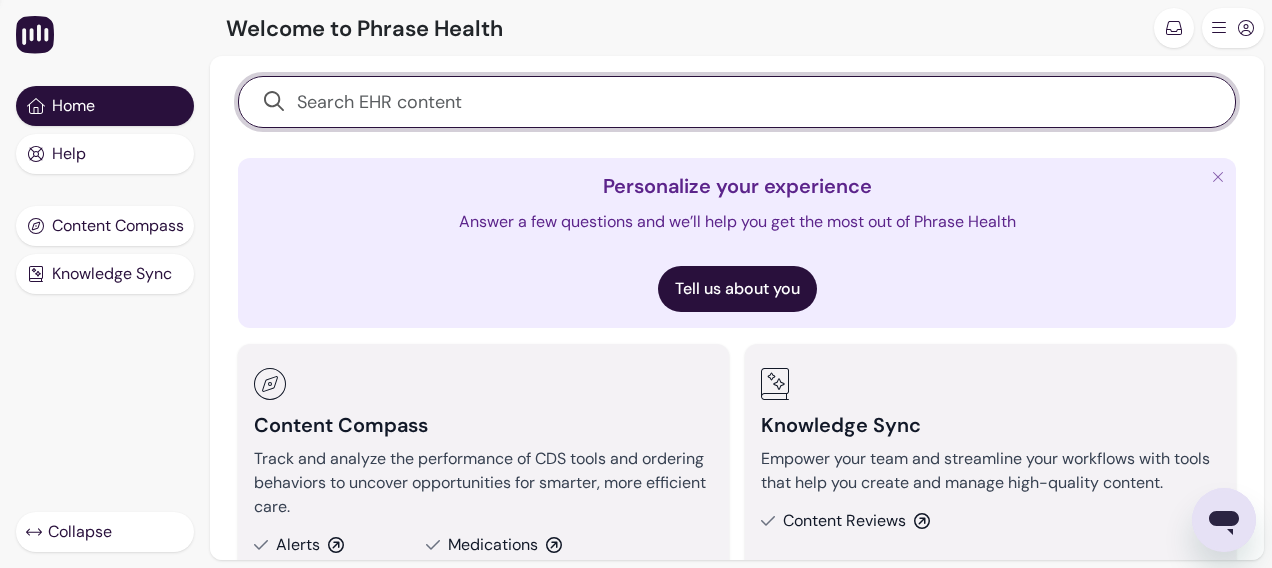 click at bounding box center [748, 102] 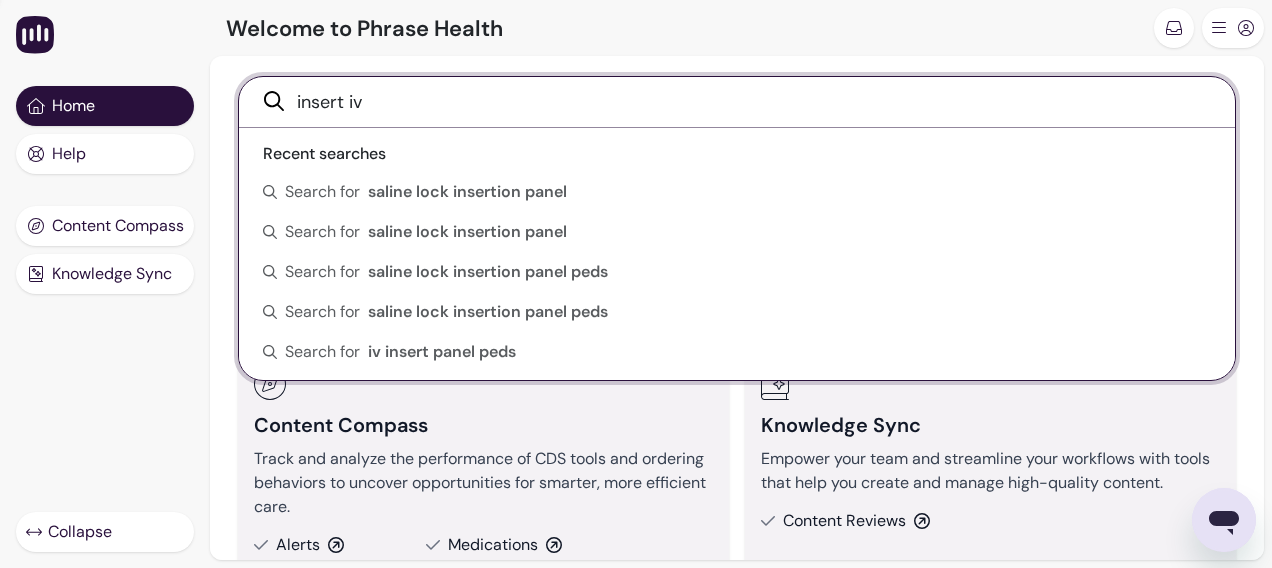 type on "insert iv" 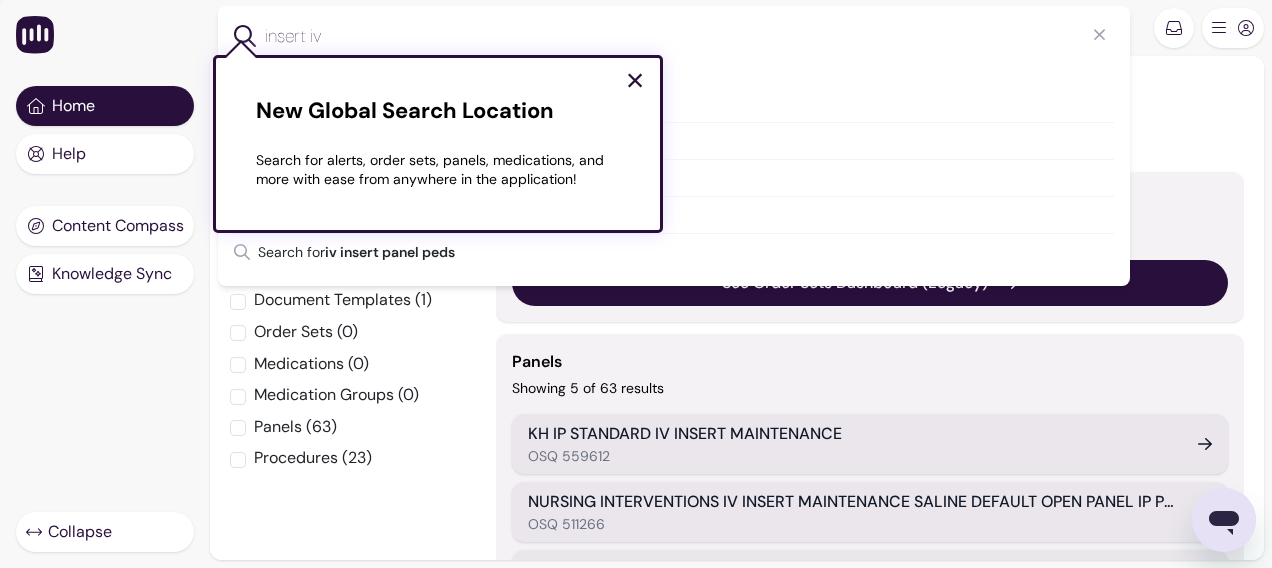 click on "insert iv" at bounding box center (690, 36) 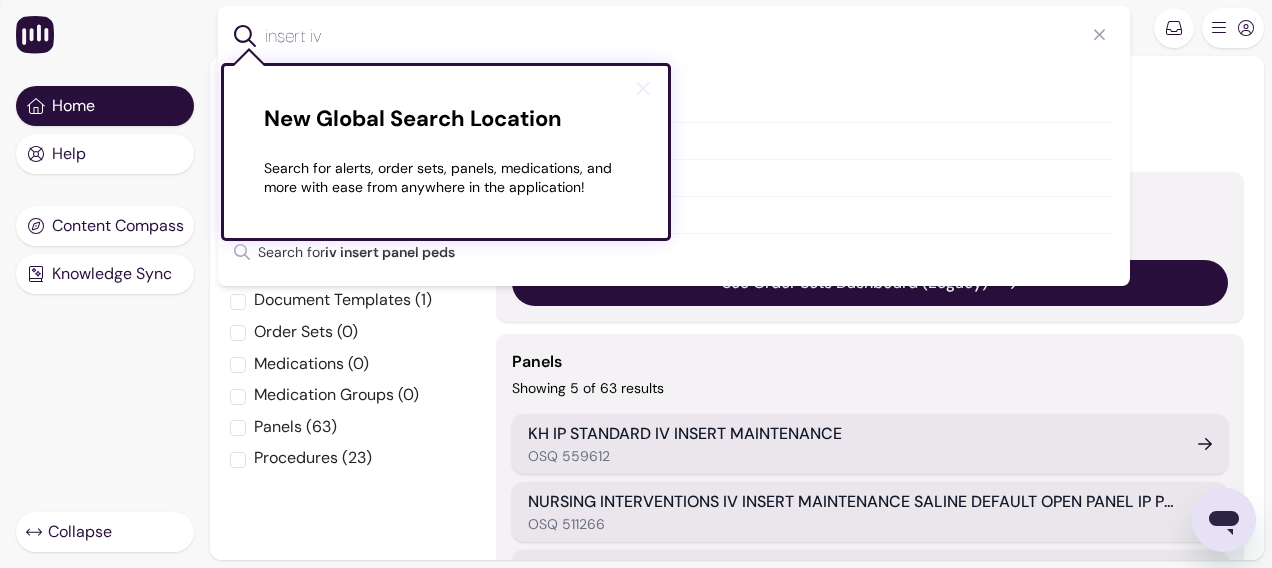 click on "×" at bounding box center (643, 88) 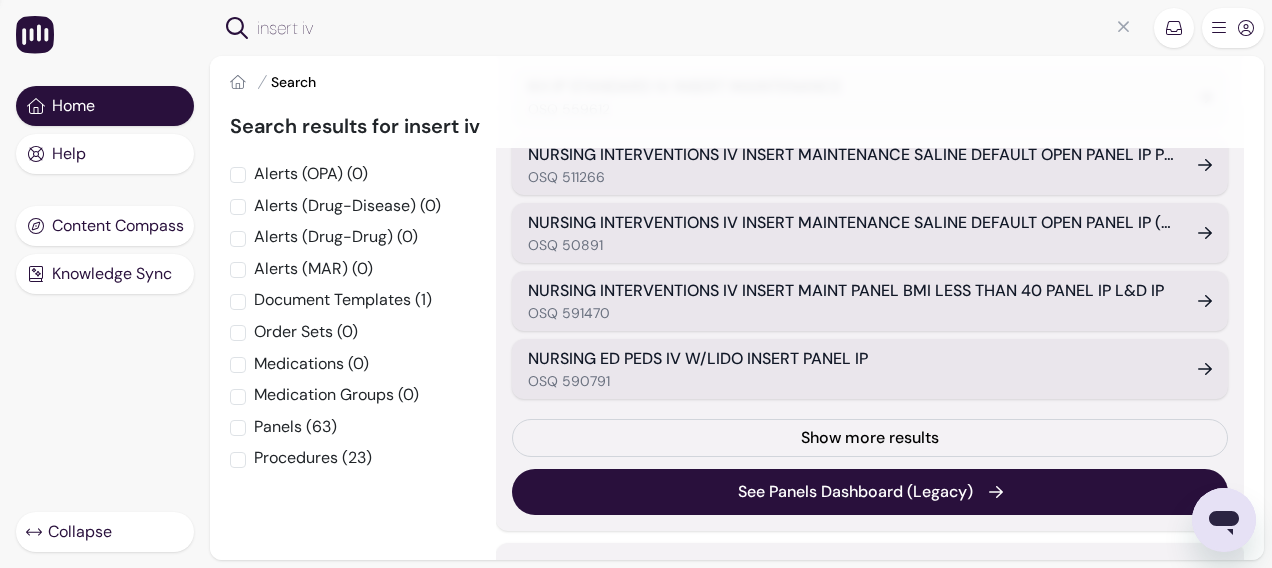 scroll, scrollTop: 400, scrollLeft: 0, axis: vertical 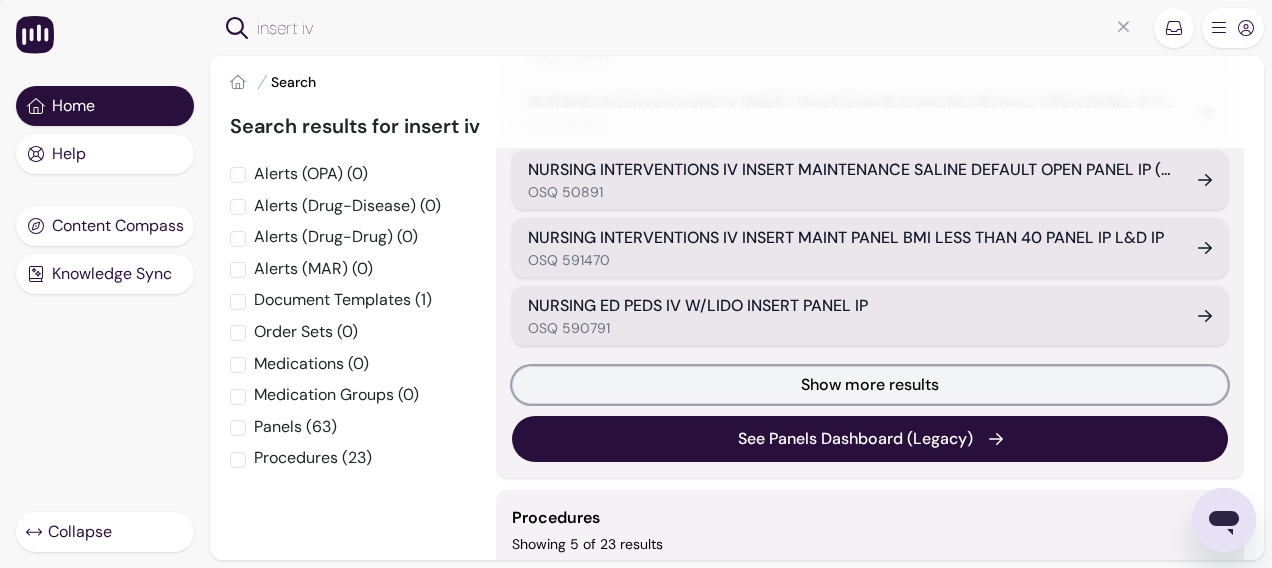 click on "Show more results" at bounding box center (870, 385) 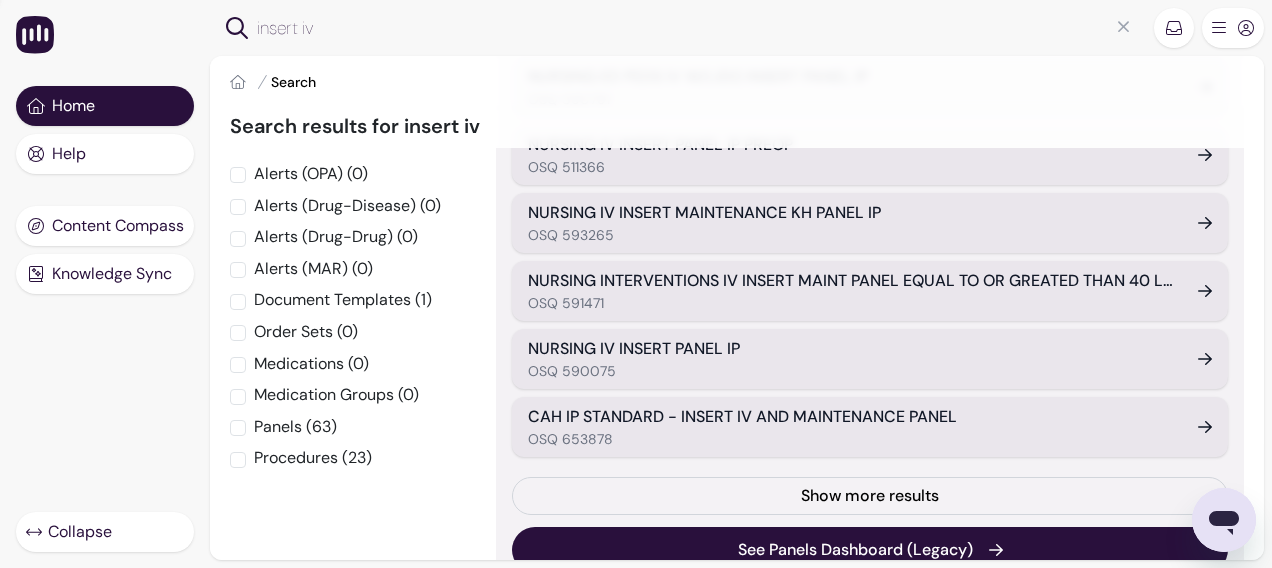 scroll, scrollTop: 700, scrollLeft: 0, axis: vertical 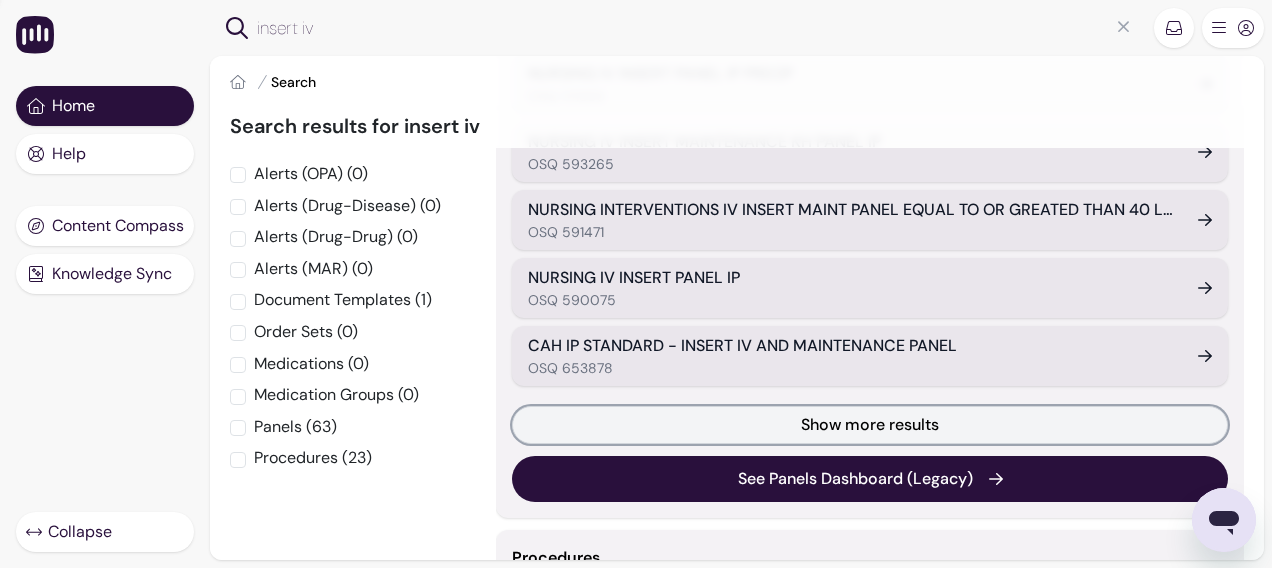 click on "Show more results" at bounding box center [870, 425] 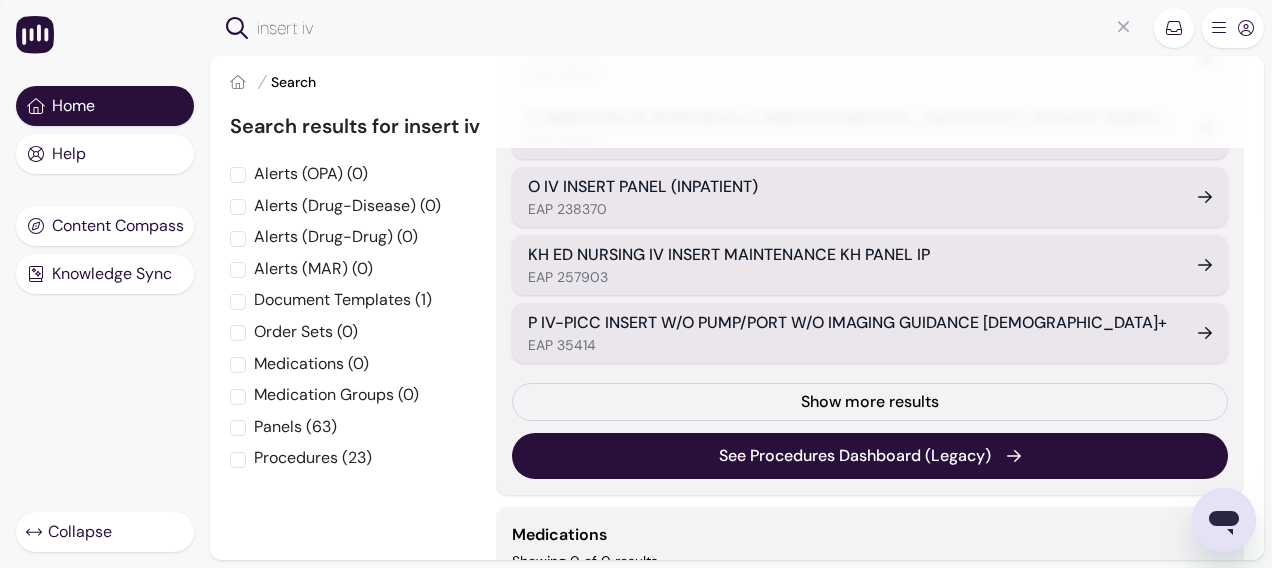 scroll, scrollTop: 1600, scrollLeft: 0, axis: vertical 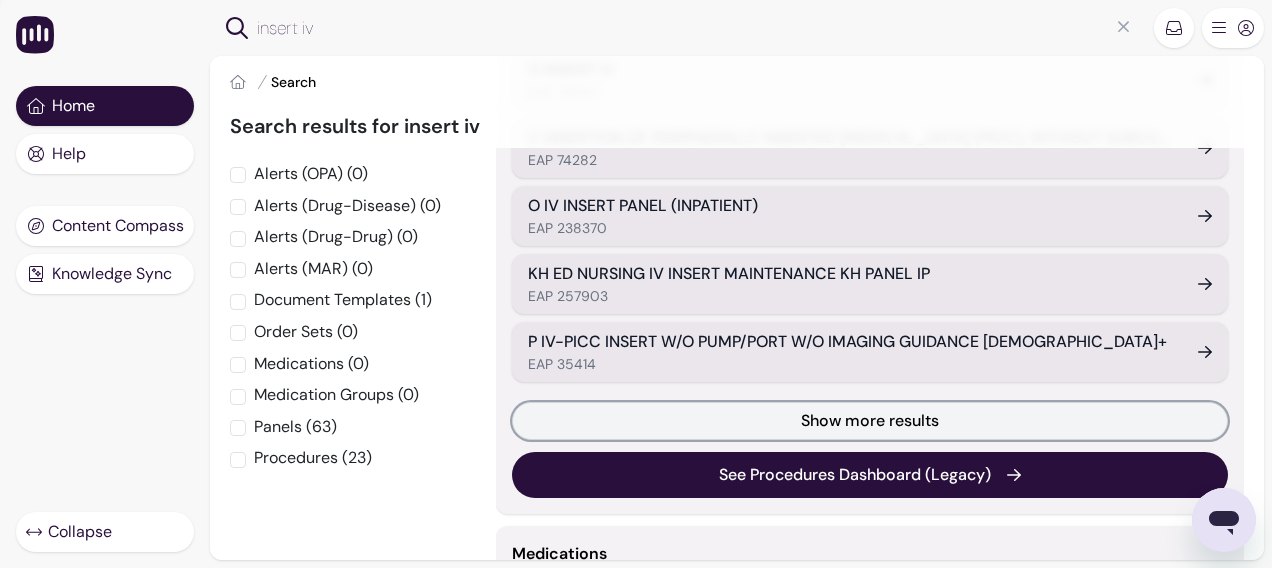 click on "Show more results" at bounding box center (870, 421) 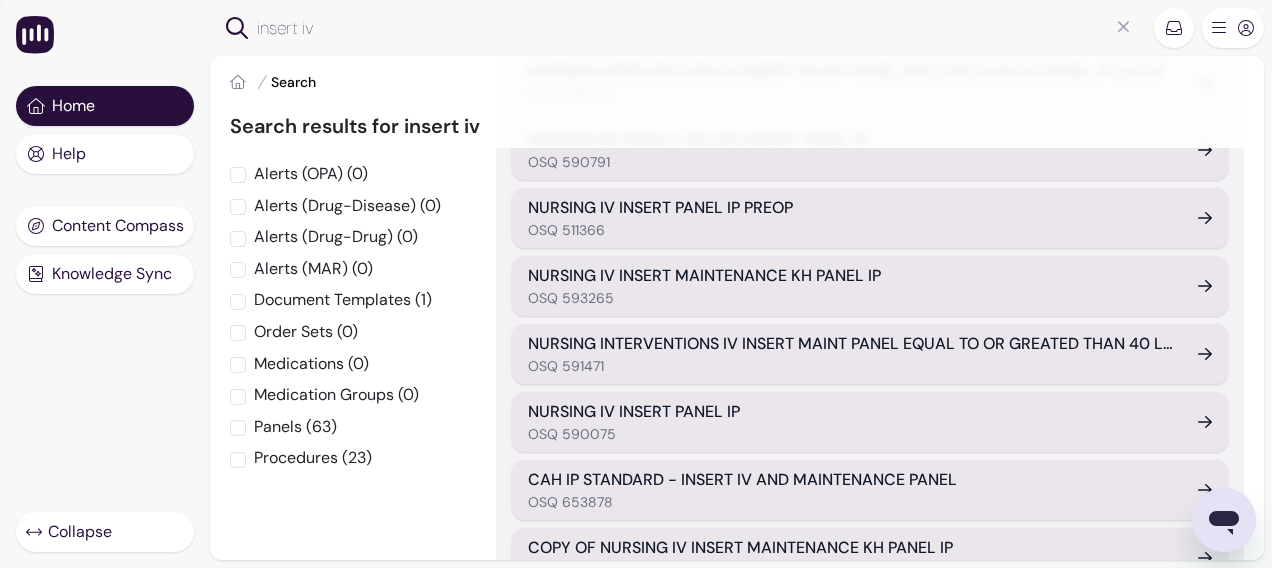 scroll, scrollTop: 0, scrollLeft: 0, axis: both 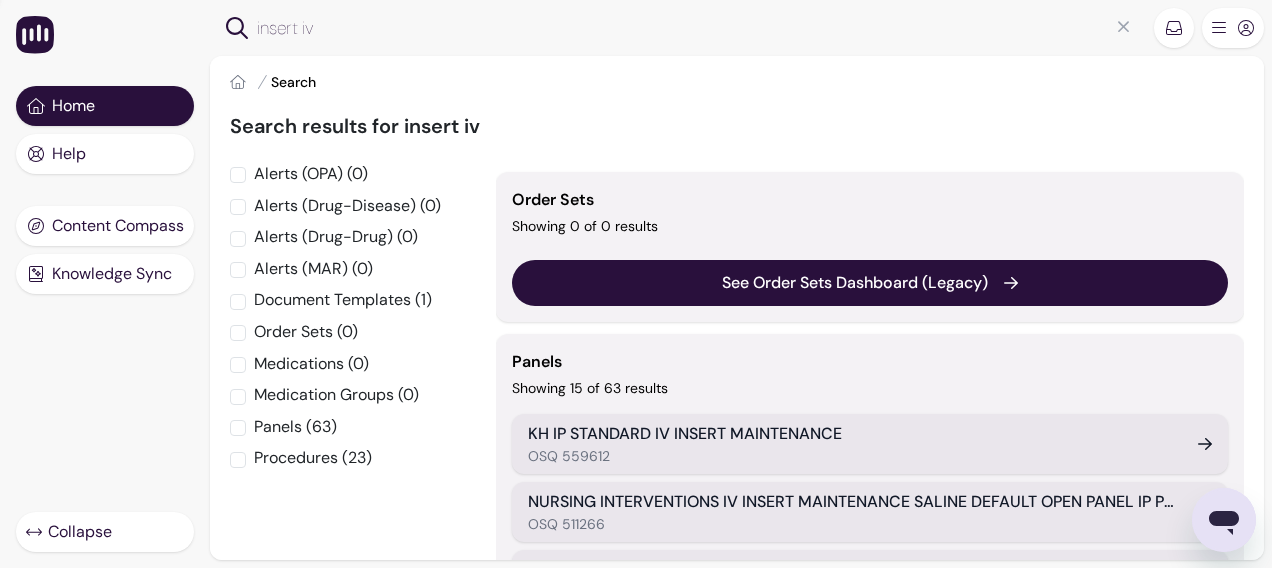 click on "Search" at bounding box center (293, 82) 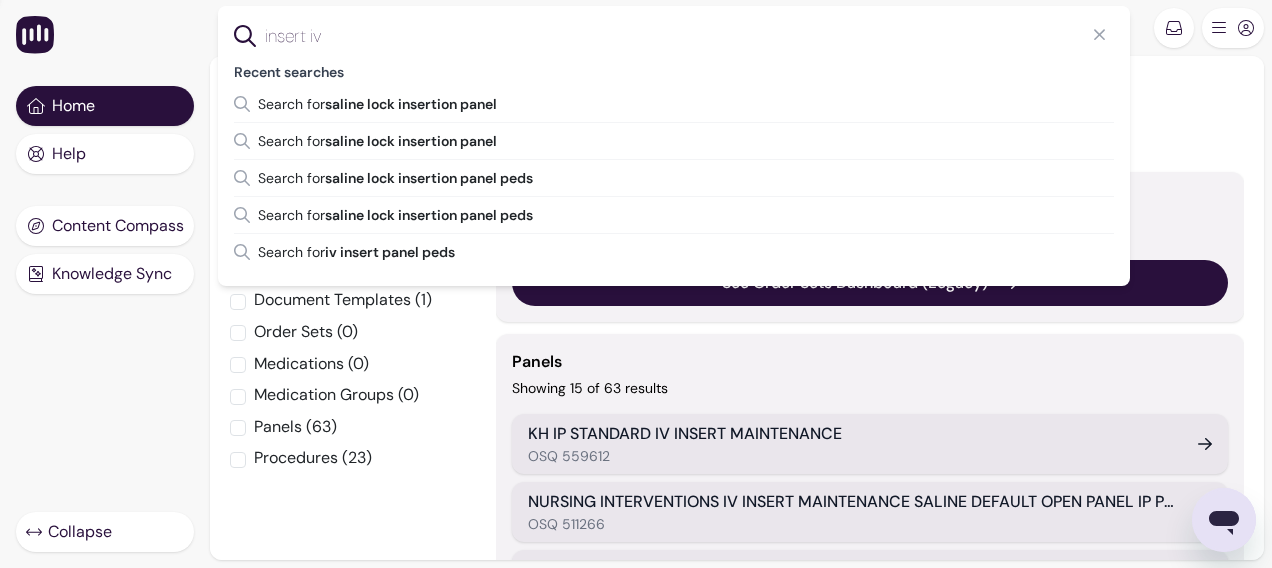 click on "insert iv" at bounding box center [690, 36] 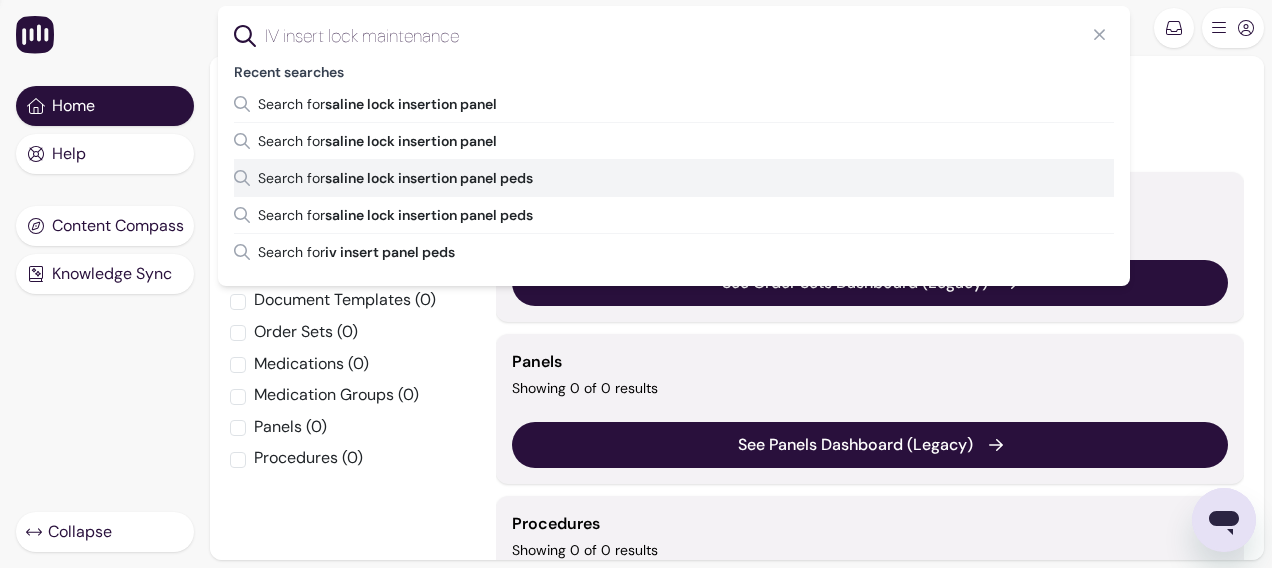 click on "saline lock insertion panel peds" at bounding box center (429, 178) 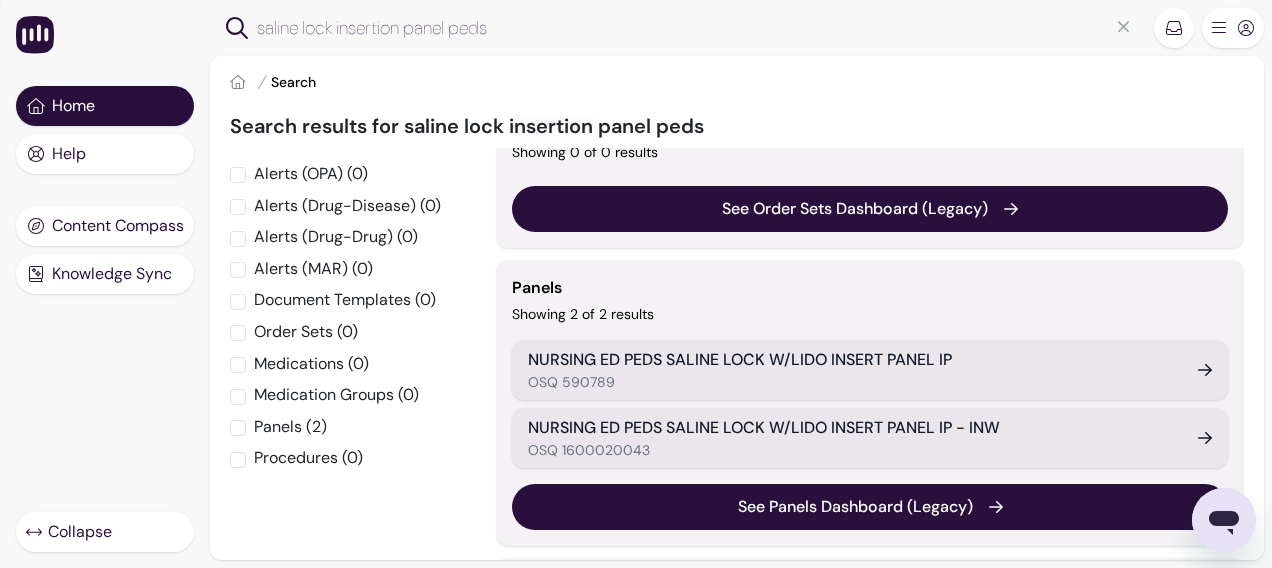 scroll, scrollTop: 100, scrollLeft: 0, axis: vertical 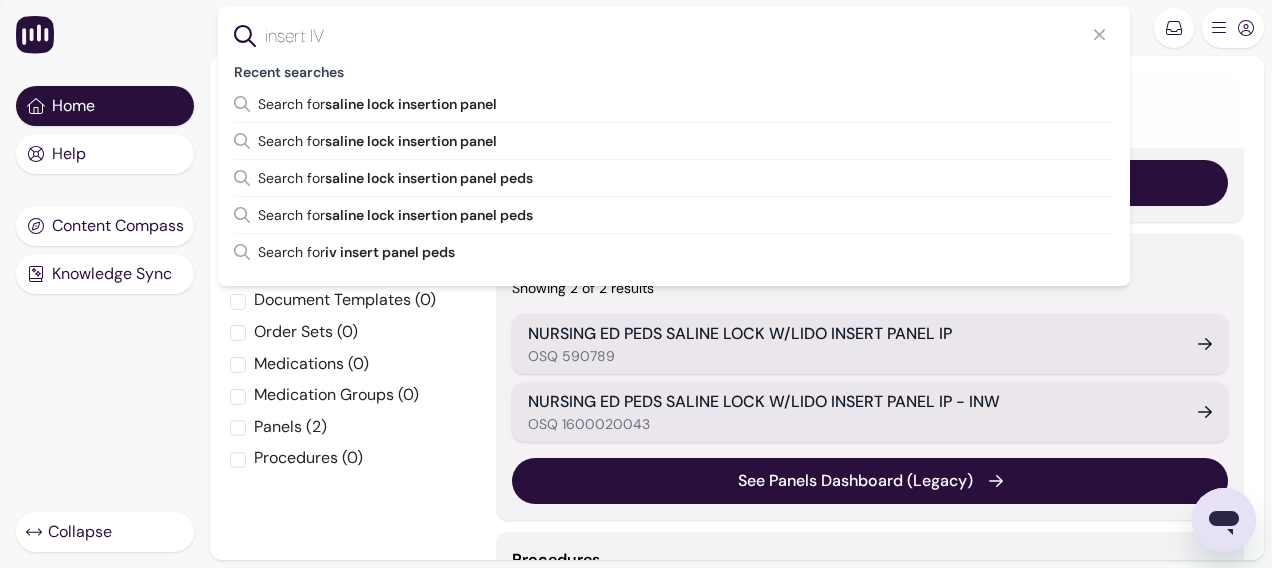 type on "insert IV" 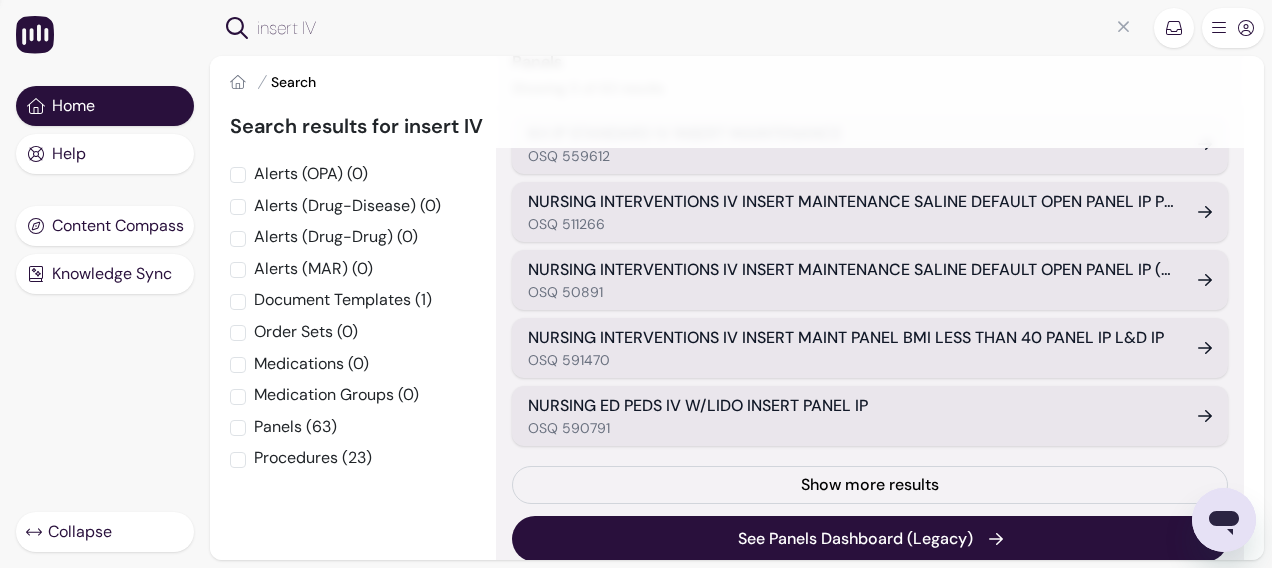 scroll, scrollTop: 0, scrollLeft: 0, axis: both 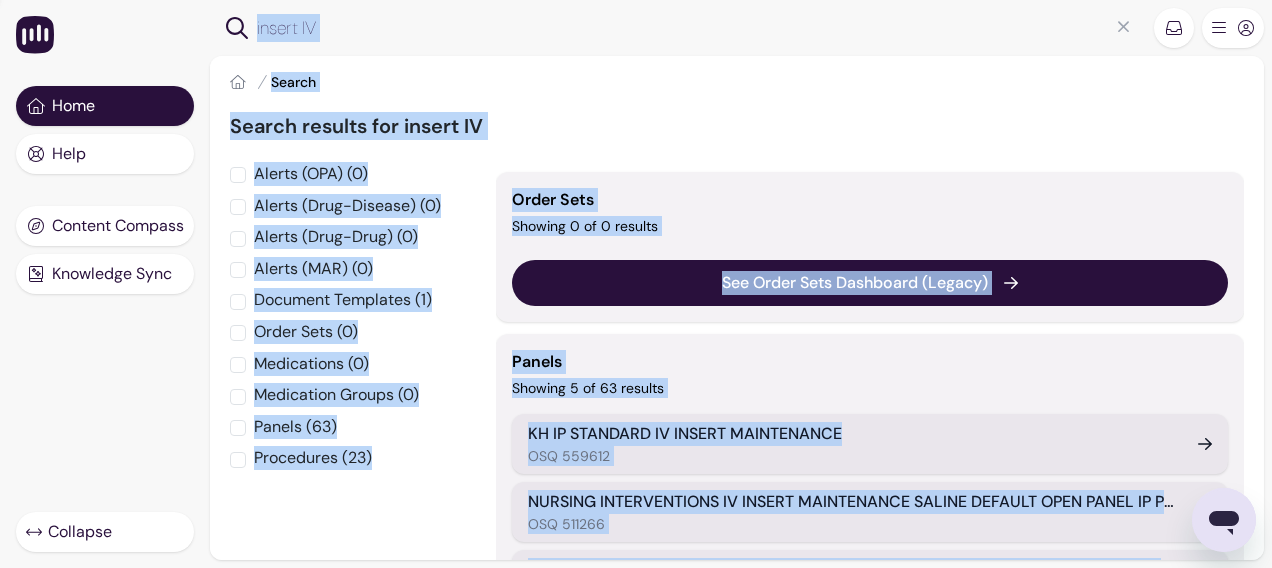 drag, startPoint x: 1124, startPoint y: 236, endPoint x: 1452, endPoint y: 222, distance: 328.29865 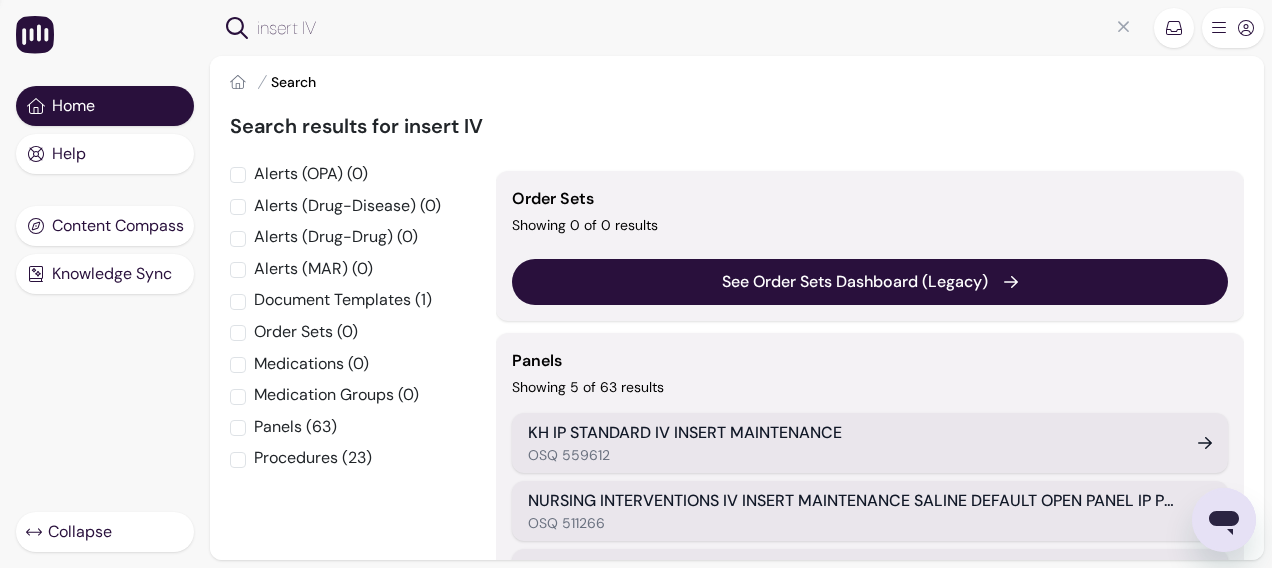 scroll, scrollTop: 0, scrollLeft: 0, axis: both 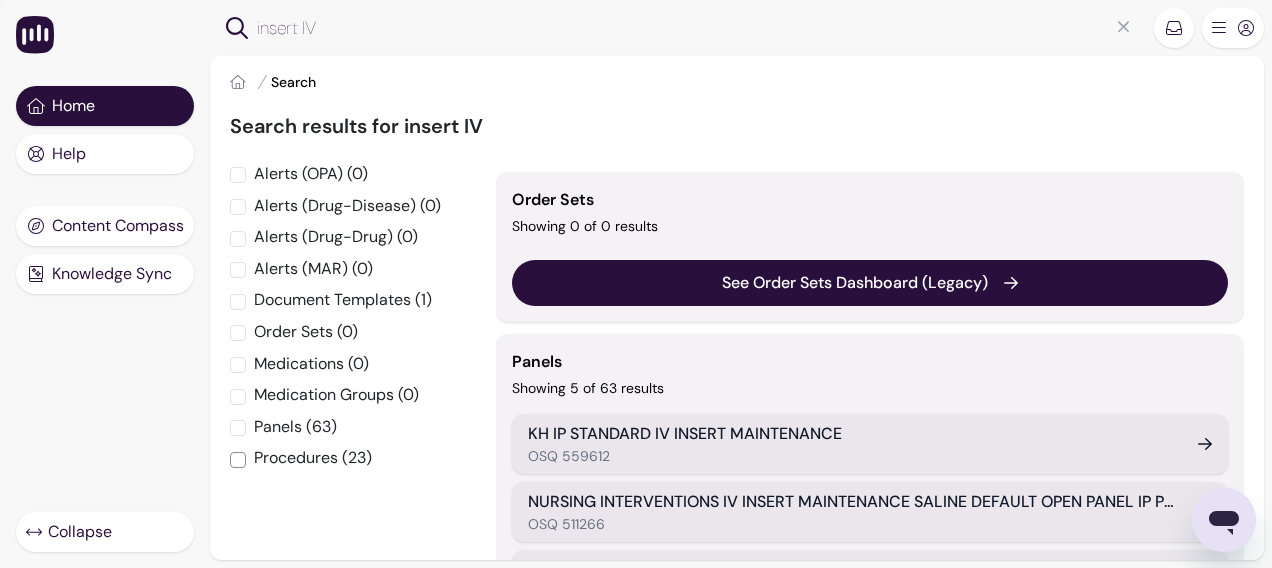 click on "Procedures (23)" at bounding box center (238, 460) 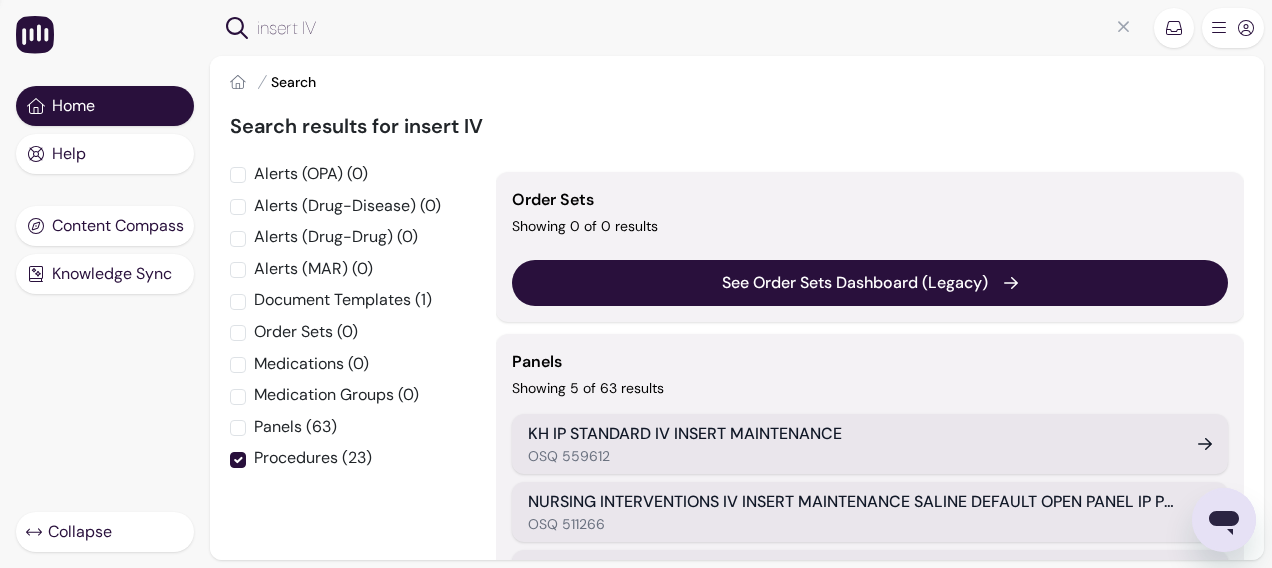 checkbox on "true" 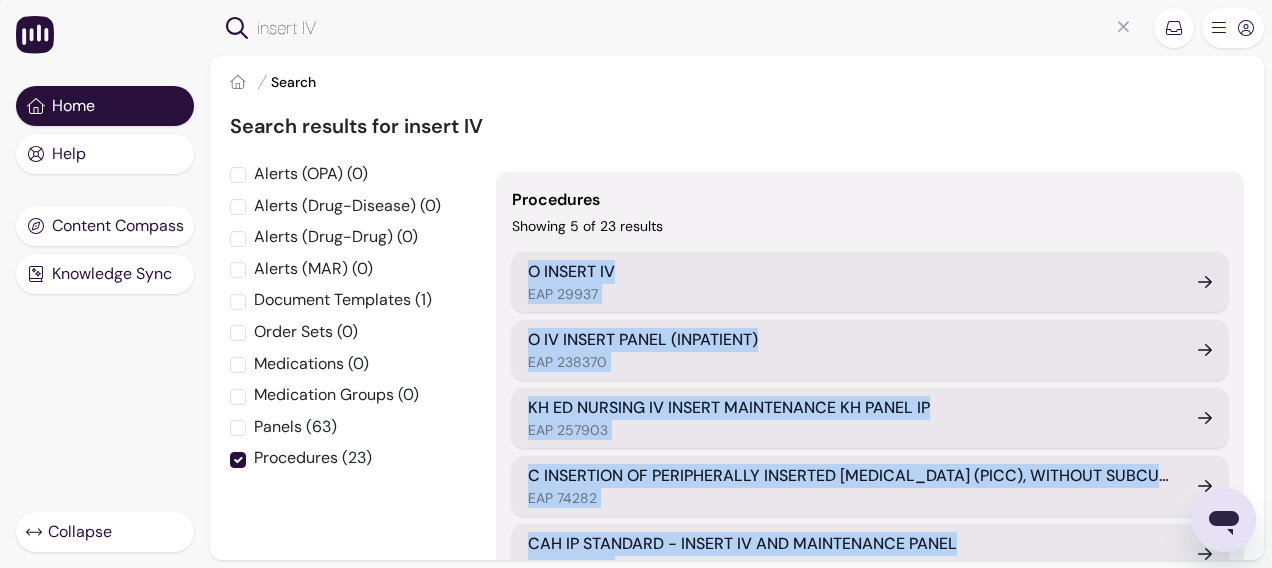 drag, startPoint x: 1120, startPoint y: 233, endPoint x: 1386, endPoint y: 199, distance: 268.16412 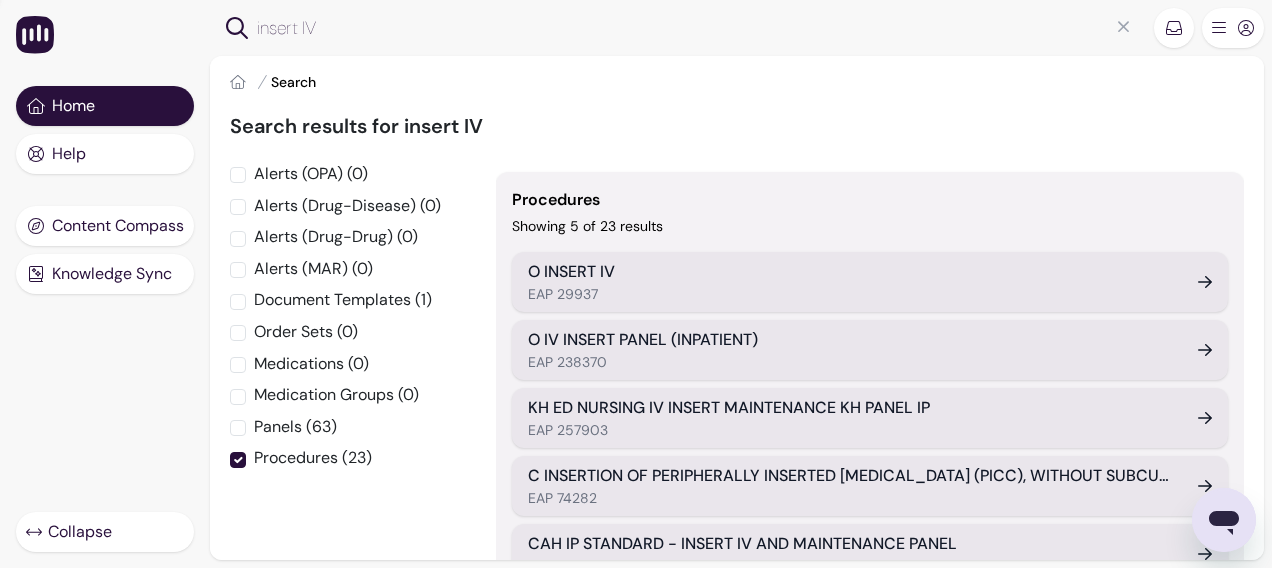 drag, startPoint x: 1386, startPoint y: 199, endPoint x: 964, endPoint y: 200, distance: 422.0012 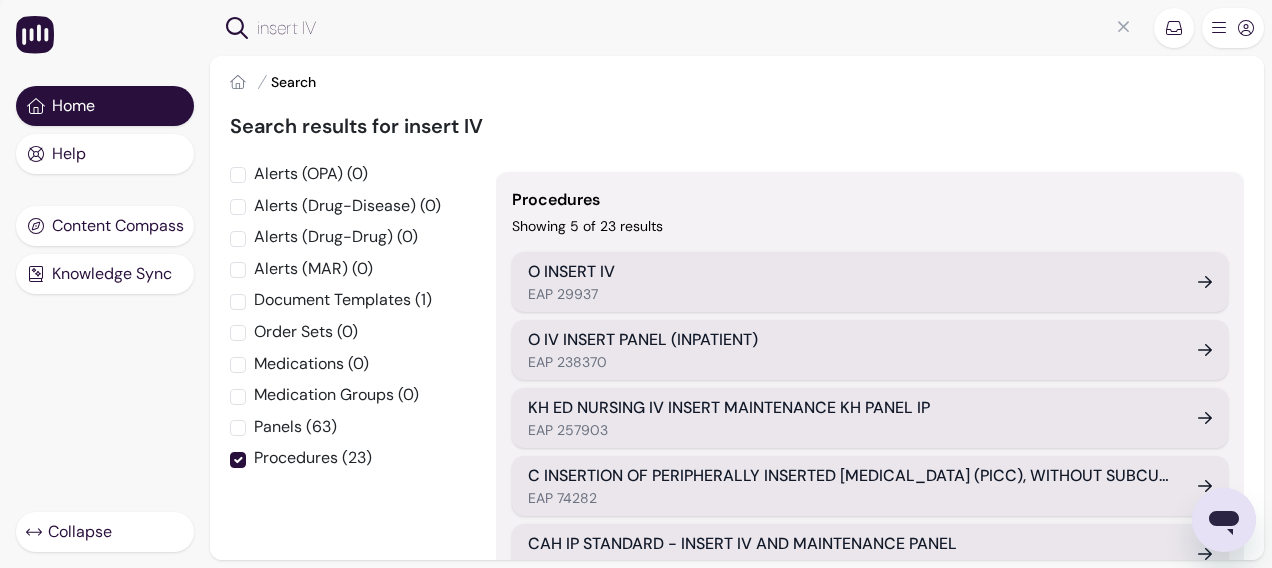 click on "Procedures Showing 5 of 23 results" at bounding box center [870, 212] 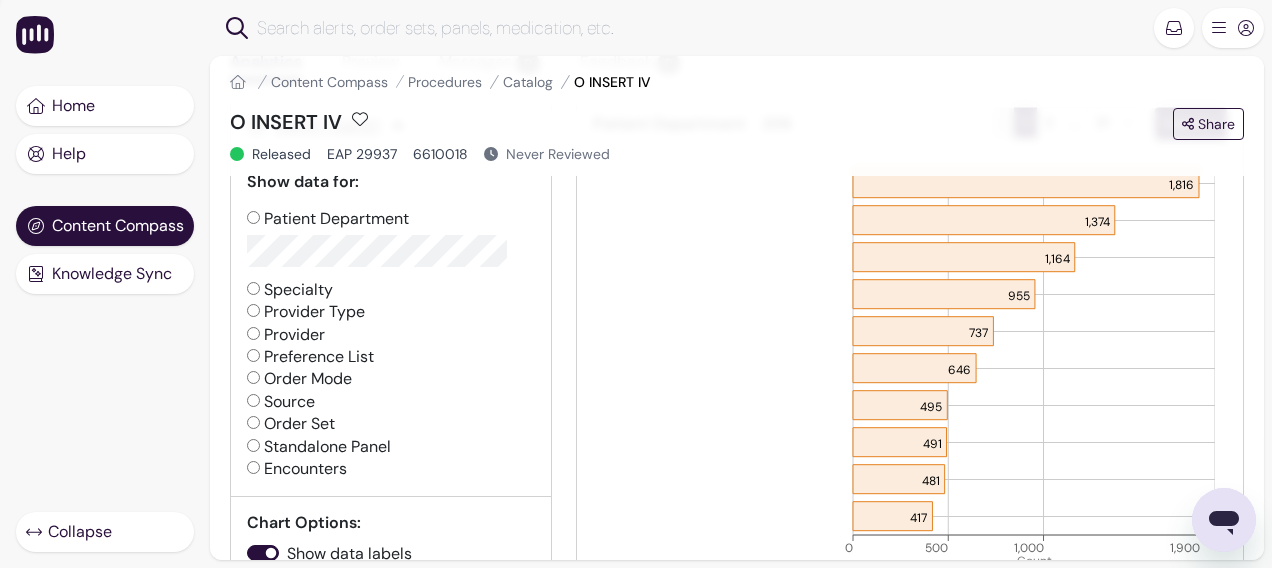 scroll, scrollTop: 0, scrollLeft: 0, axis: both 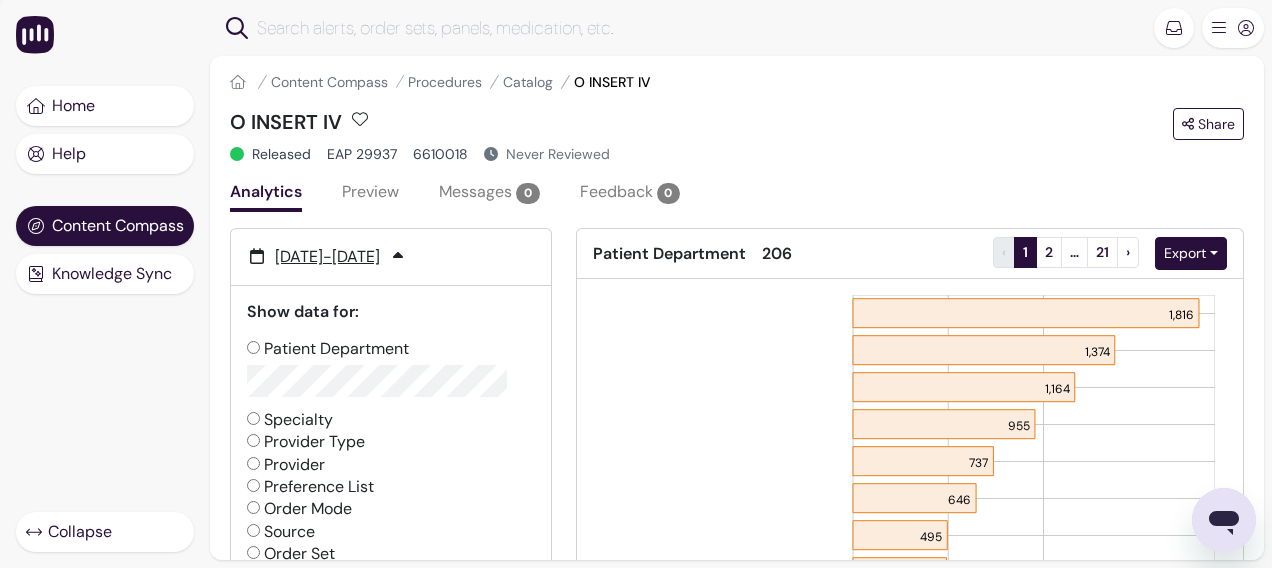 click on "Preview" at bounding box center [370, 194] 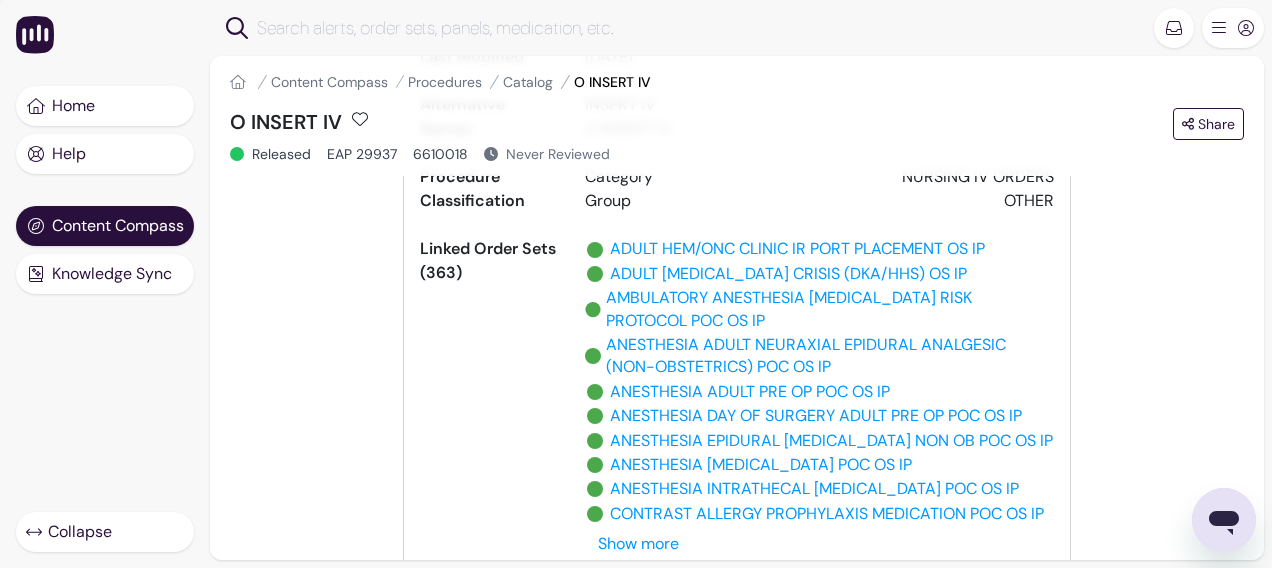 scroll, scrollTop: 300, scrollLeft: 0, axis: vertical 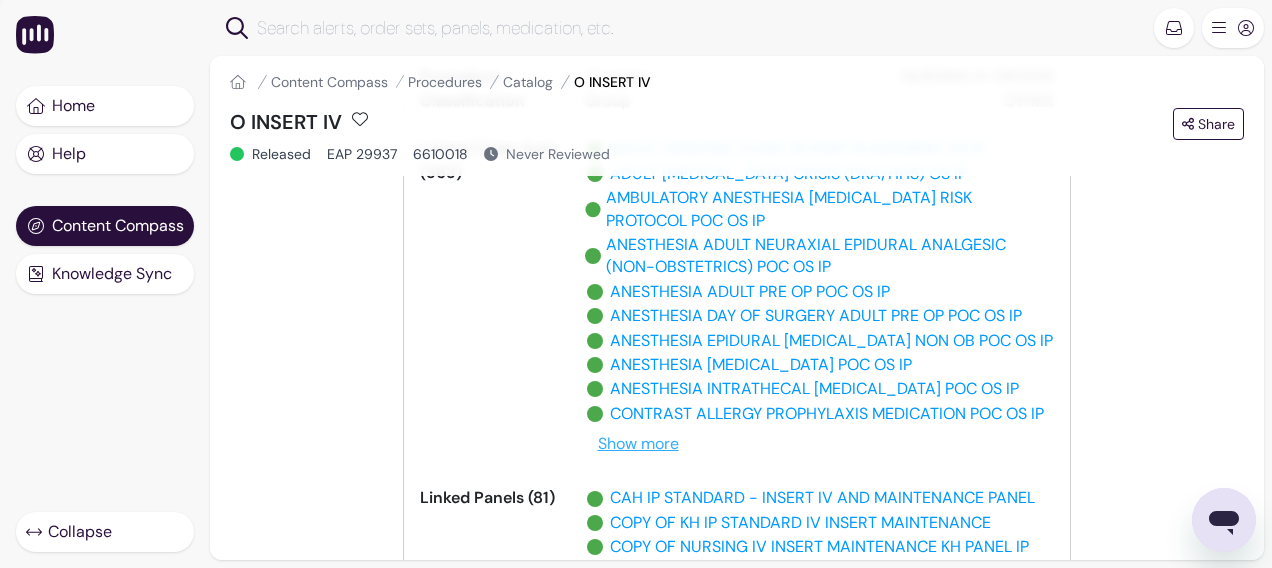 click on "Show more" at bounding box center (638, 444) 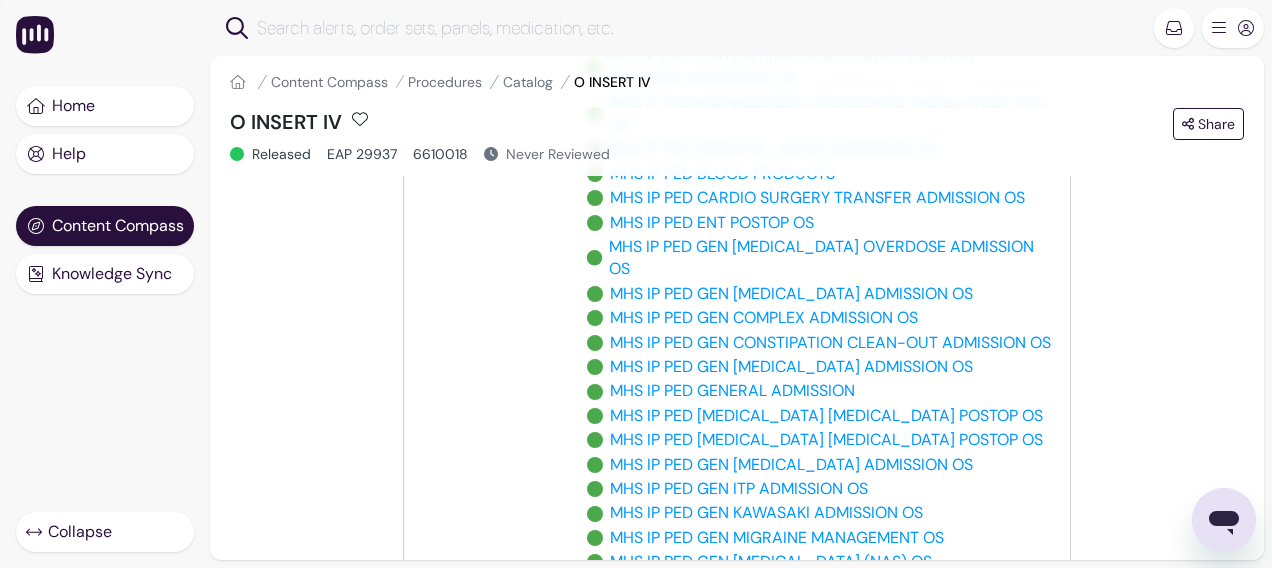 scroll, scrollTop: 5700, scrollLeft: 0, axis: vertical 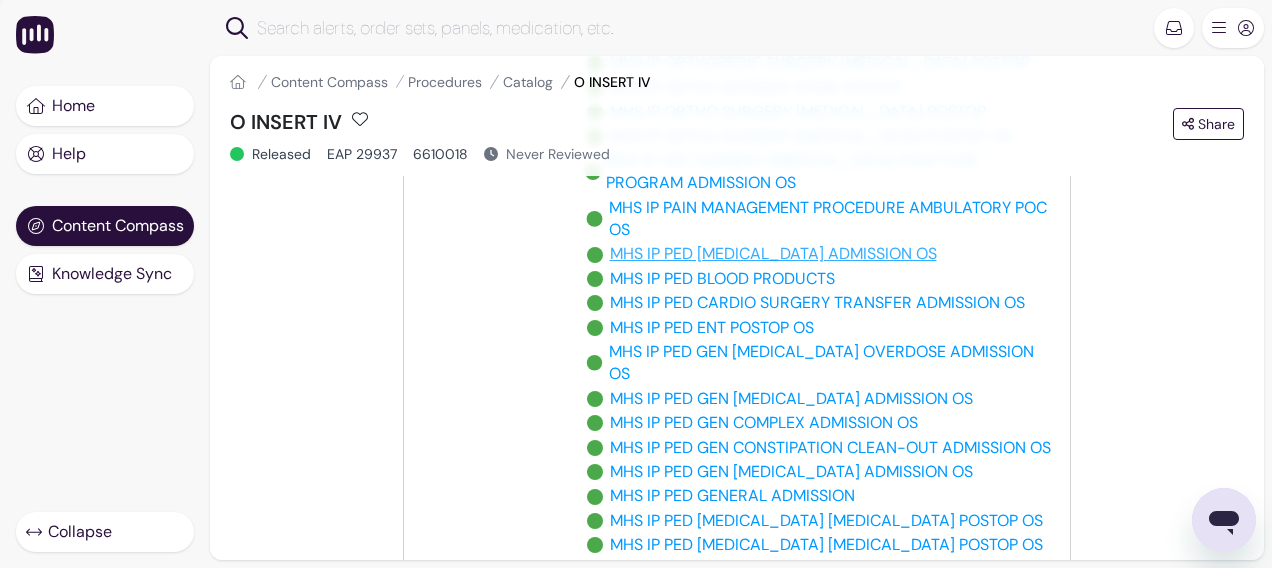 click on "MHS IP PED [MEDICAL_DATA] ADMISSION OS" at bounding box center (773, 254) 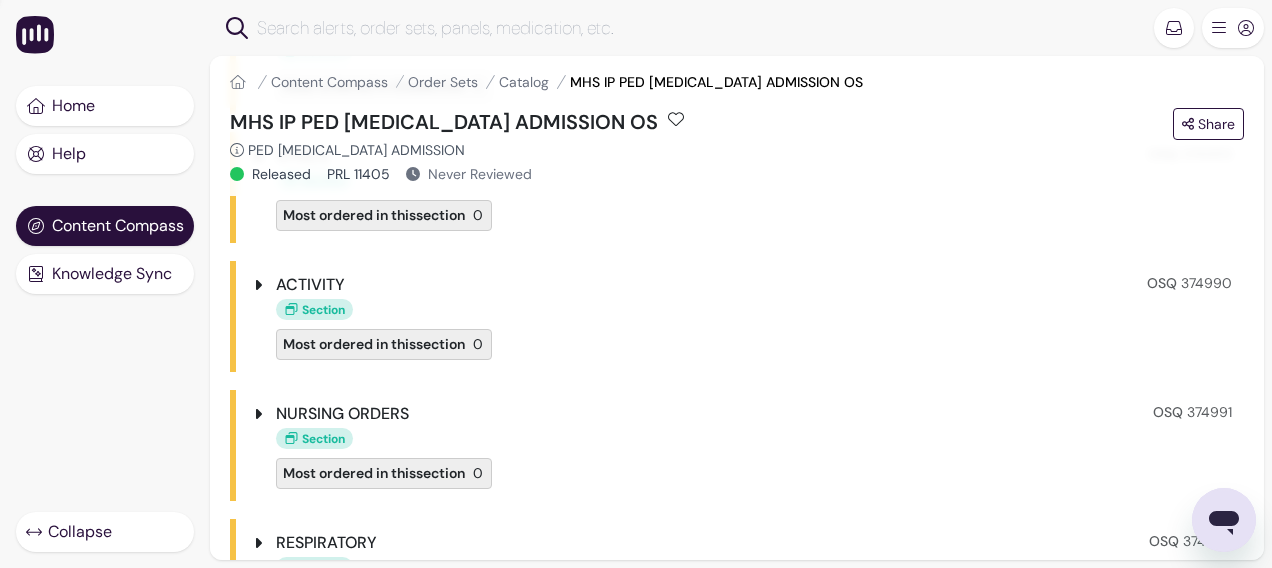 scroll, scrollTop: 700, scrollLeft: 0, axis: vertical 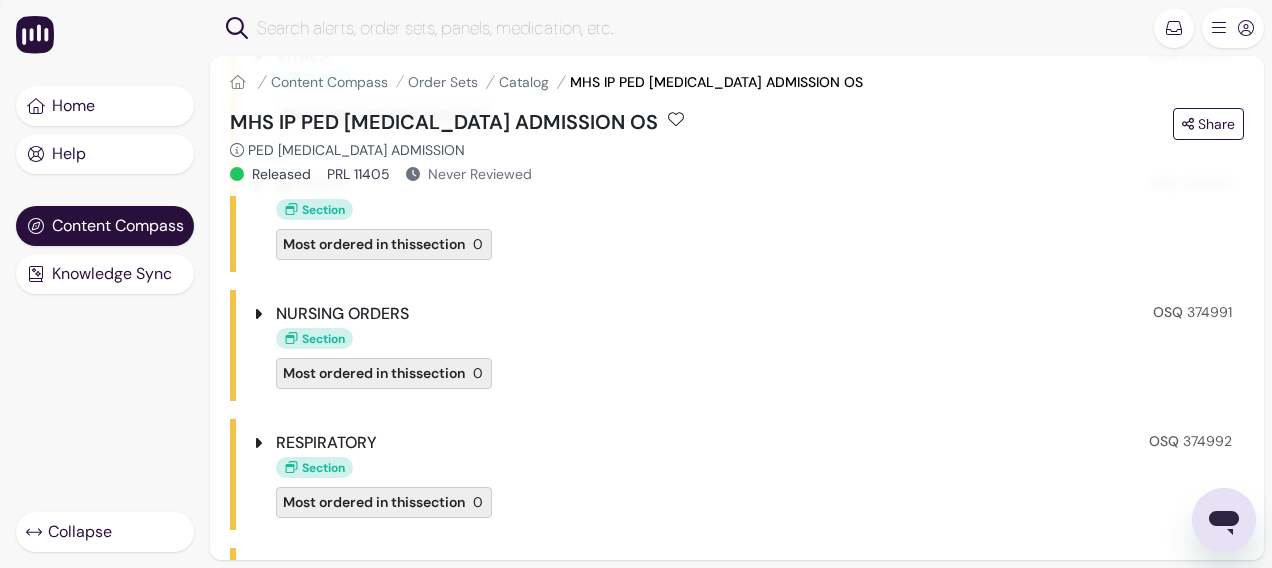 click 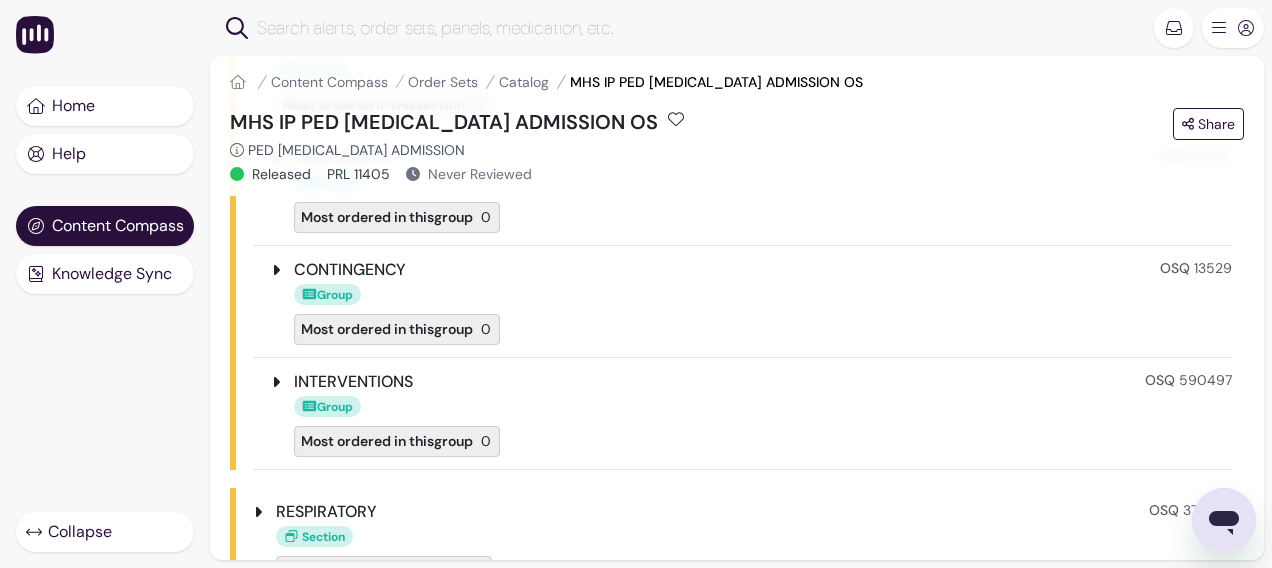 scroll, scrollTop: 1000, scrollLeft: 0, axis: vertical 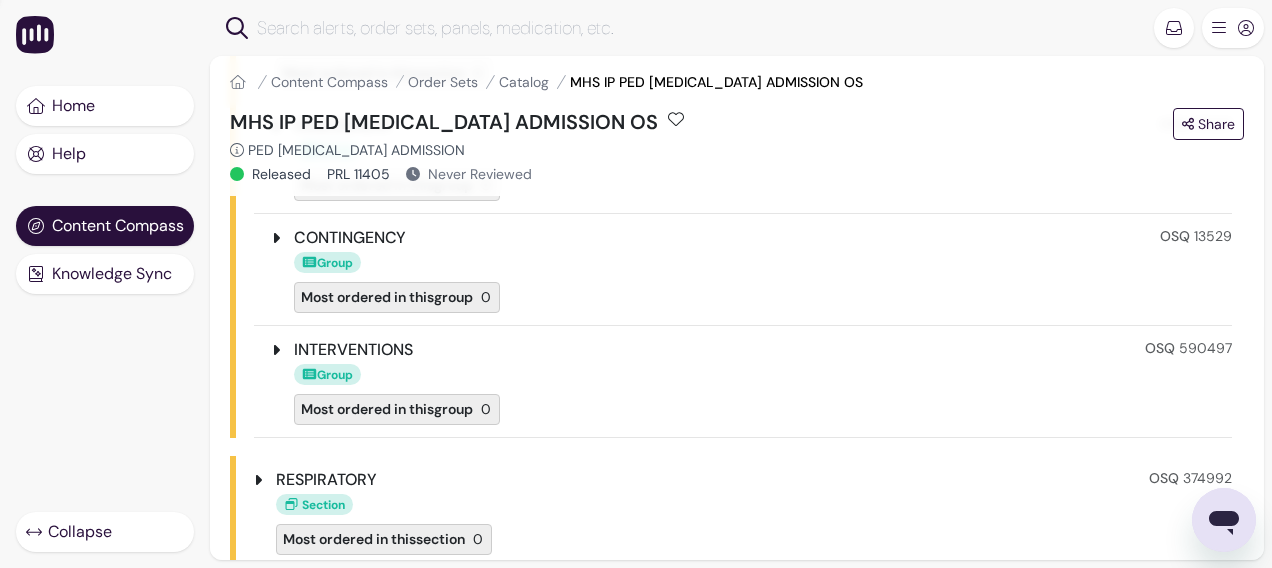 click 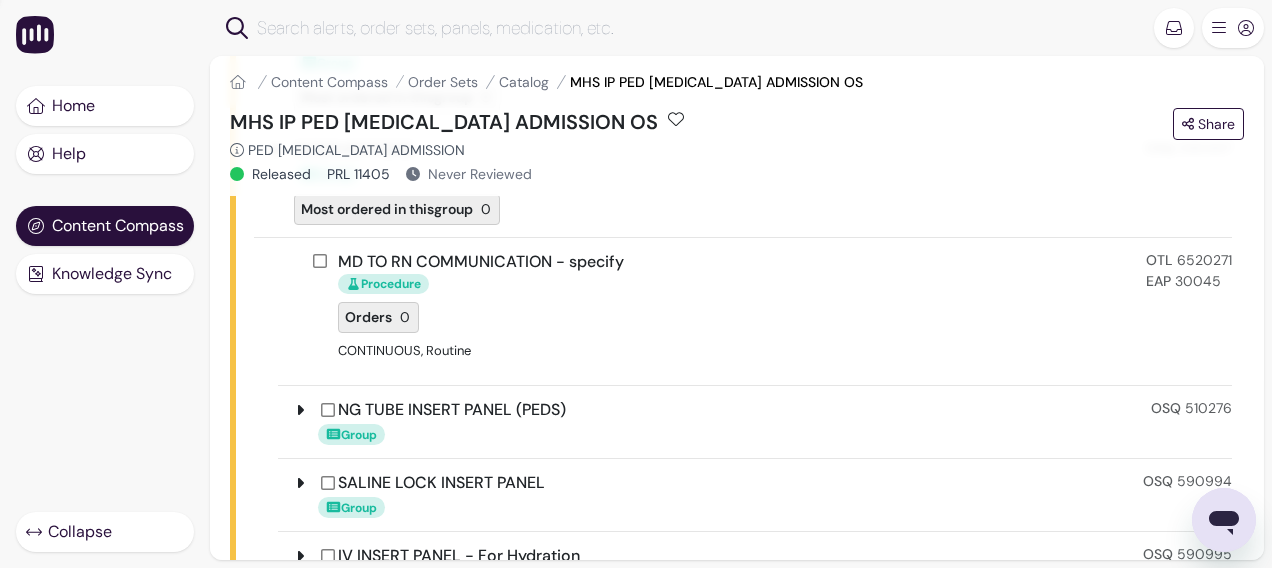 scroll, scrollTop: 1300, scrollLeft: 0, axis: vertical 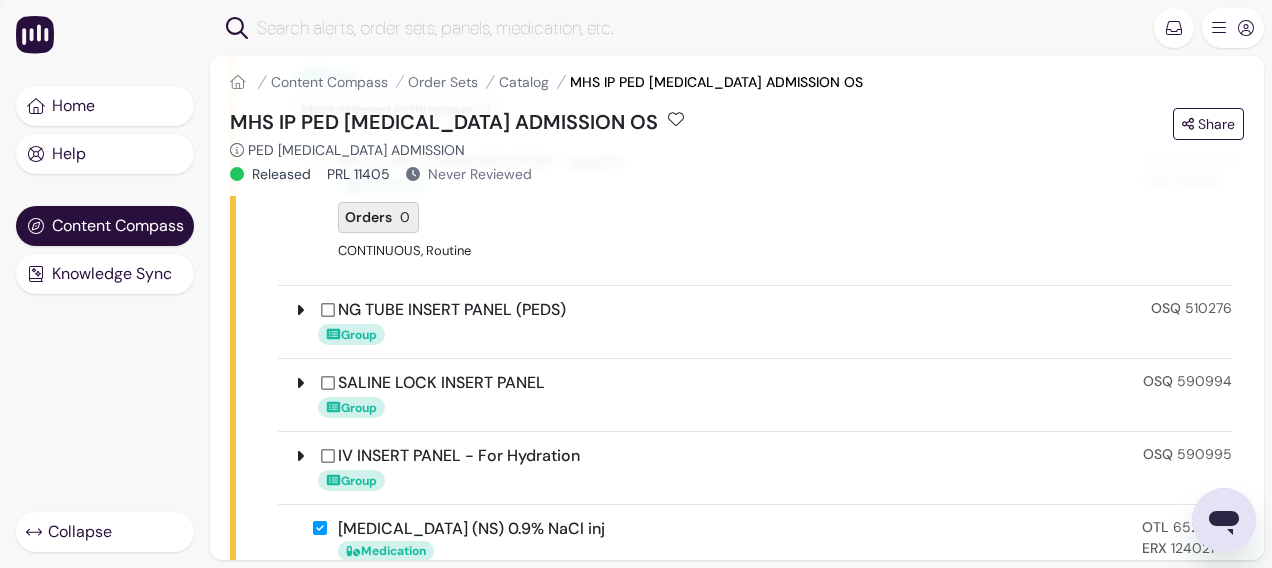 click on "NG TUBE INSERT PANEL (PEDS)" at bounding box center [452, 310] 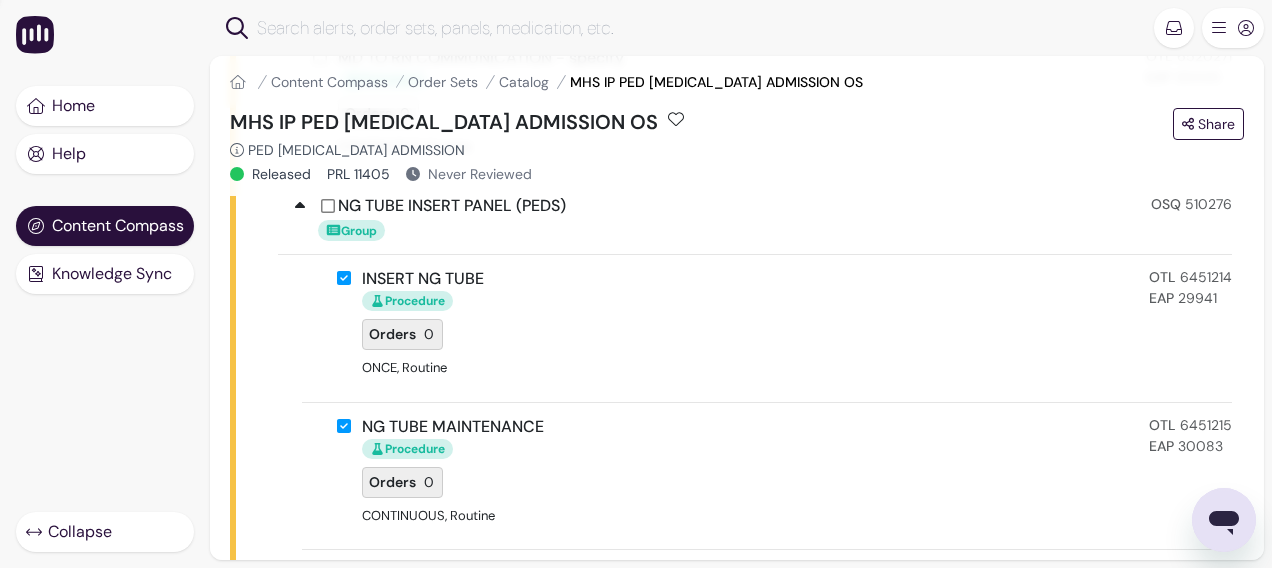 scroll, scrollTop: 1200, scrollLeft: 0, axis: vertical 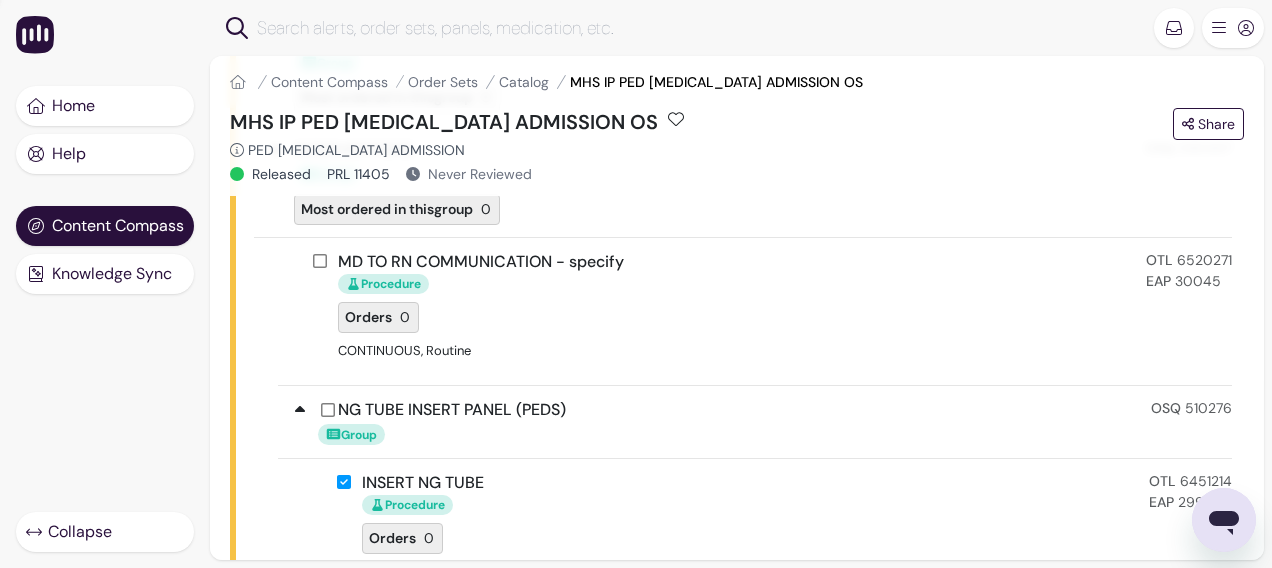 click 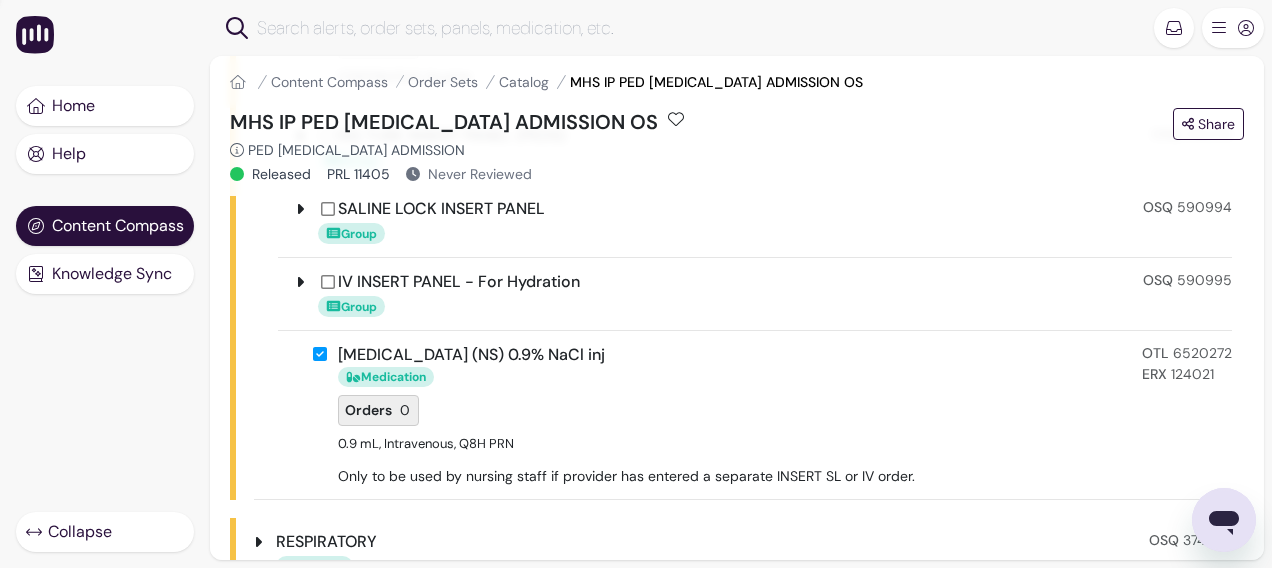 scroll, scrollTop: 1500, scrollLeft: 0, axis: vertical 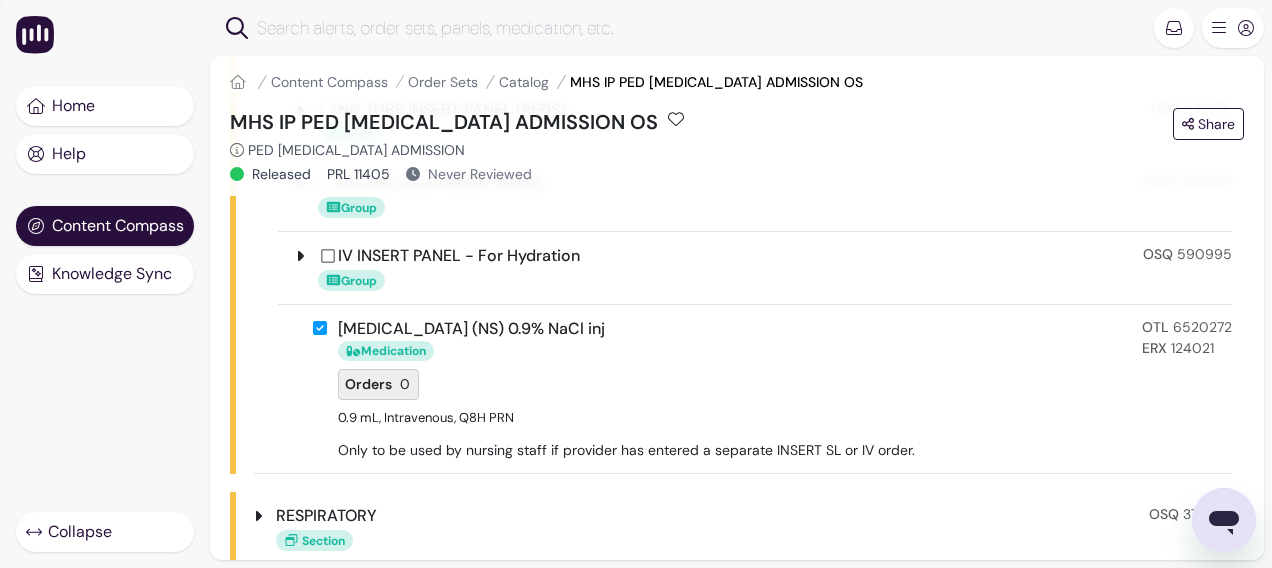 click 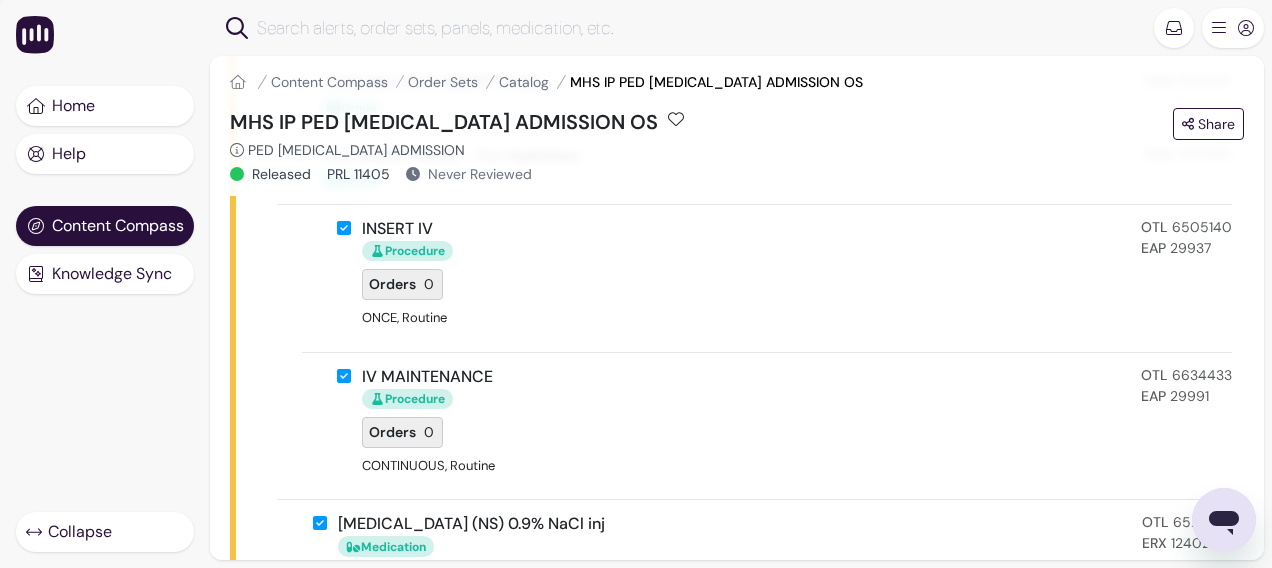 scroll, scrollTop: 1400, scrollLeft: 0, axis: vertical 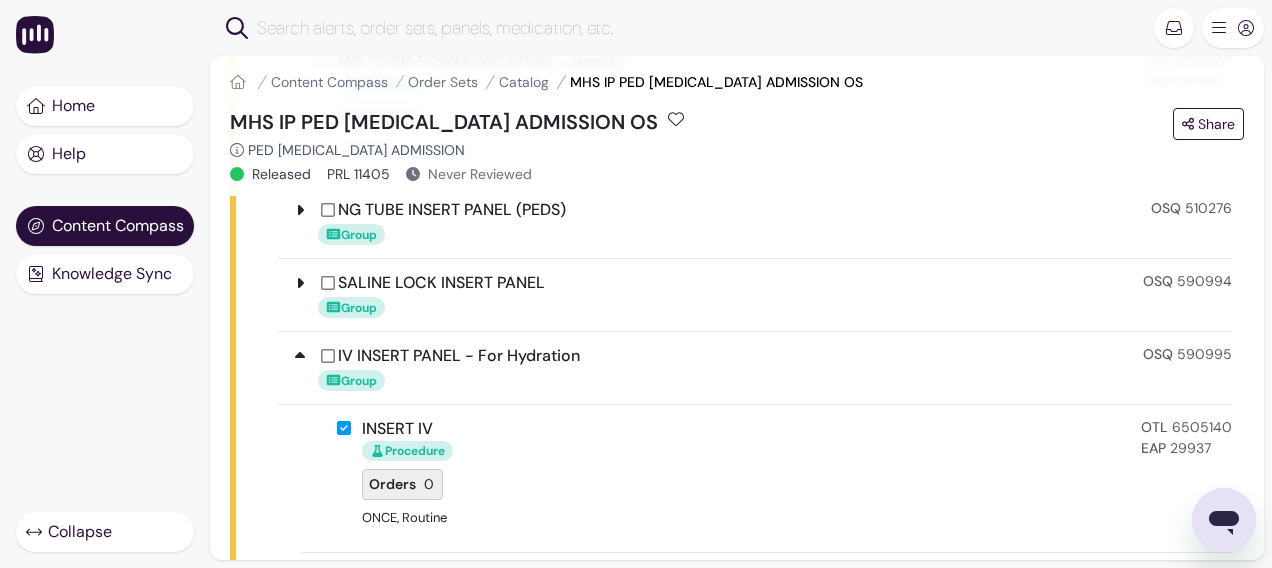 click 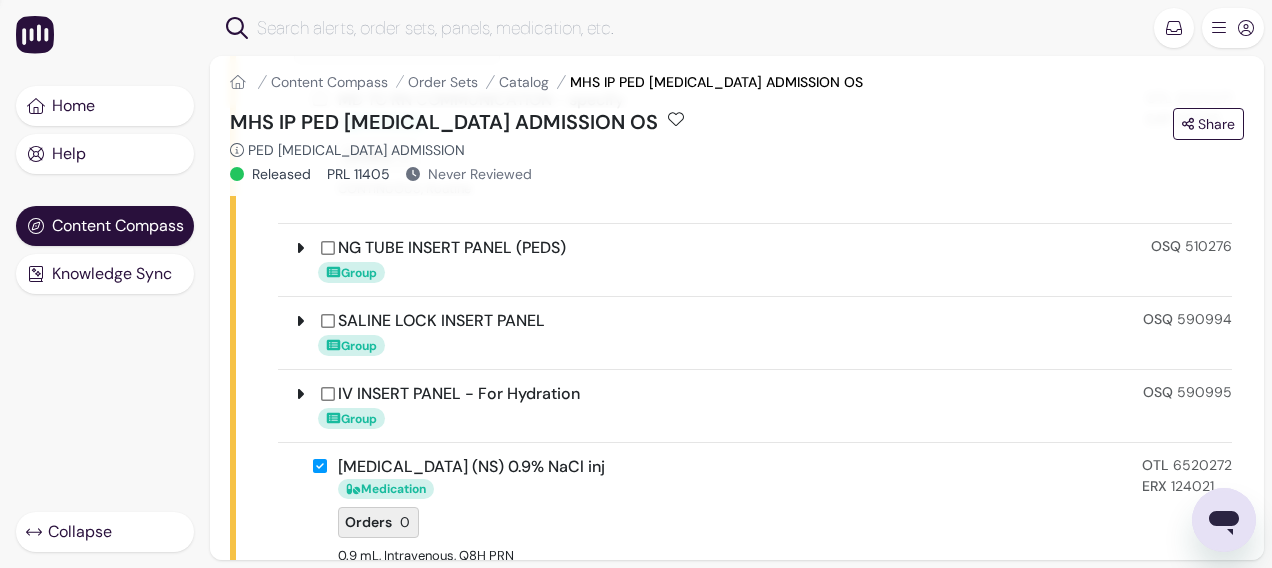 scroll, scrollTop: 1300, scrollLeft: 0, axis: vertical 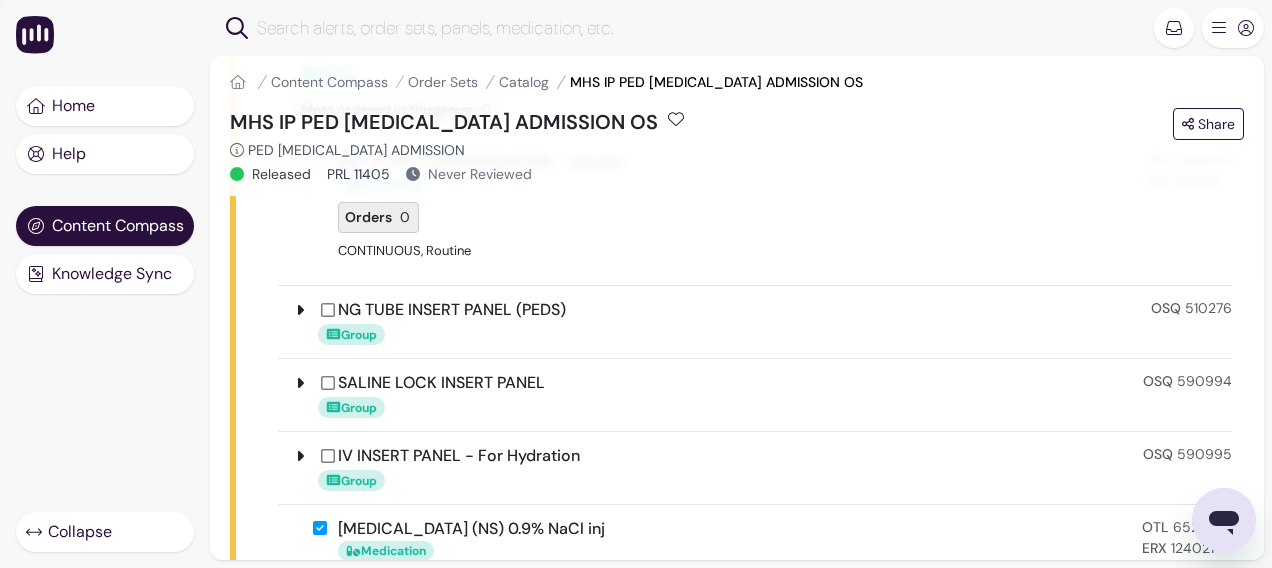 click on "IV INSERT PANEL -  For Hydration" at bounding box center (459, 456) 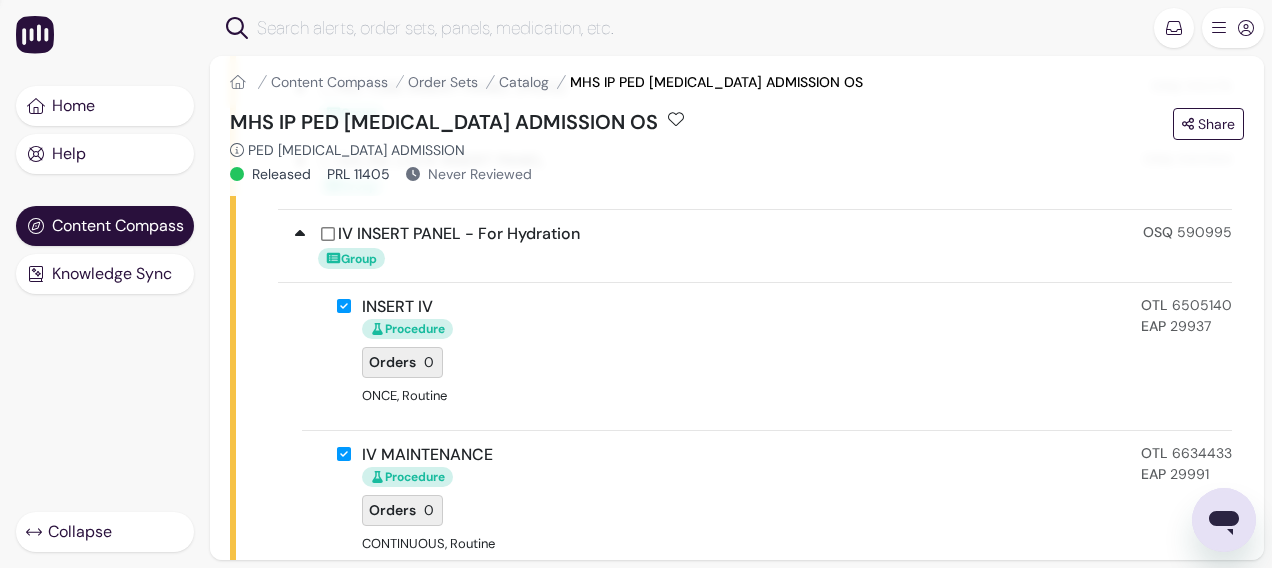 scroll, scrollTop: 1500, scrollLeft: 0, axis: vertical 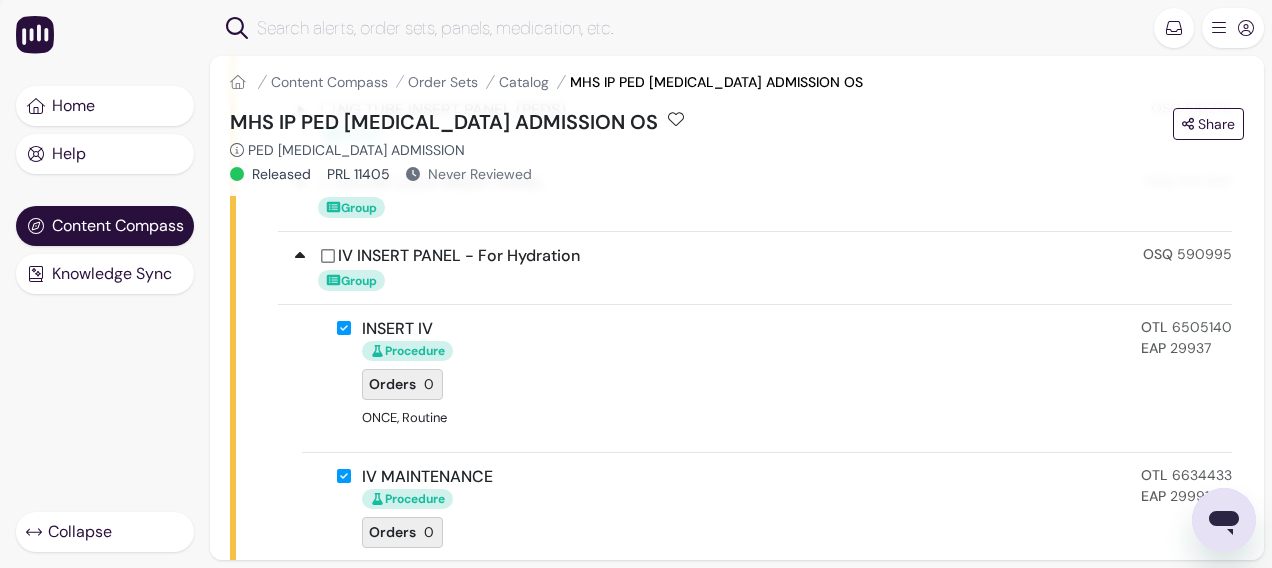 click 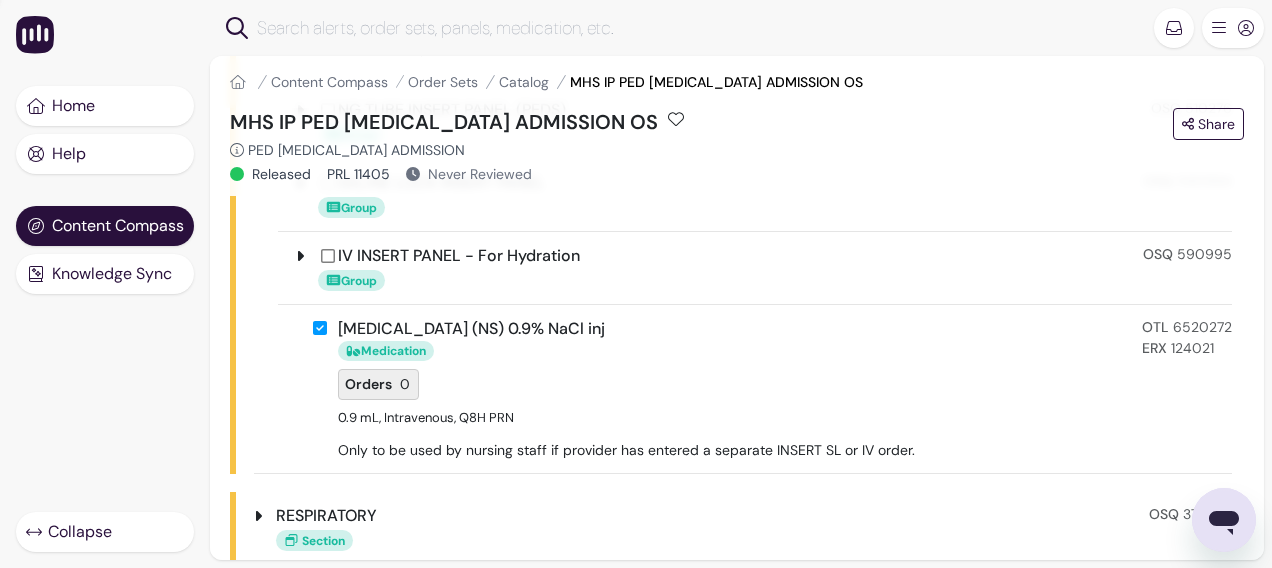 scroll, scrollTop: 1400, scrollLeft: 0, axis: vertical 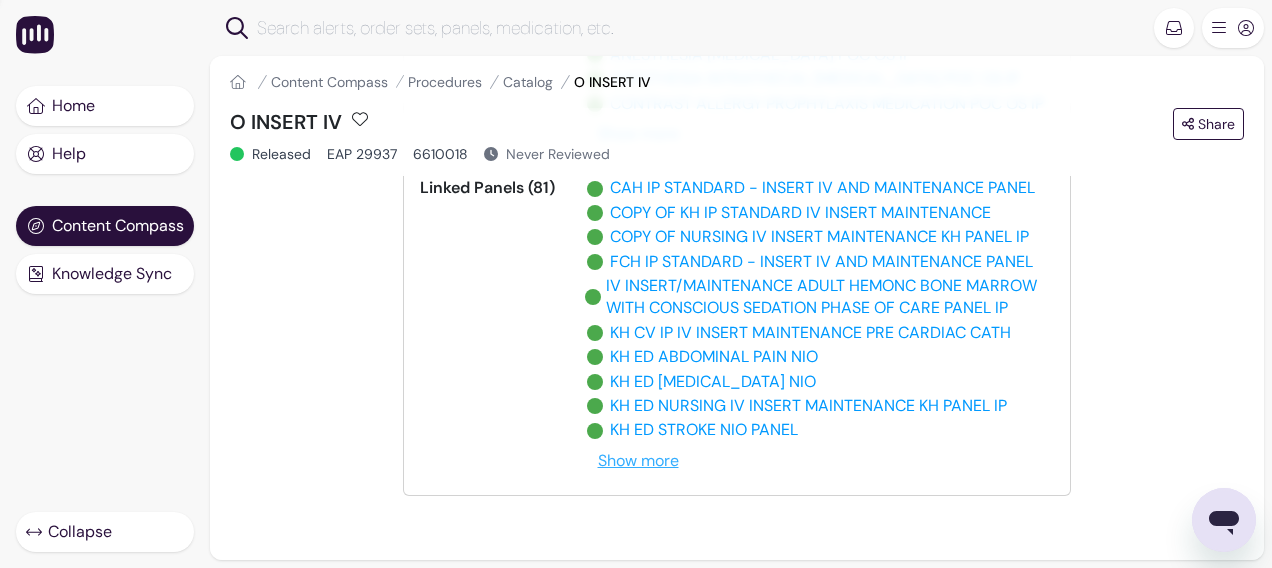 click on "Show more" at bounding box center [638, 461] 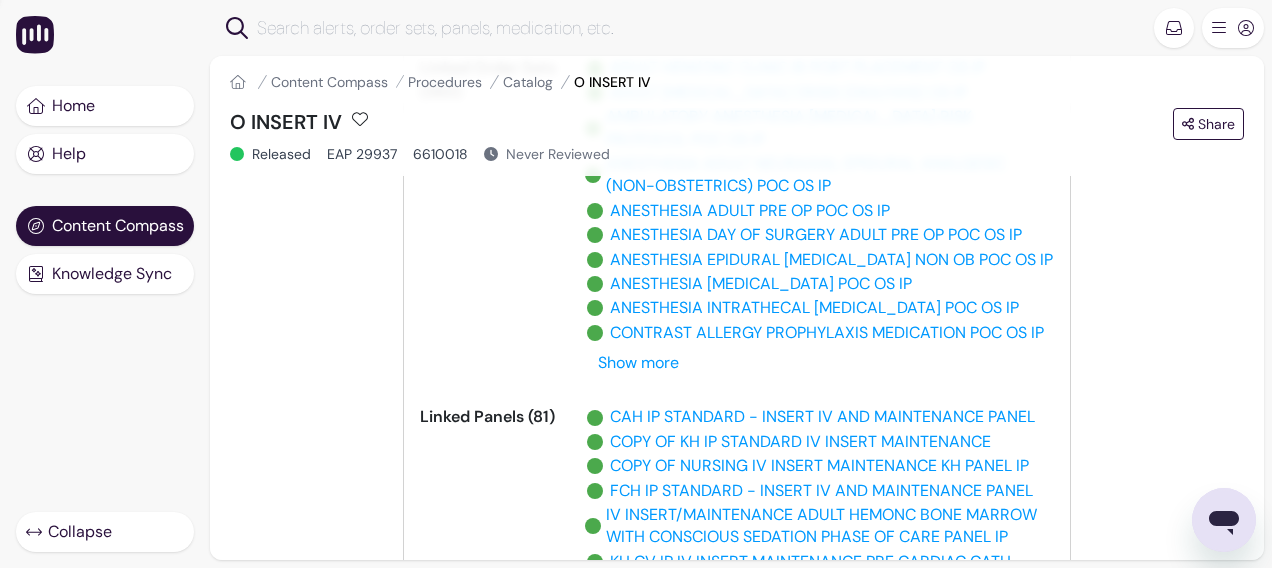 scroll, scrollTop: 400, scrollLeft: 0, axis: vertical 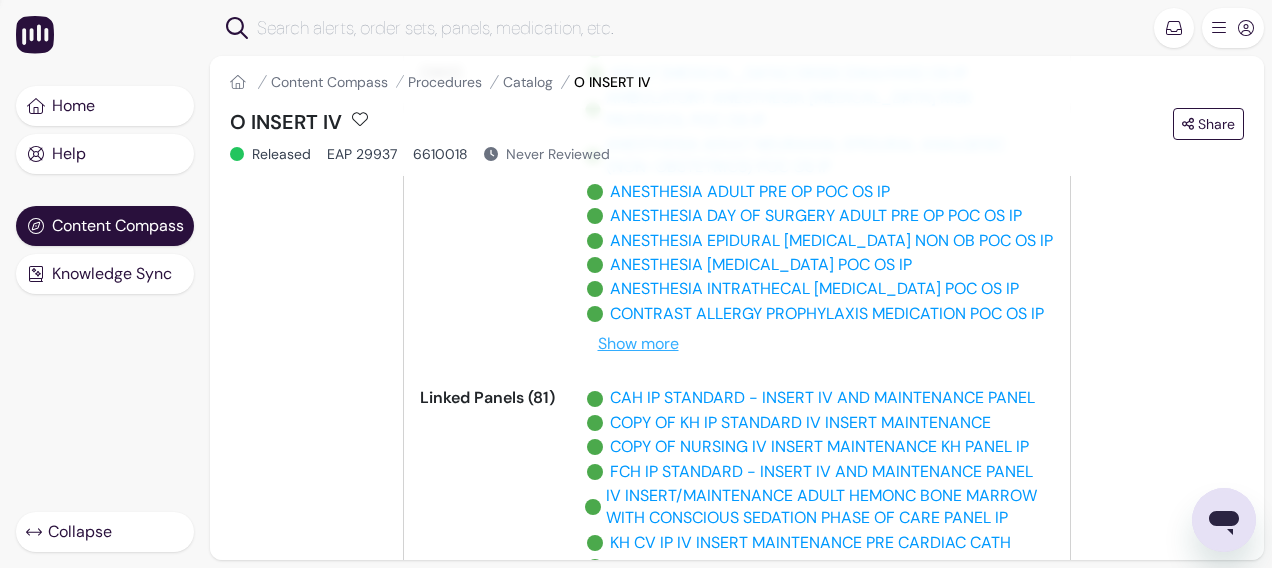 click on "Show more" at bounding box center [638, 344] 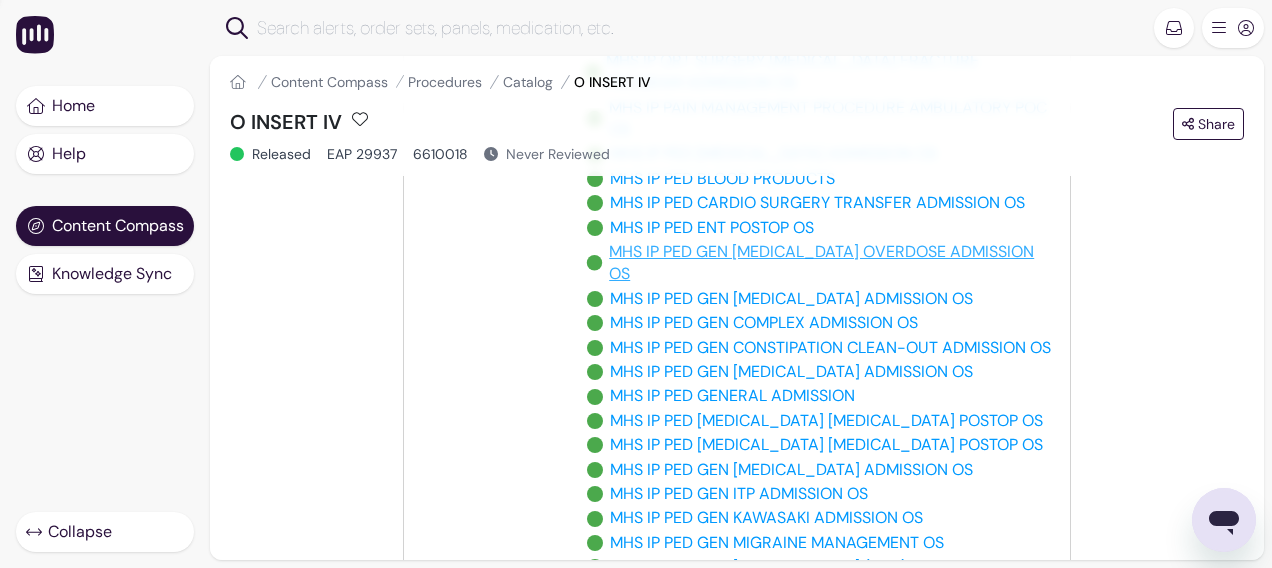 scroll, scrollTop: 5700, scrollLeft: 0, axis: vertical 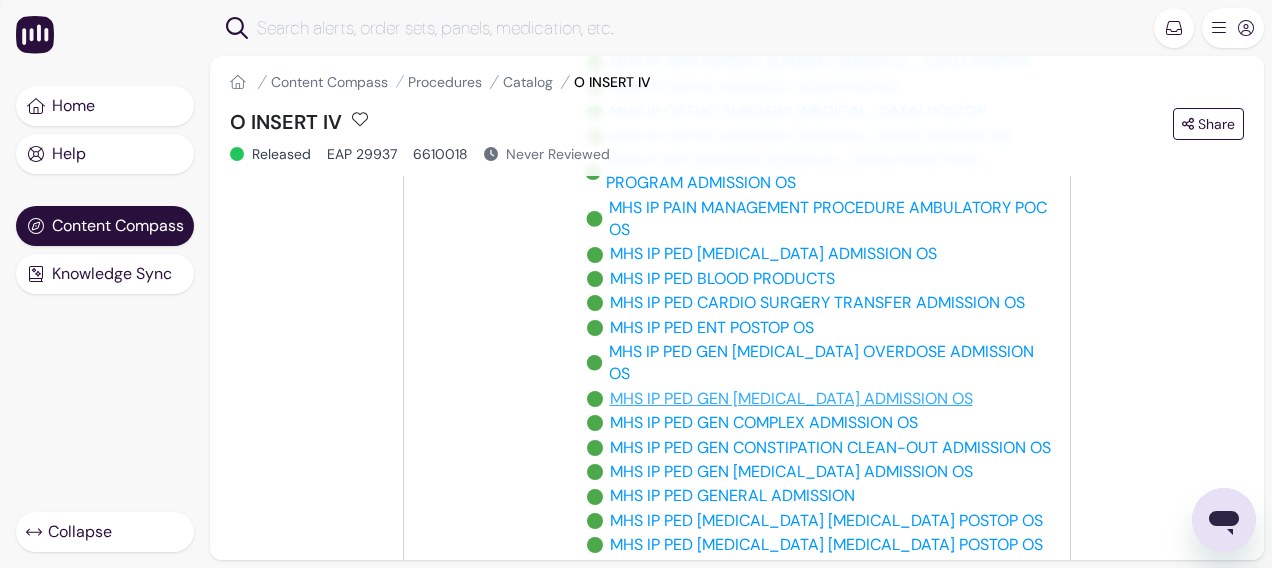 click on "MHS IP PED GEN [MEDICAL_DATA] ADMISSION OS" at bounding box center (791, 399) 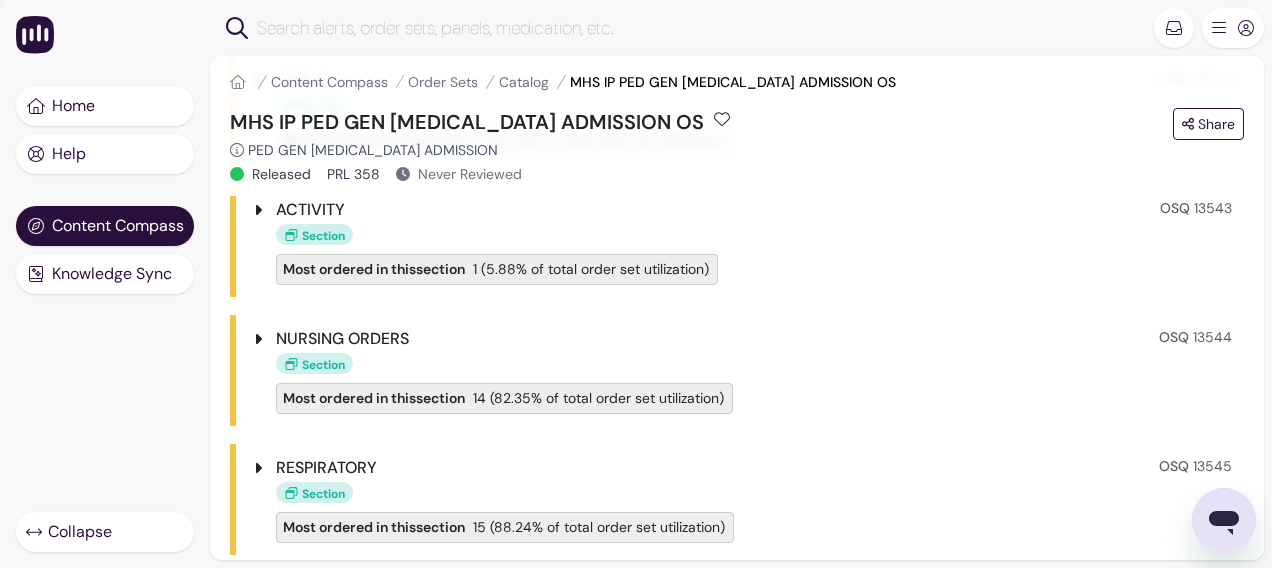 scroll, scrollTop: 800, scrollLeft: 0, axis: vertical 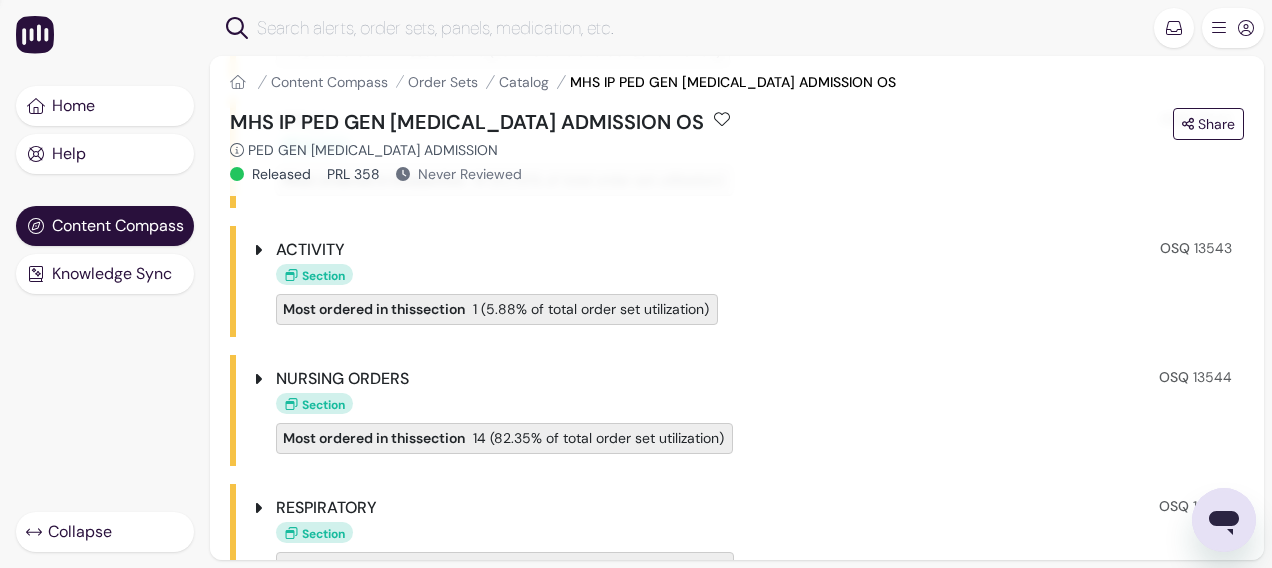 click 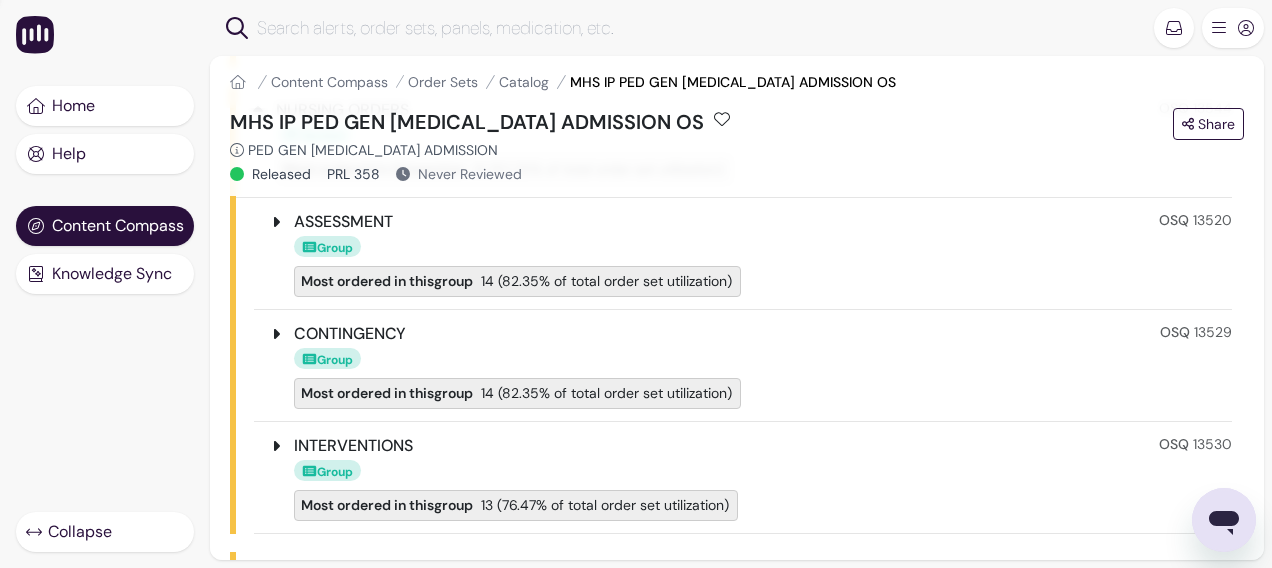 scroll, scrollTop: 1100, scrollLeft: 0, axis: vertical 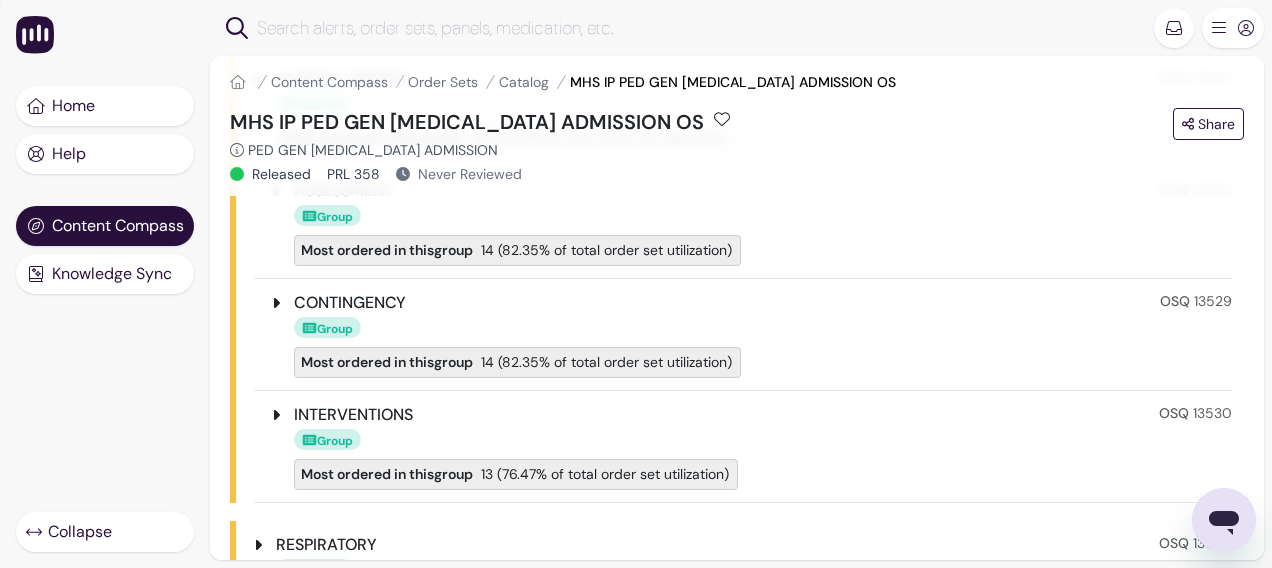 click 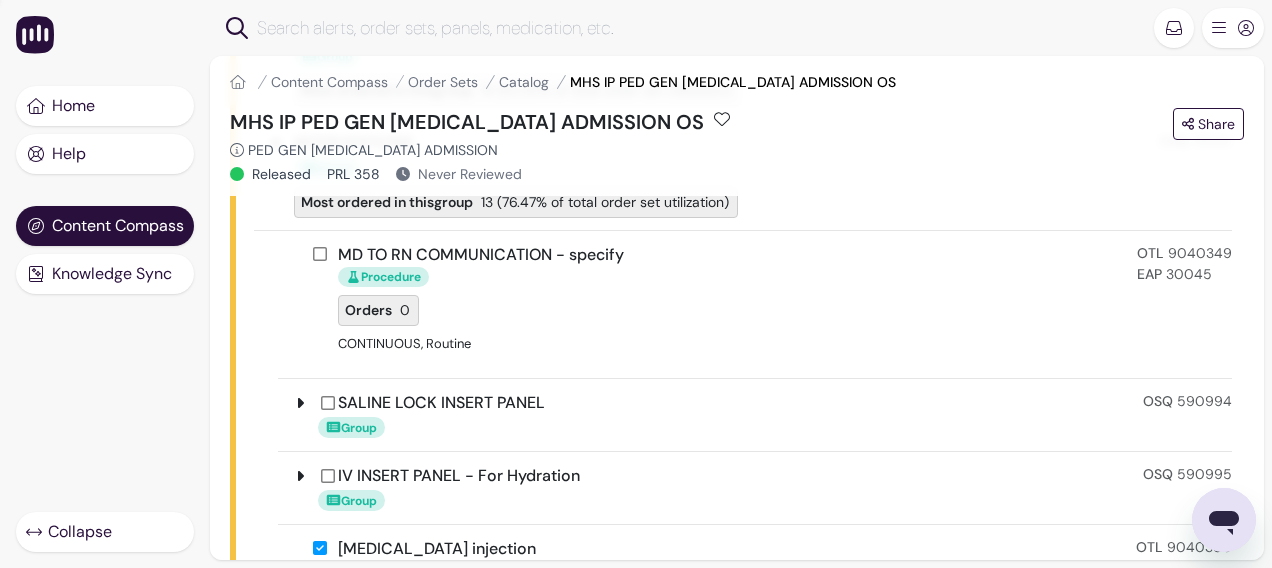 scroll, scrollTop: 1400, scrollLeft: 0, axis: vertical 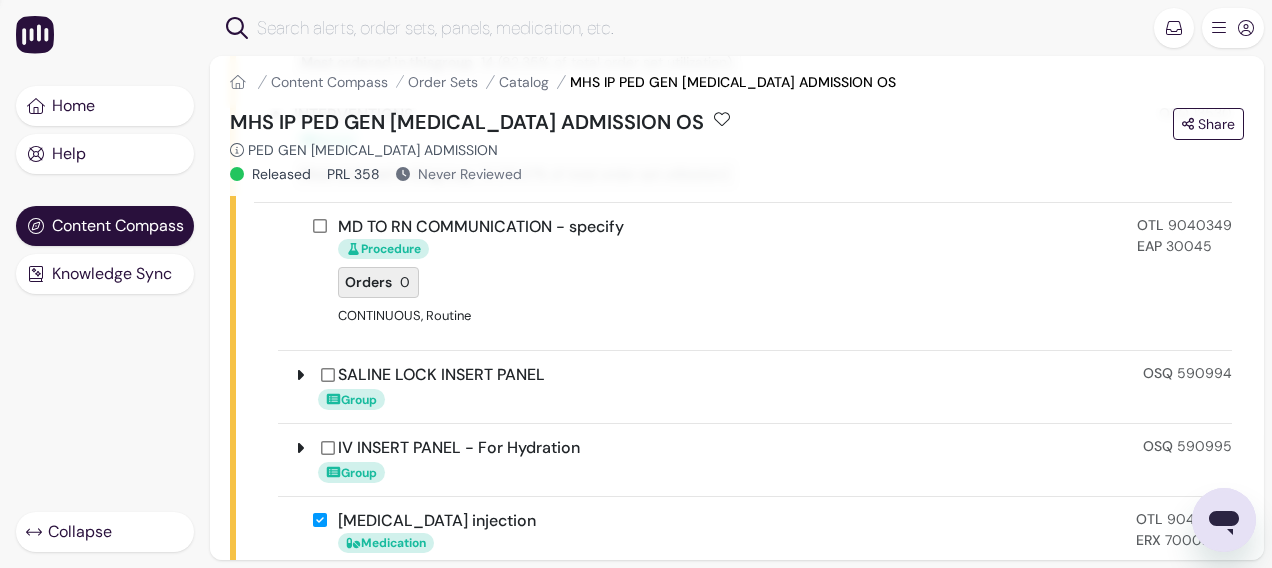 click 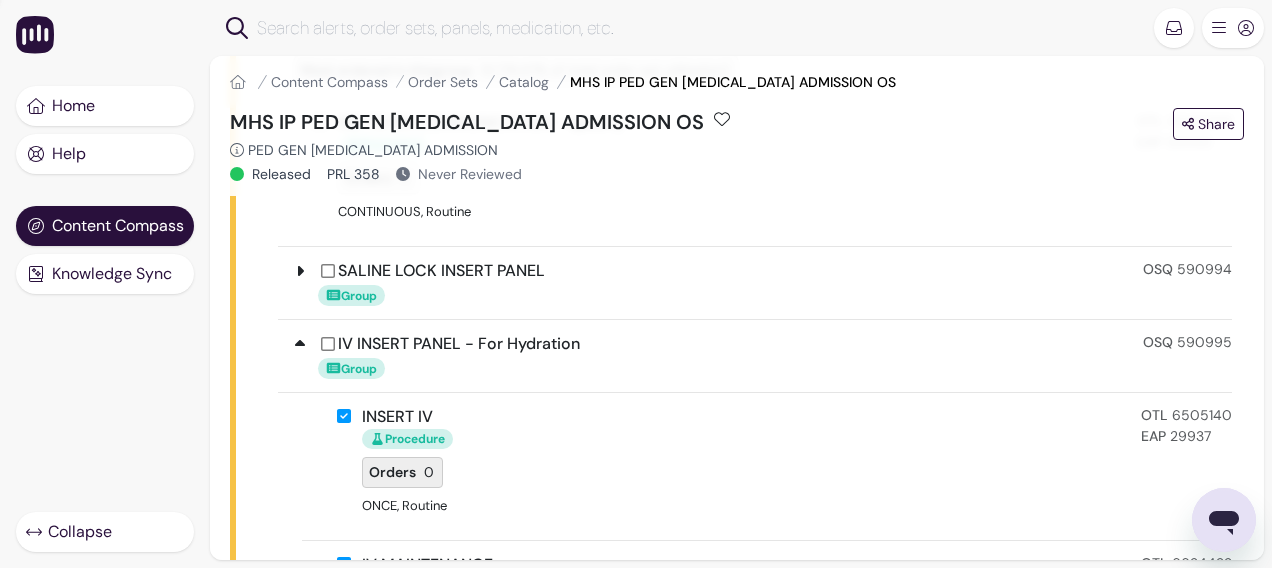 scroll, scrollTop: 1500, scrollLeft: 0, axis: vertical 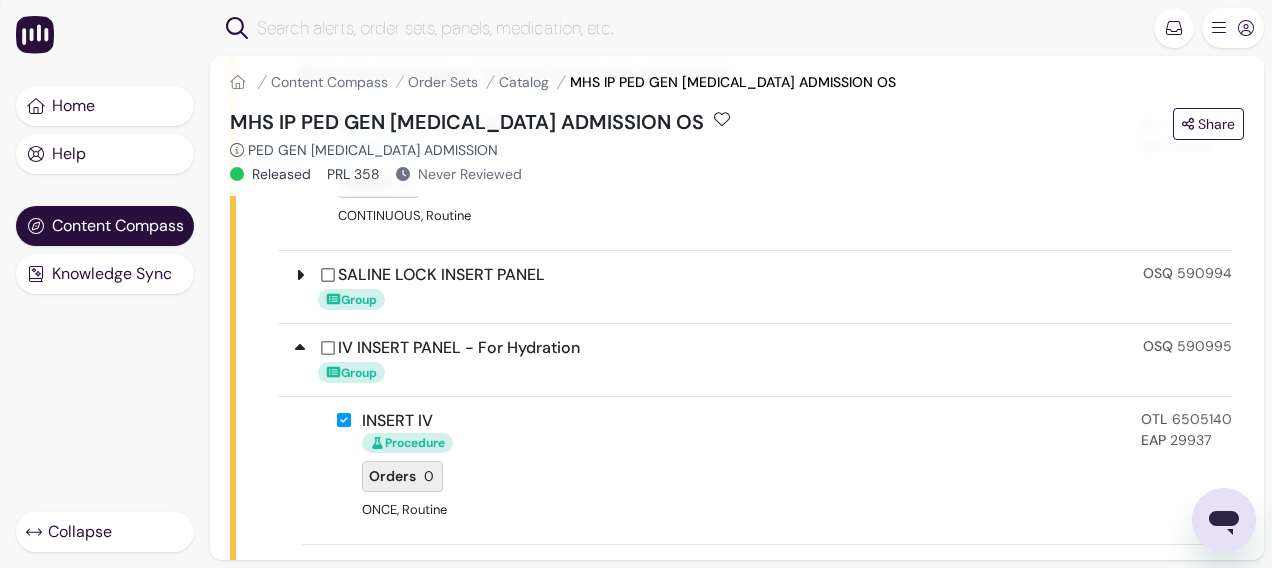 click 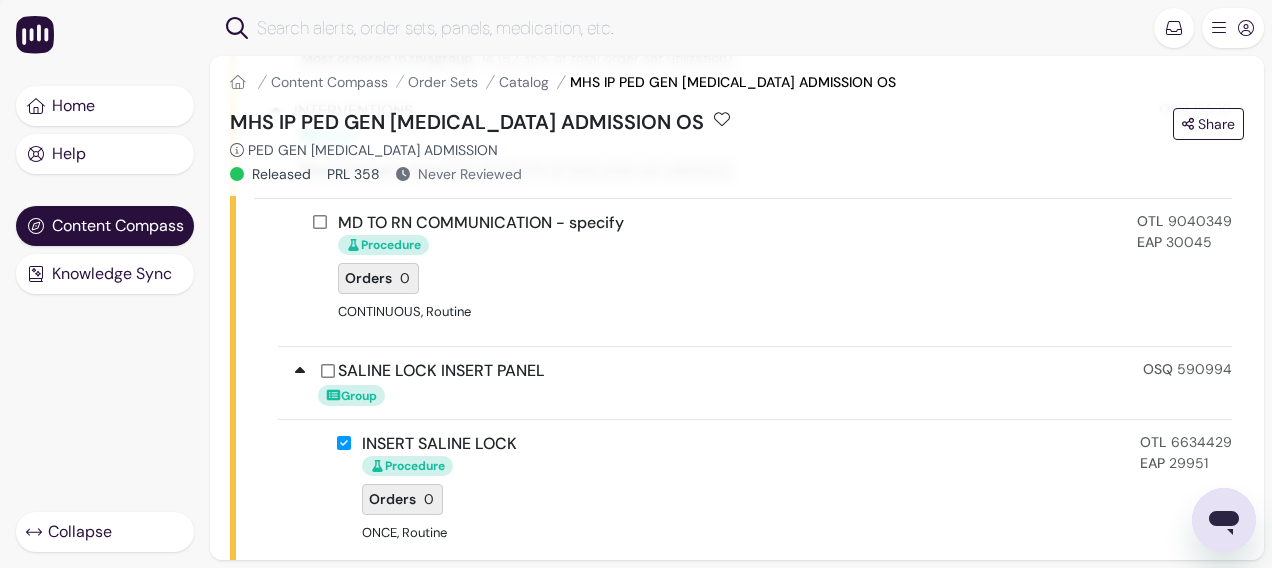 scroll, scrollTop: 1400, scrollLeft: 0, axis: vertical 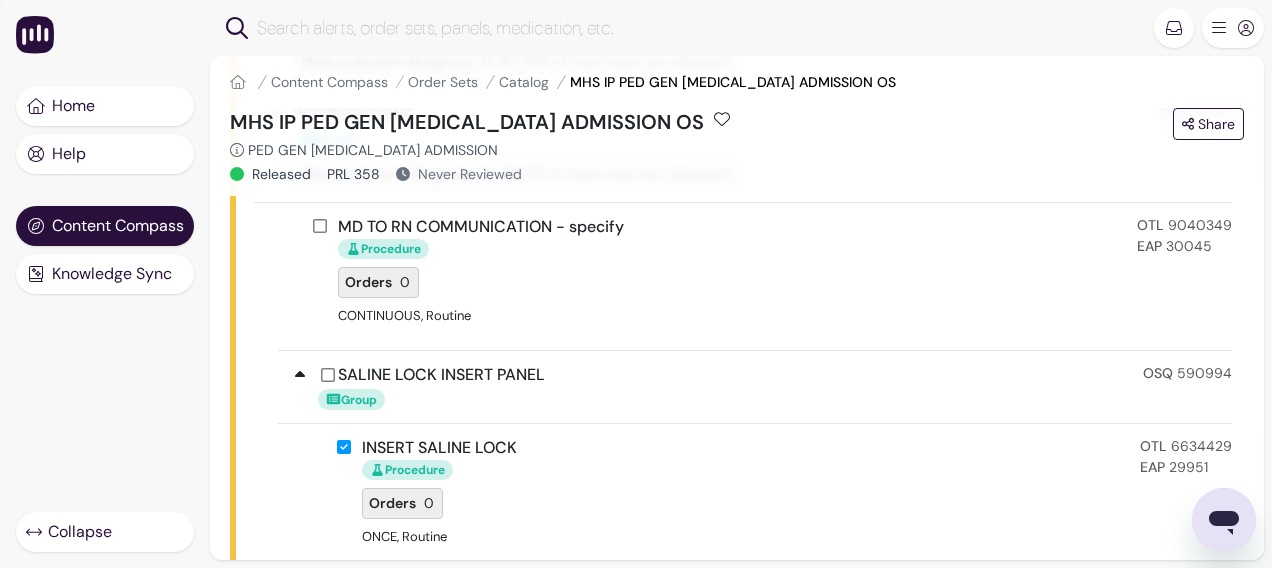 click 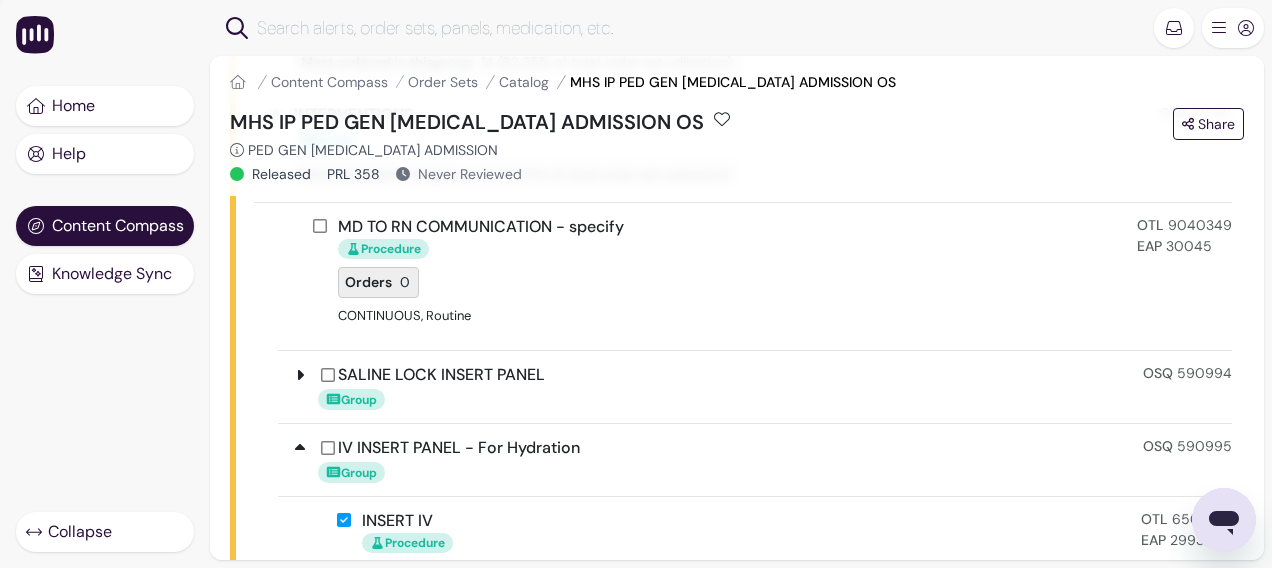 click 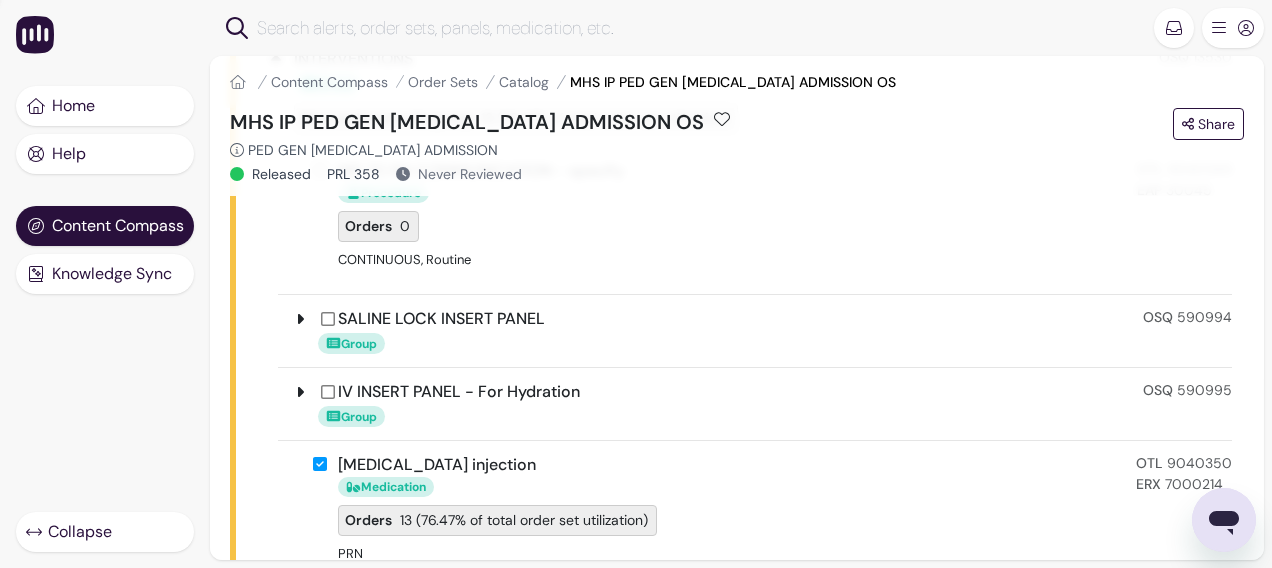 scroll, scrollTop: 1500, scrollLeft: 0, axis: vertical 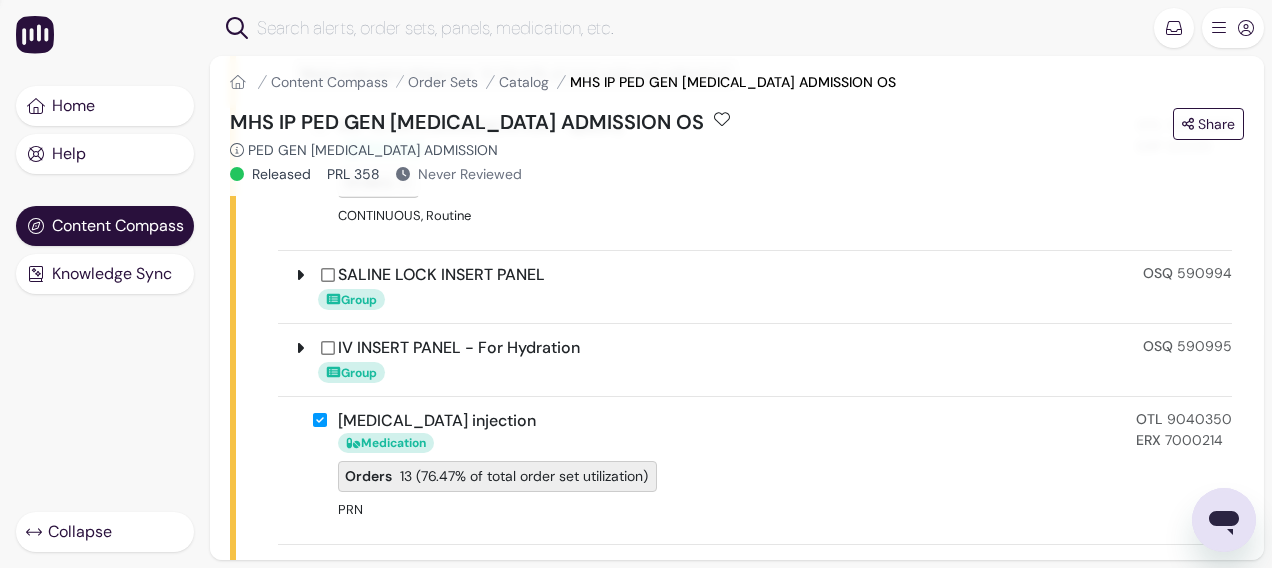 click 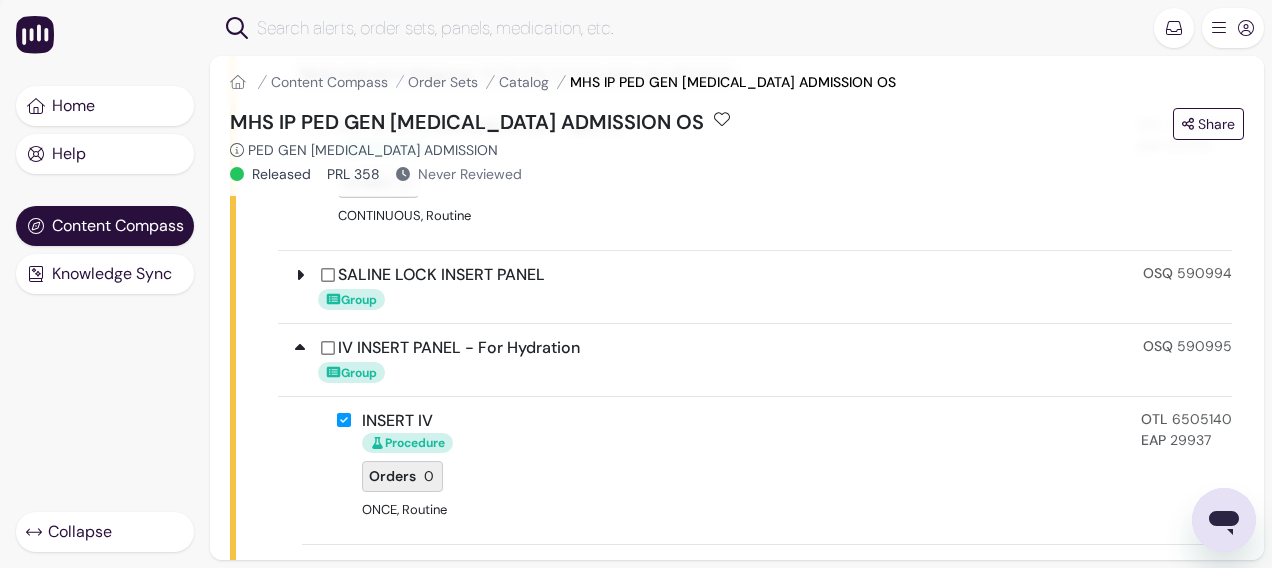 click 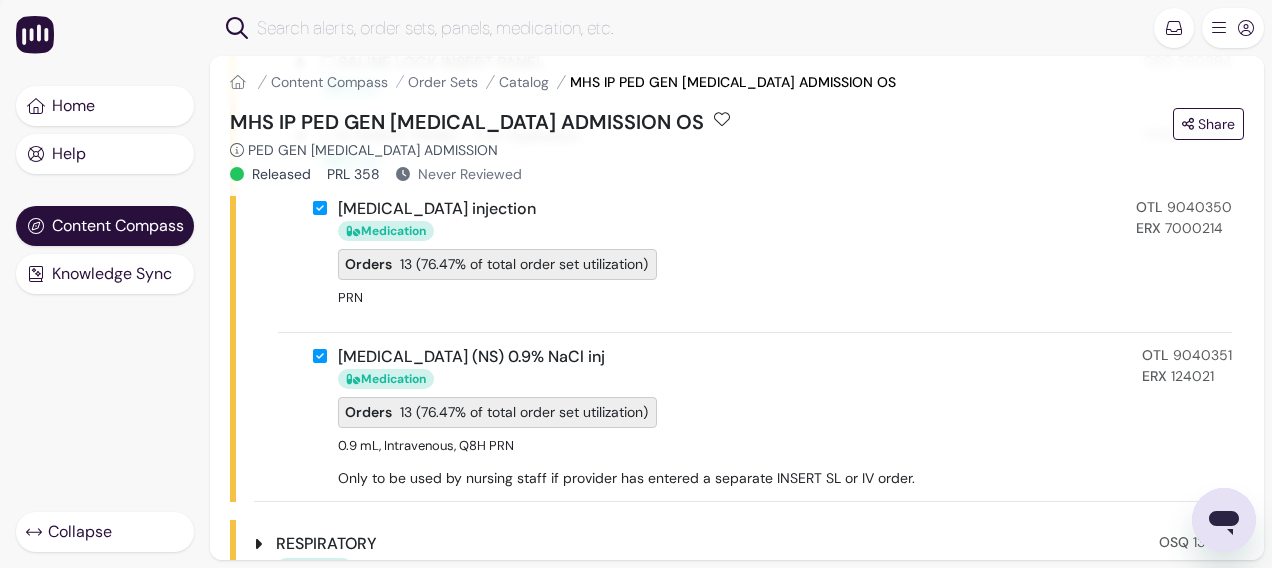 scroll, scrollTop: 1600, scrollLeft: 0, axis: vertical 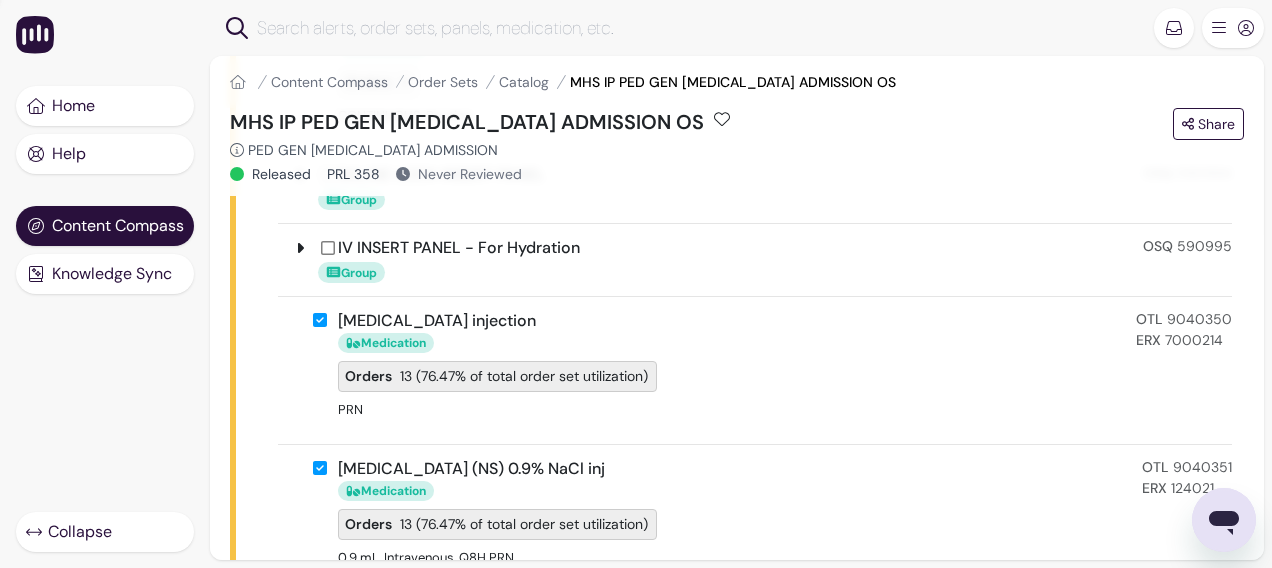 click 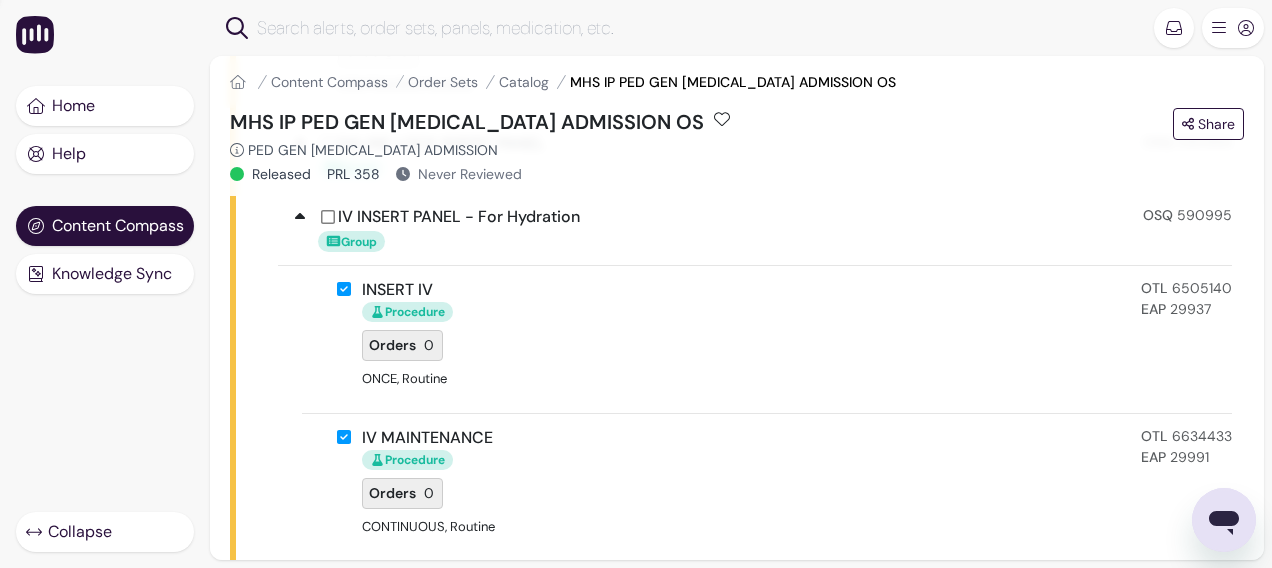 scroll, scrollTop: 1600, scrollLeft: 0, axis: vertical 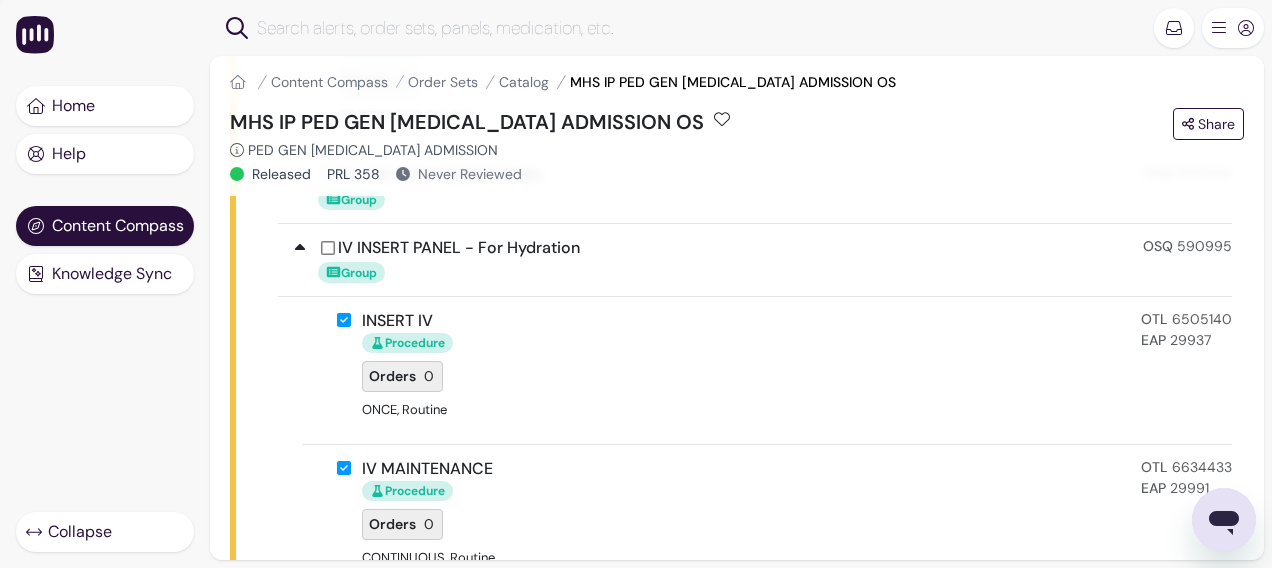 click 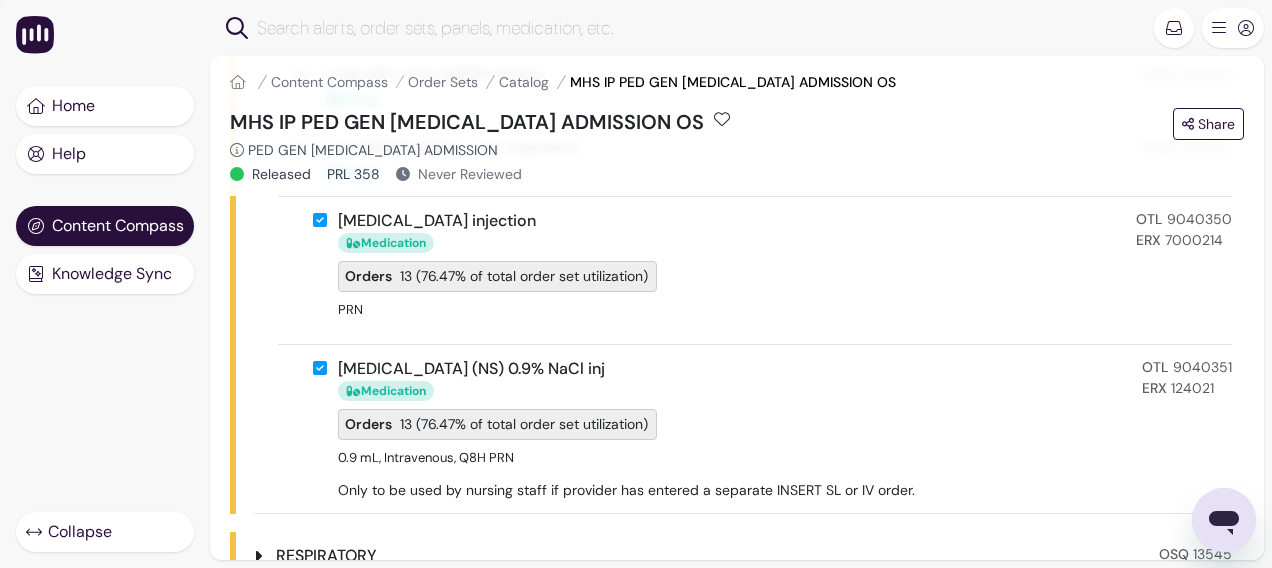 scroll, scrollTop: 1600, scrollLeft: 0, axis: vertical 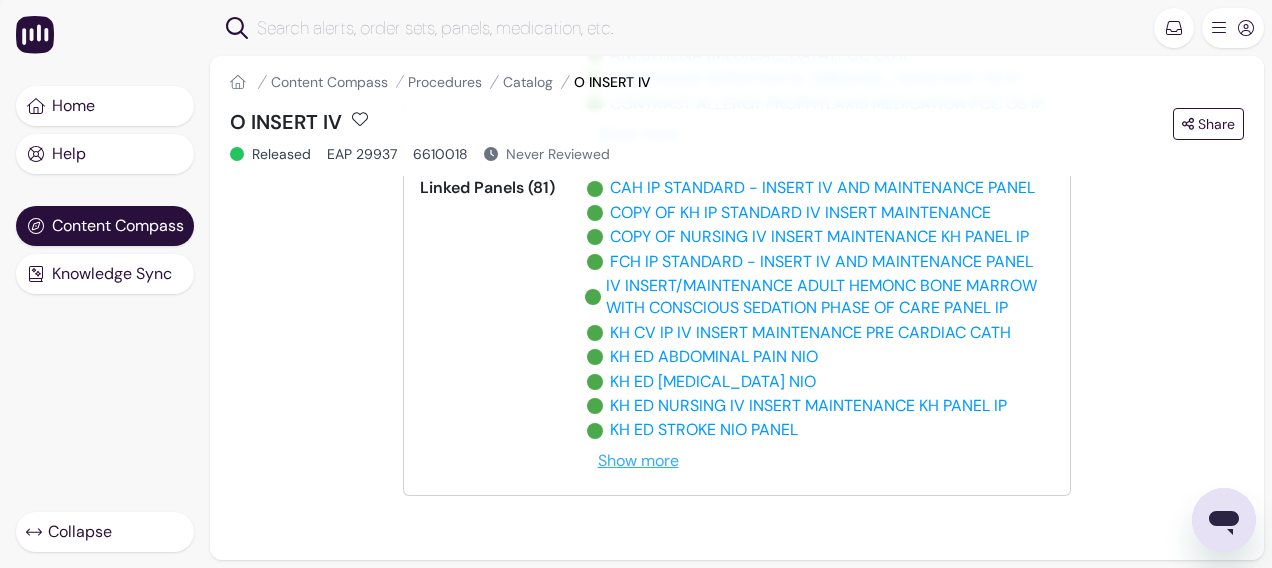 click on "Show more" at bounding box center (638, 461) 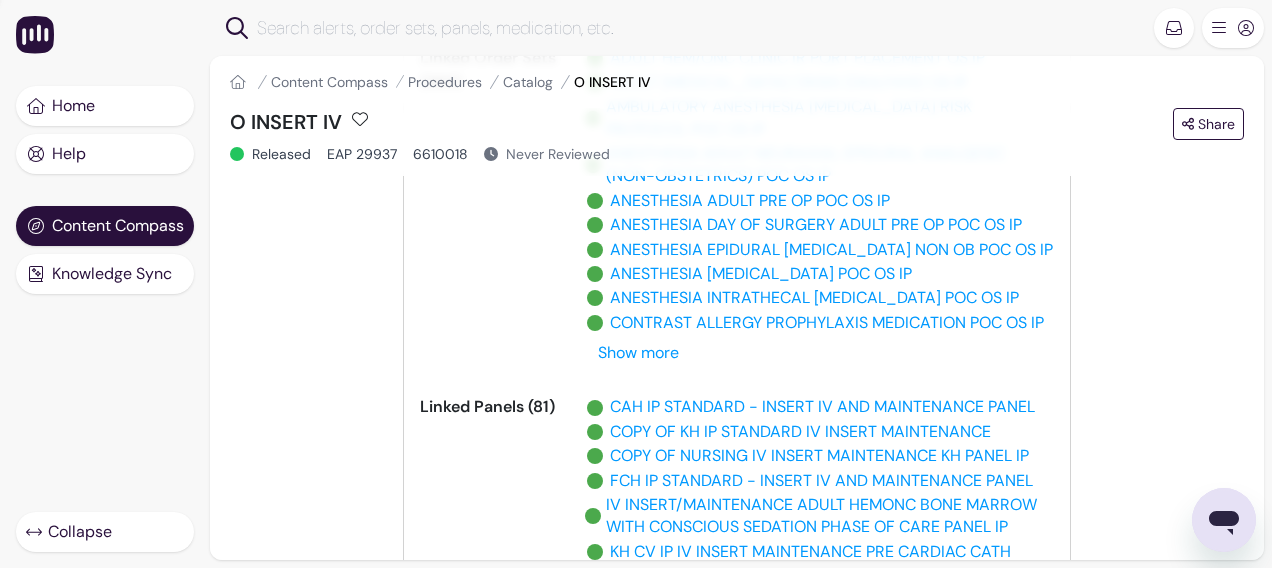scroll, scrollTop: 400, scrollLeft: 0, axis: vertical 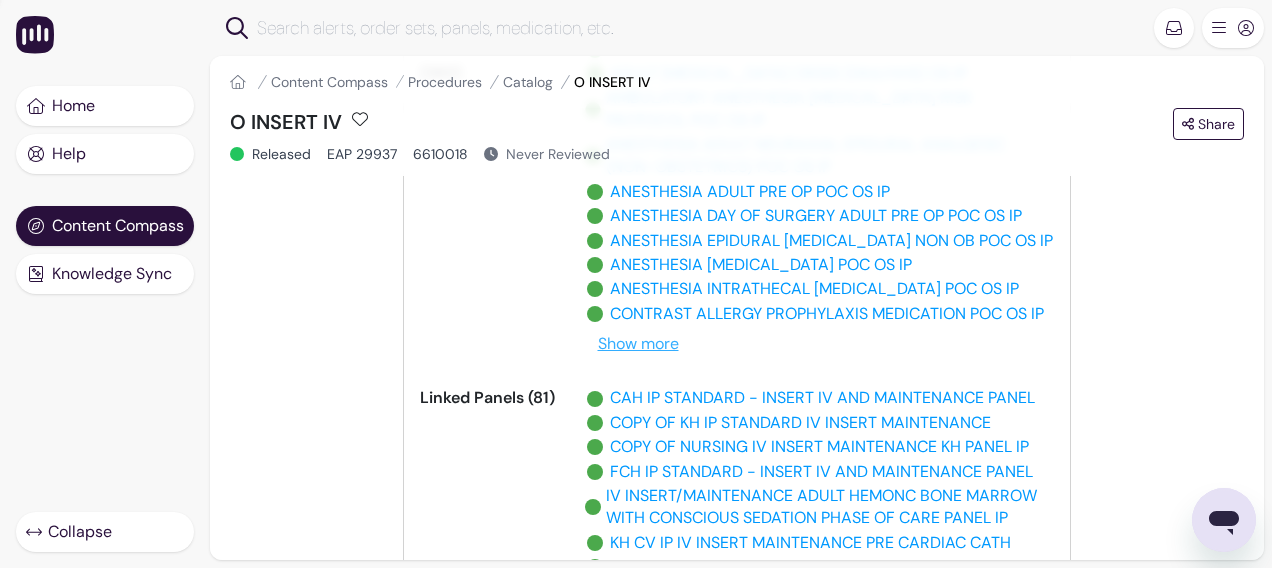 click on "Show more" at bounding box center (638, 344) 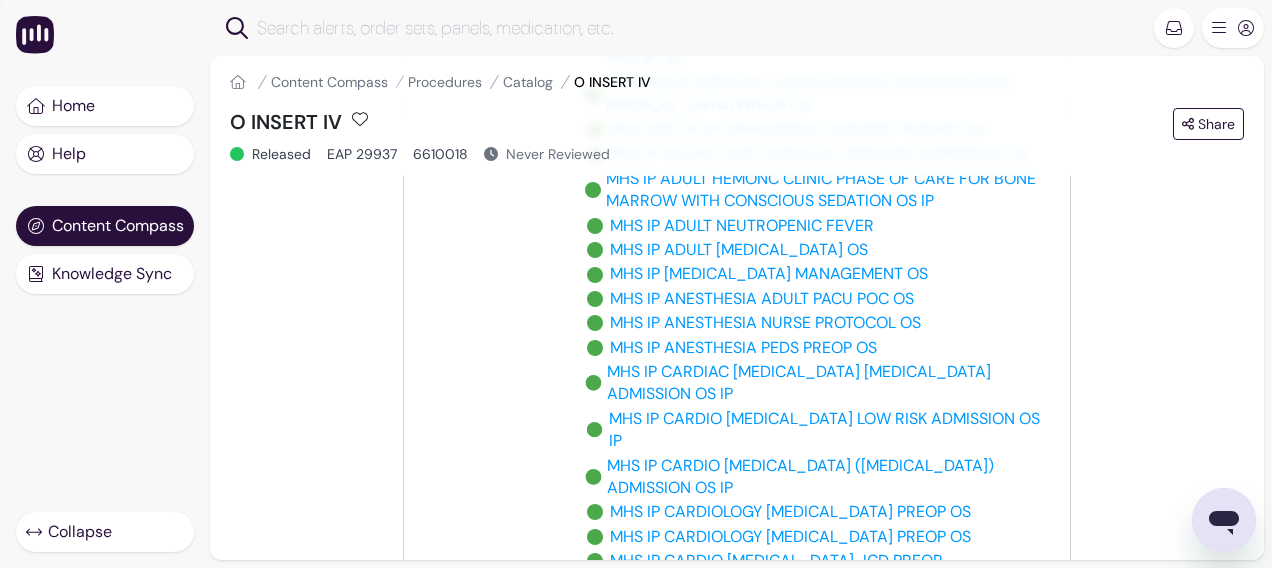 scroll, scrollTop: 3900, scrollLeft: 0, axis: vertical 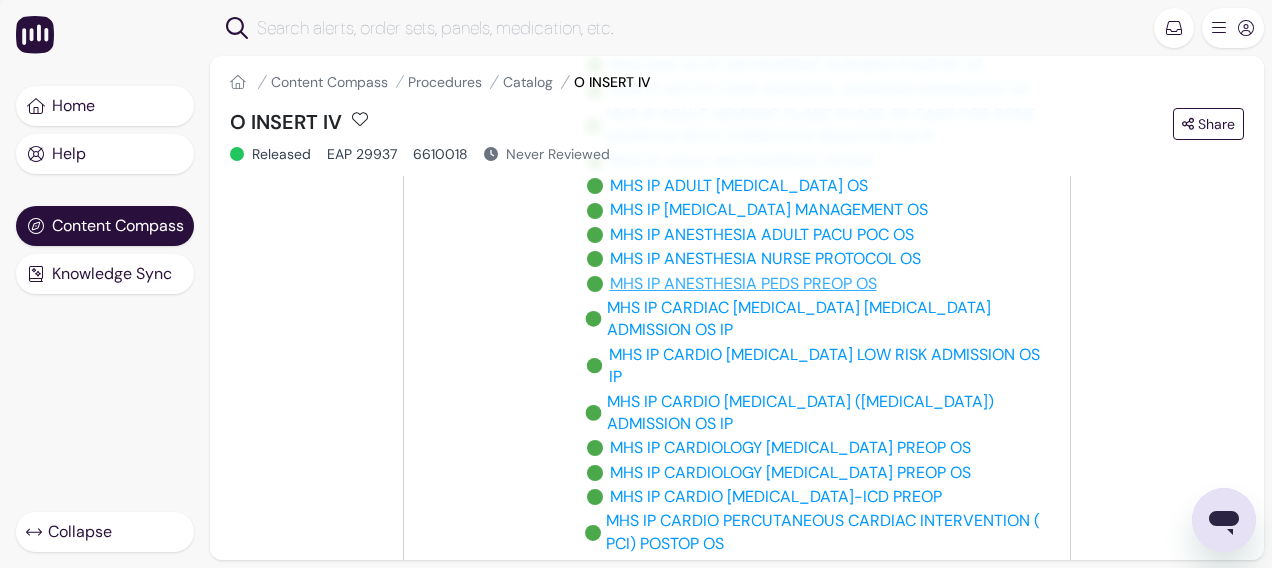 click on "MHS IP ANESTHESIA PEDS PREOP OS" at bounding box center (743, 284) 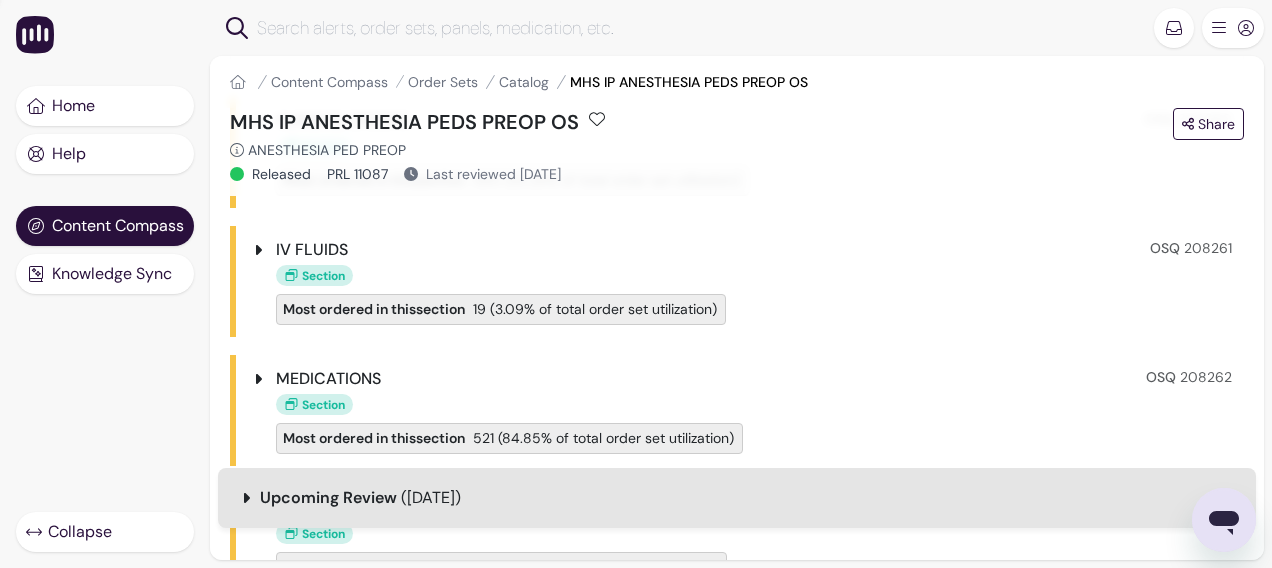 scroll, scrollTop: 300, scrollLeft: 0, axis: vertical 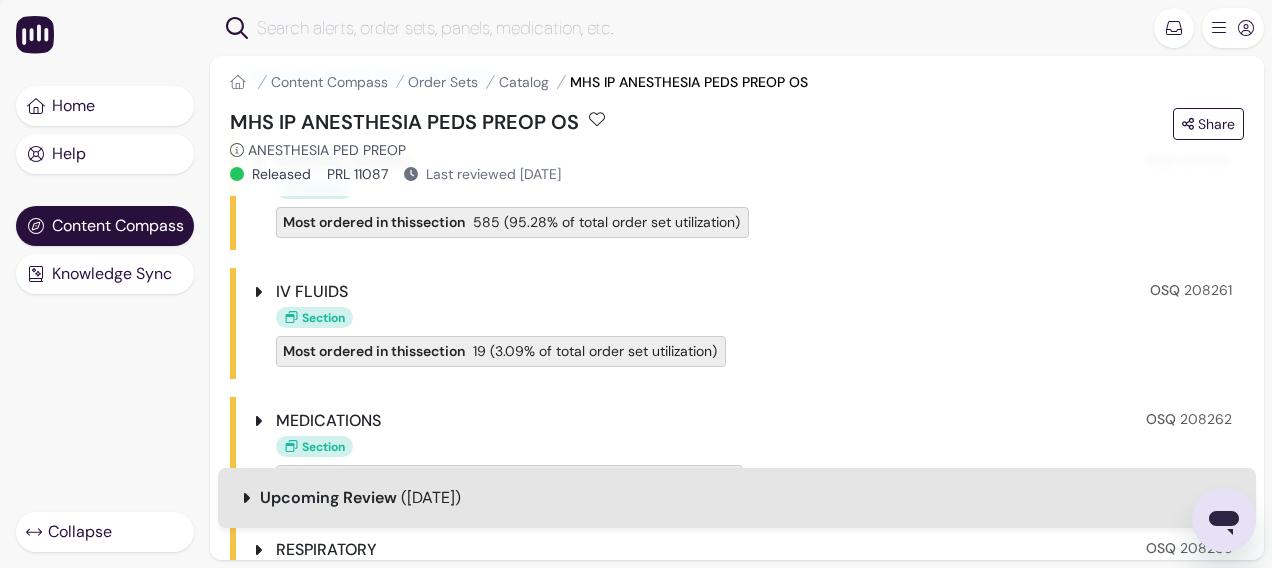 click 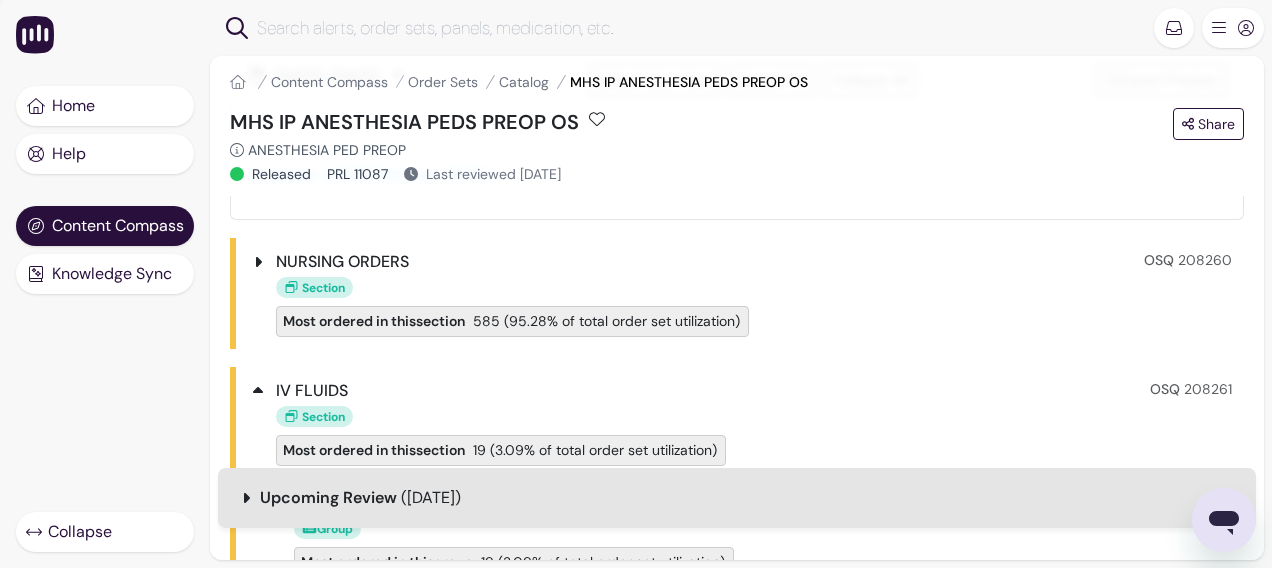 scroll, scrollTop: 200, scrollLeft: 0, axis: vertical 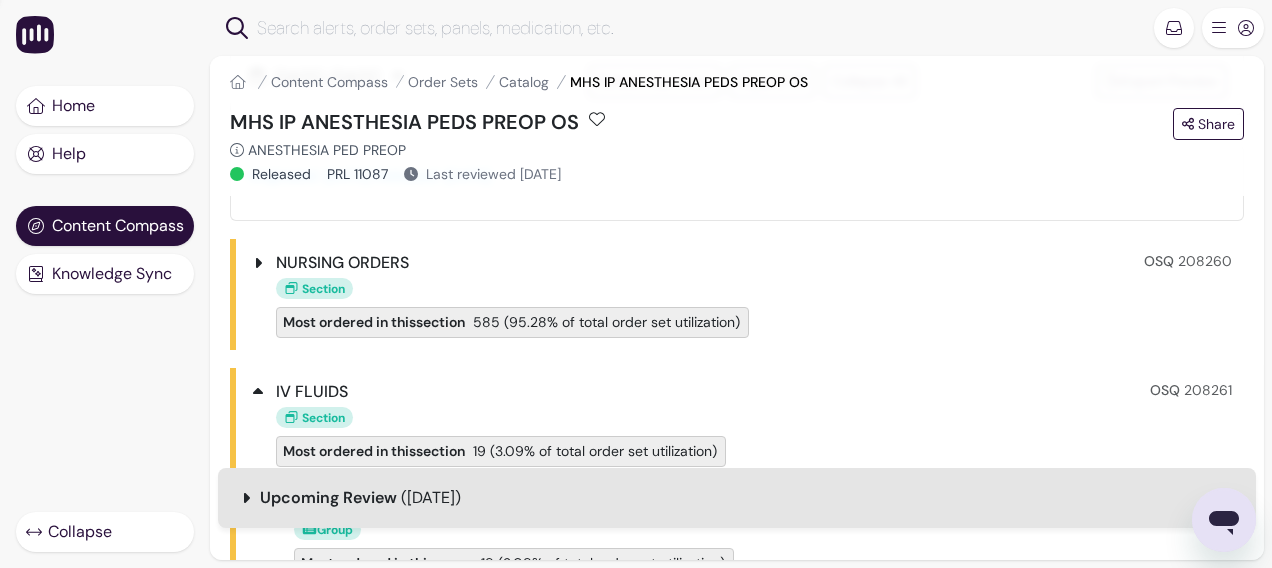 click 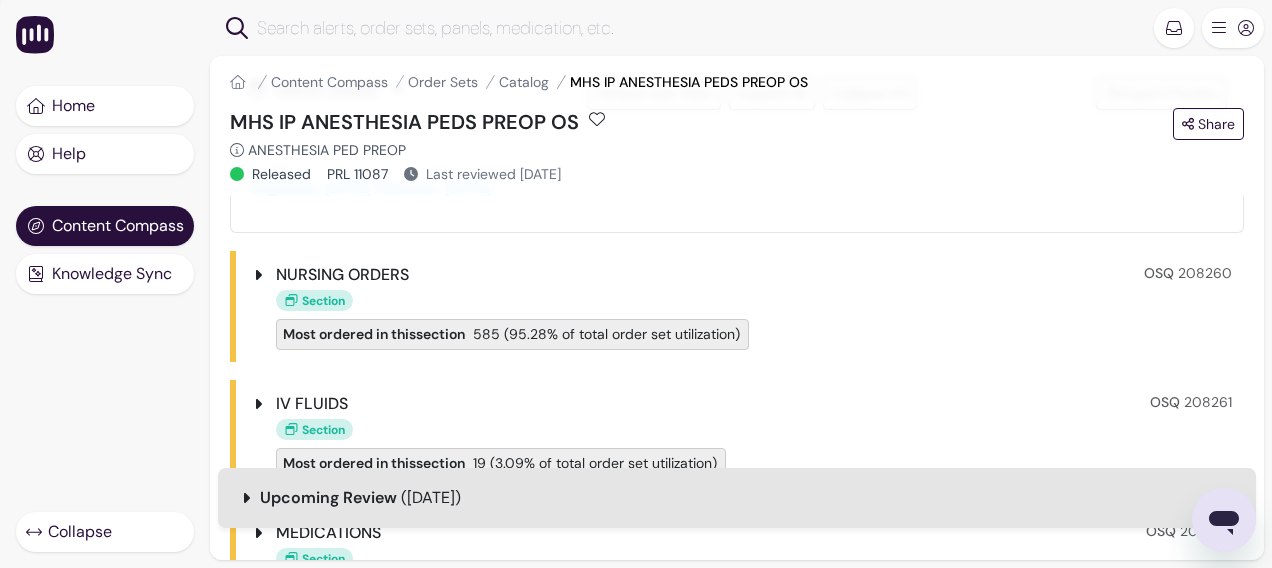 scroll, scrollTop: 156, scrollLeft: 0, axis: vertical 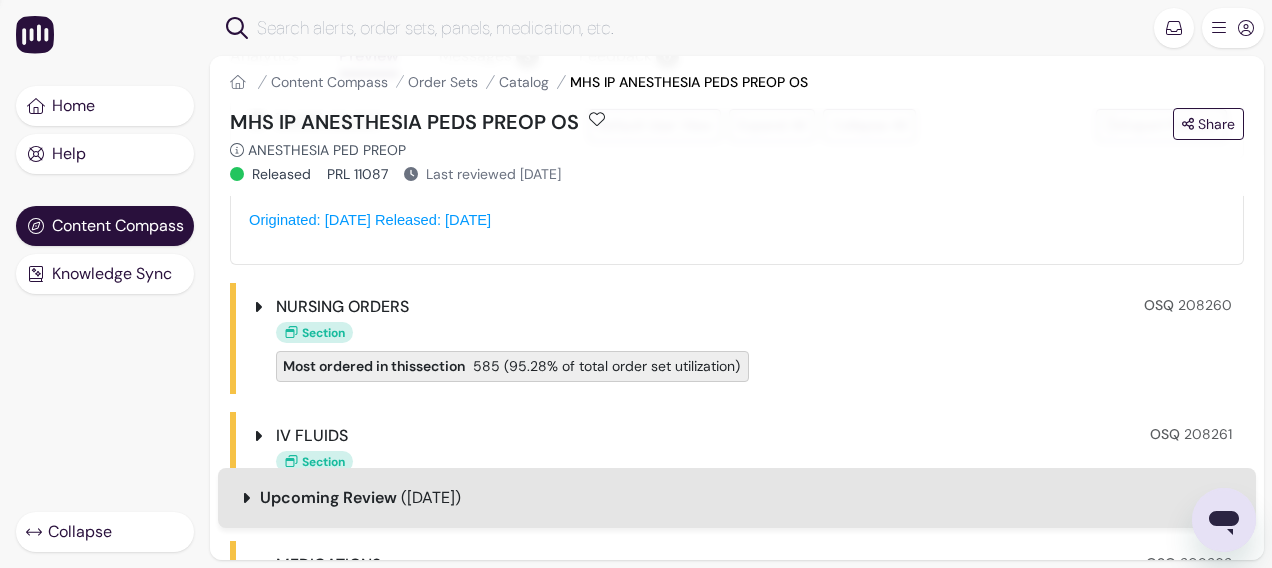 click 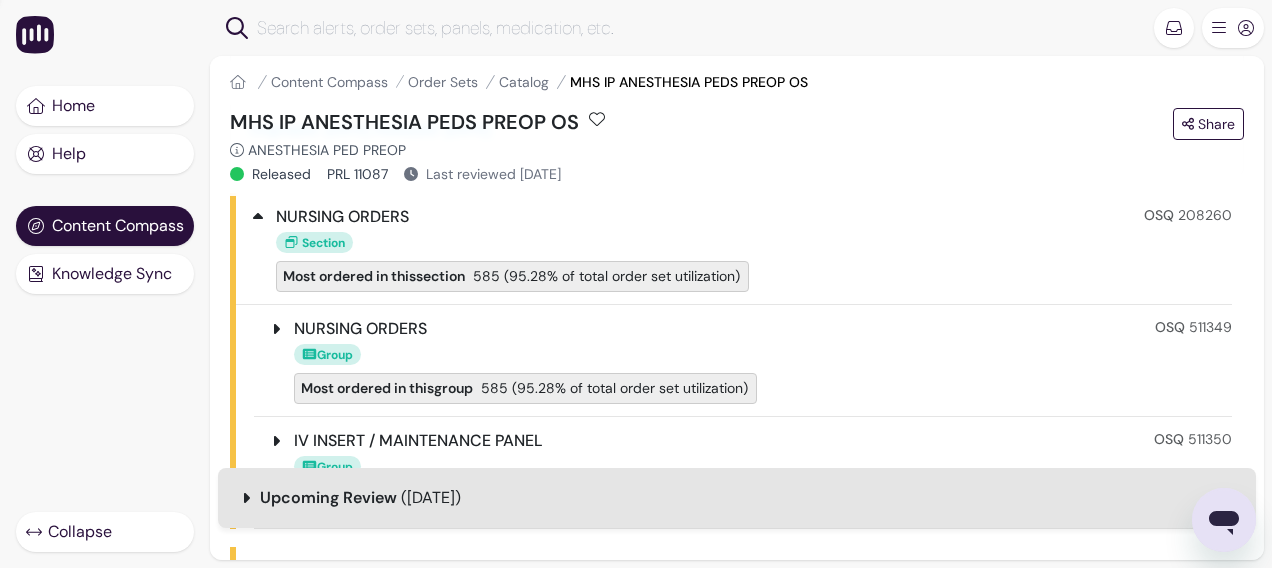 scroll, scrollTop: 356, scrollLeft: 0, axis: vertical 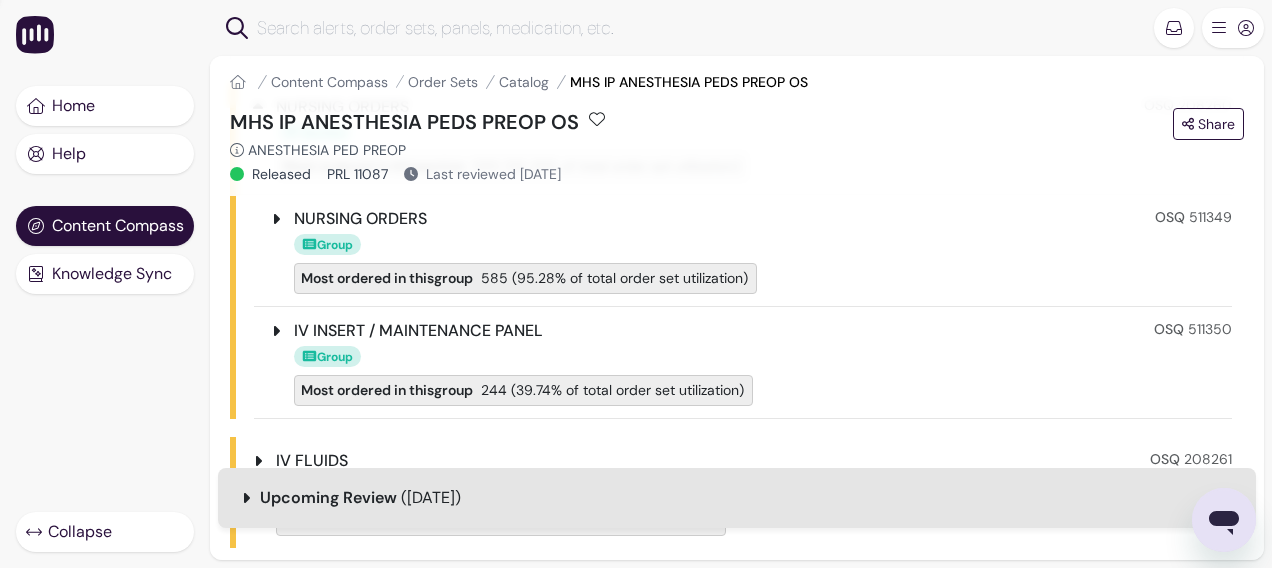 click 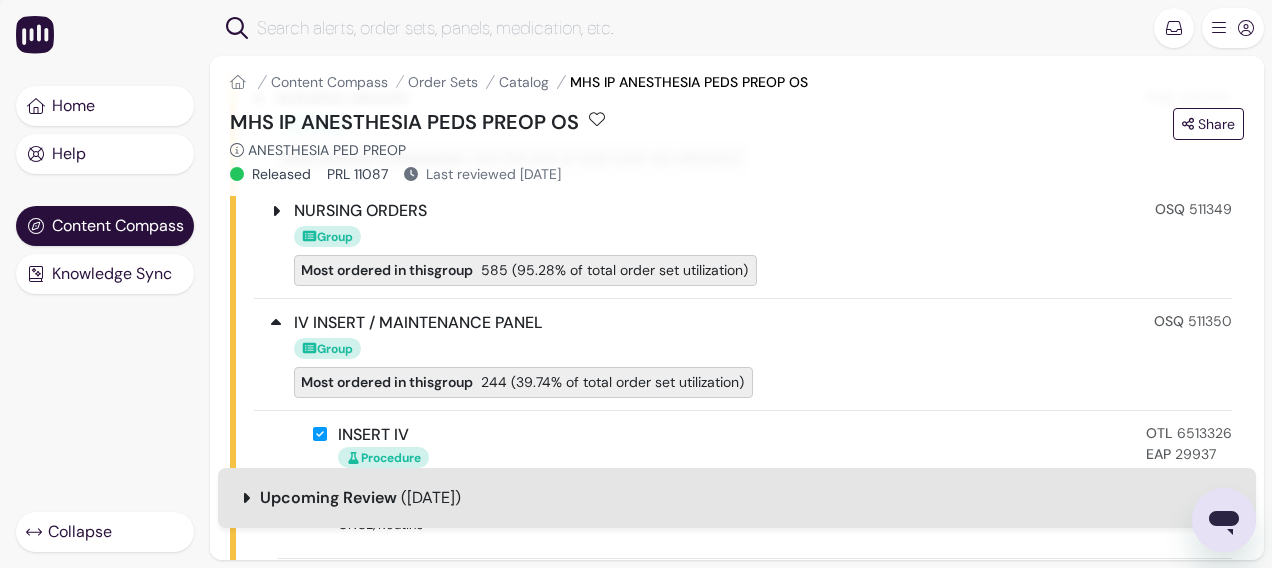 scroll, scrollTop: 356, scrollLeft: 0, axis: vertical 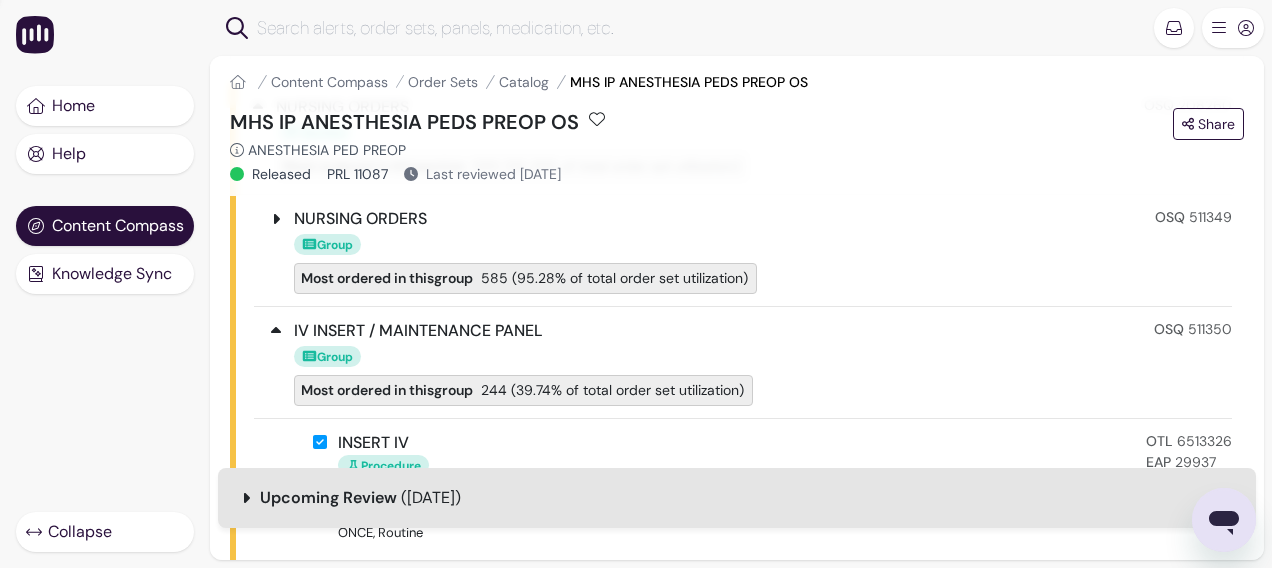 click 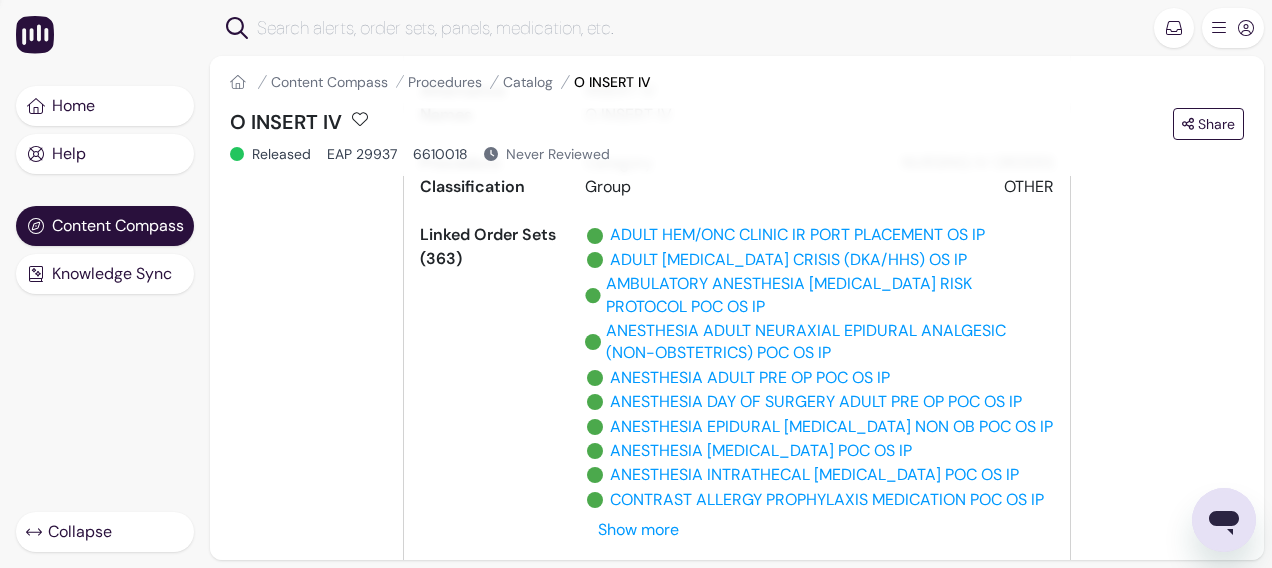 scroll, scrollTop: 356, scrollLeft: 0, axis: vertical 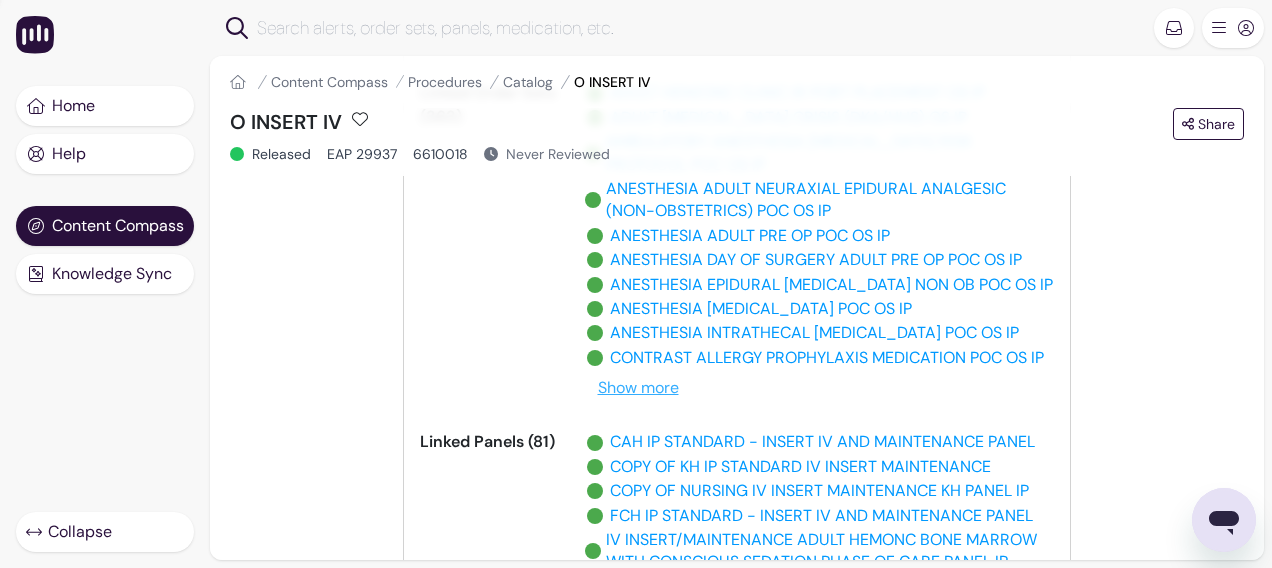 click on "Show more" at bounding box center [638, 388] 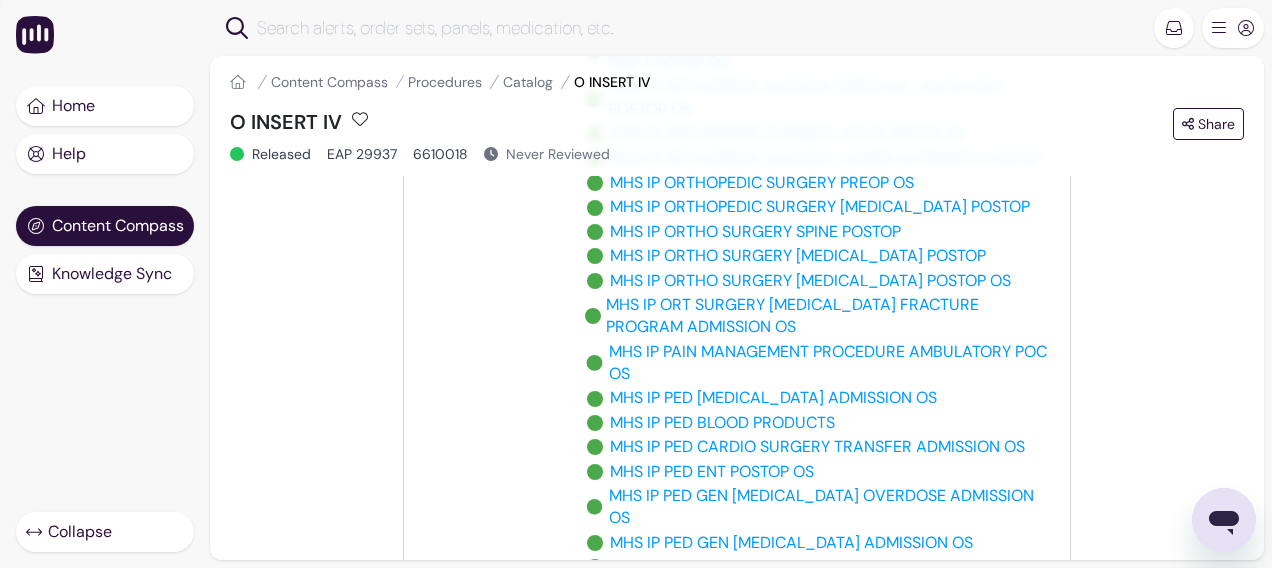 scroll, scrollTop: 5656, scrollLeft: 0, axis: vertical 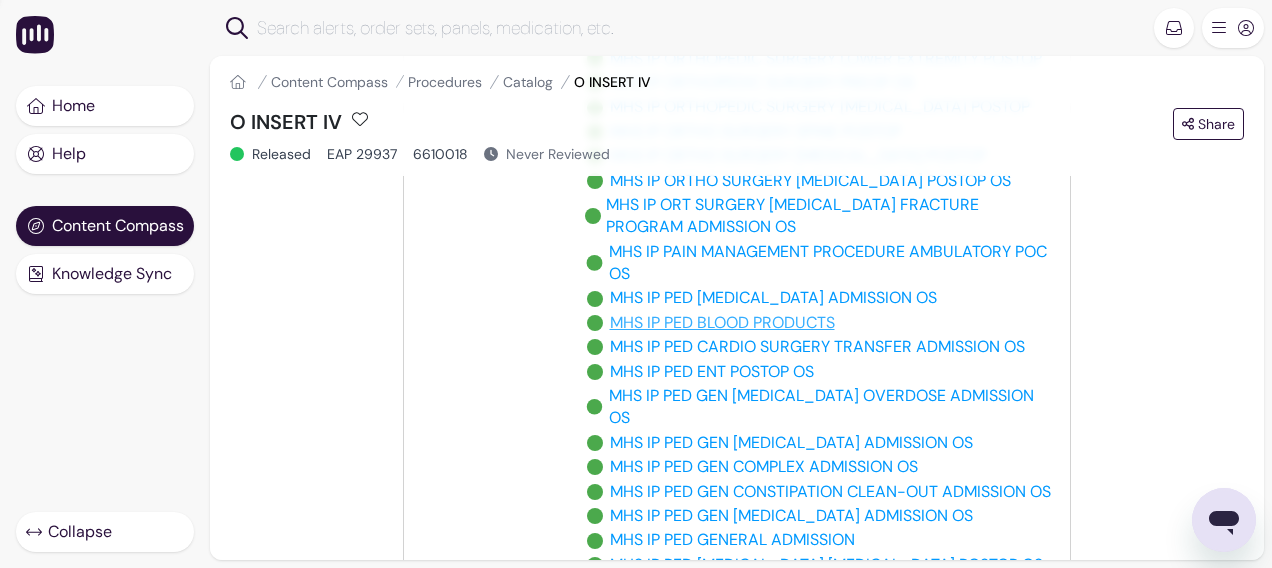 click on "MHS IP PED BLOOD PRODUCTS" at bounding box center (722, 323) 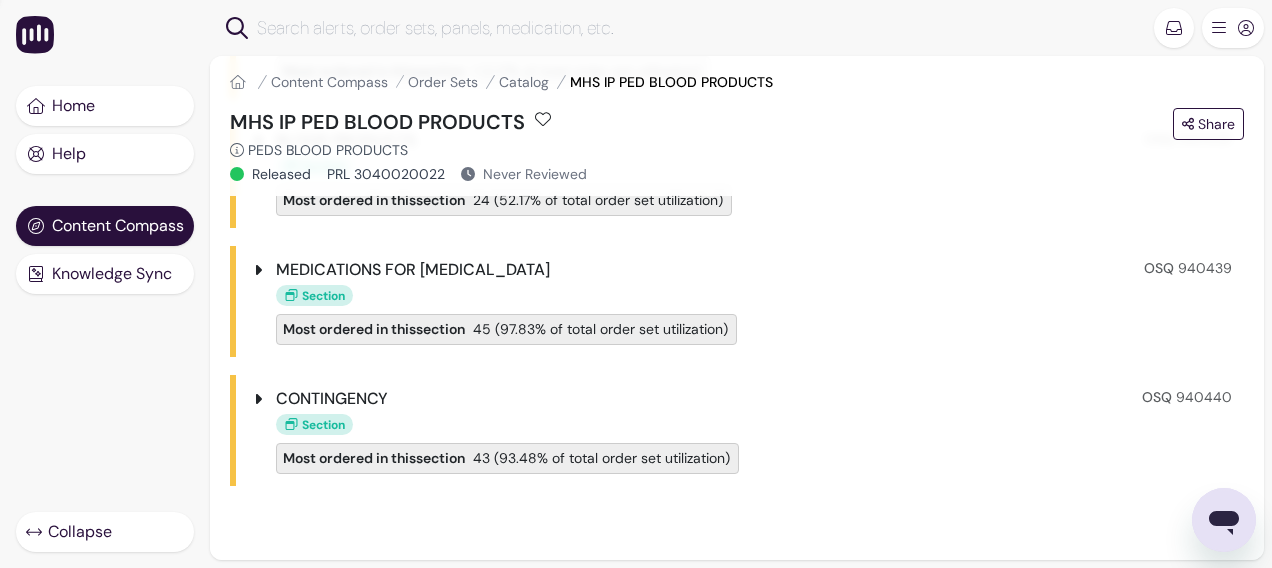 scroll, scrollTop: 582, scrollLeft: 0, axis: vertical 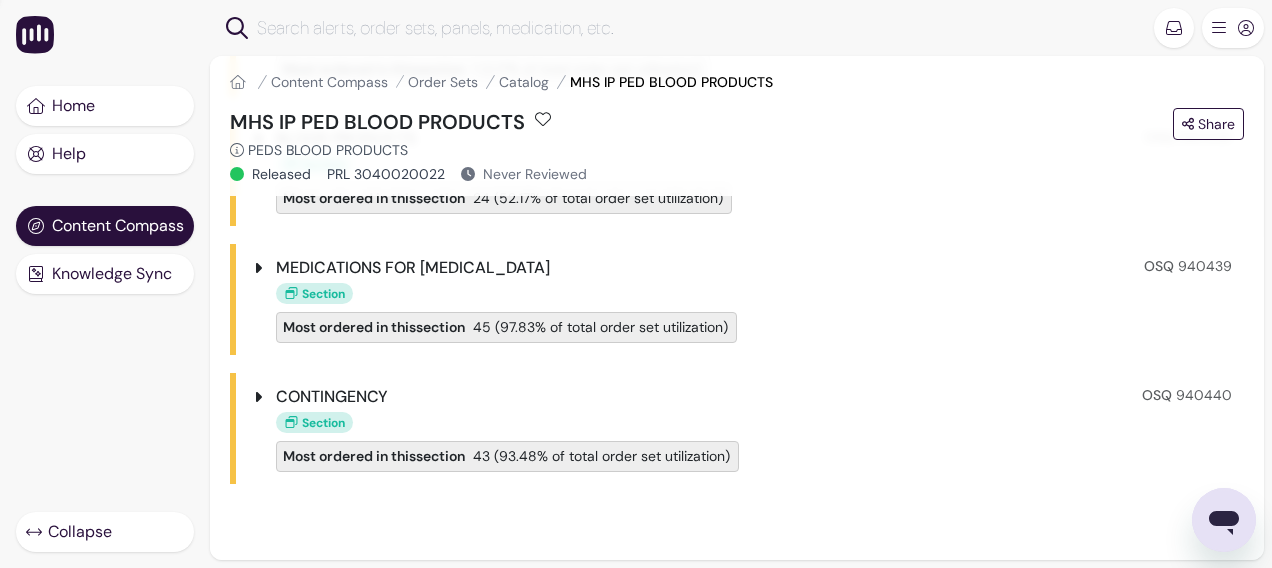 click 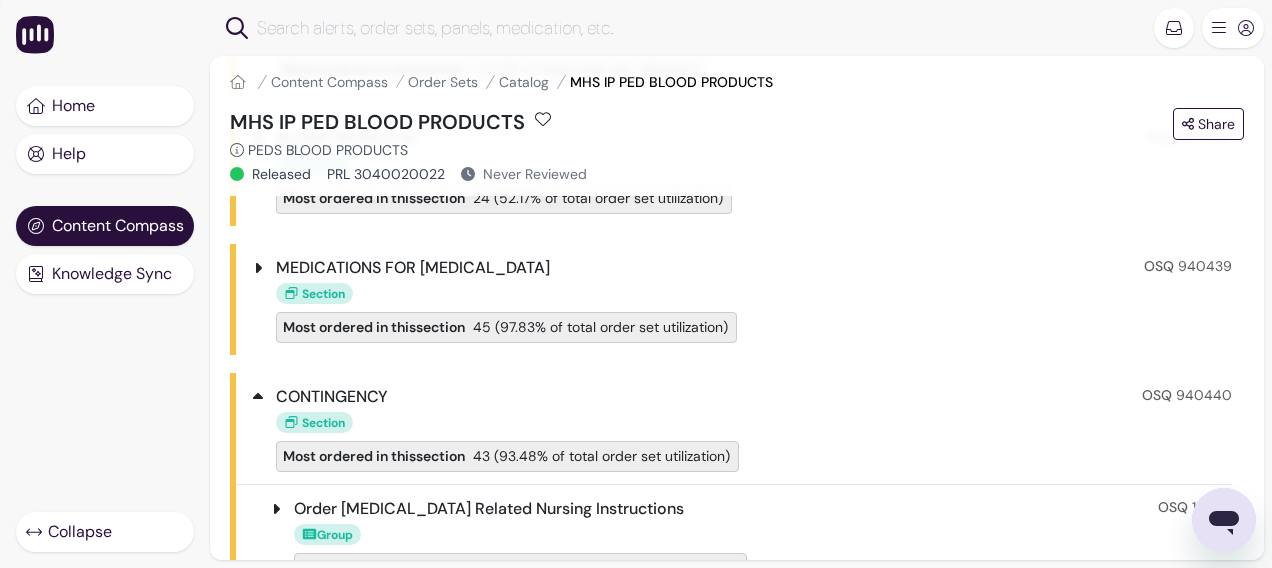 scroll, scrollTop: 694, scrollLeft: 0, axis: vertical 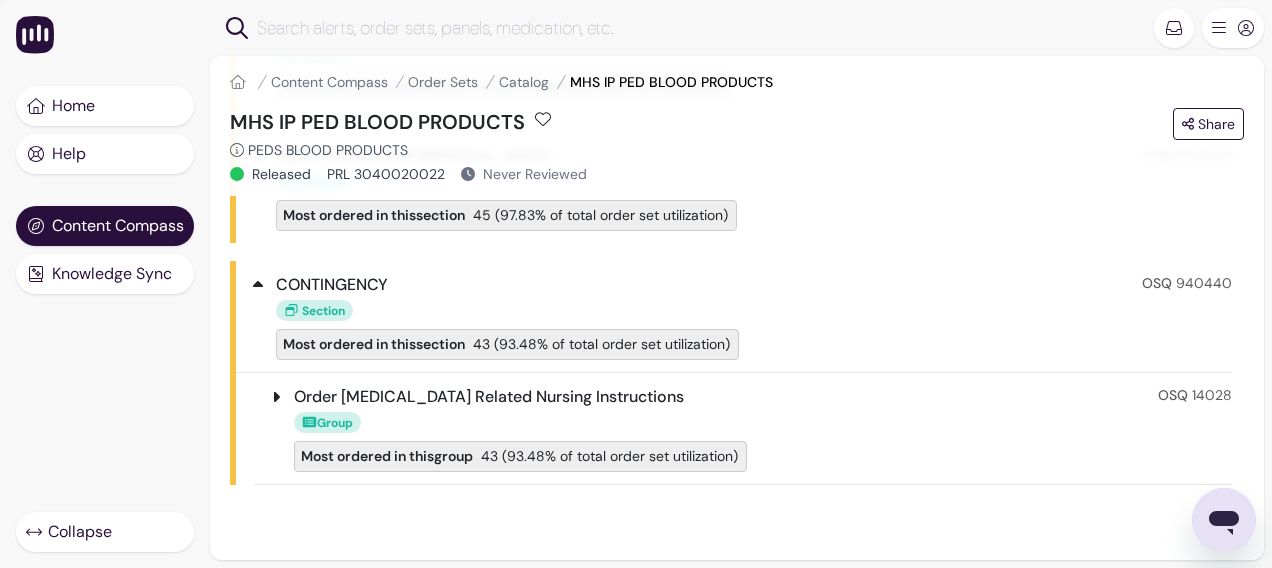 click 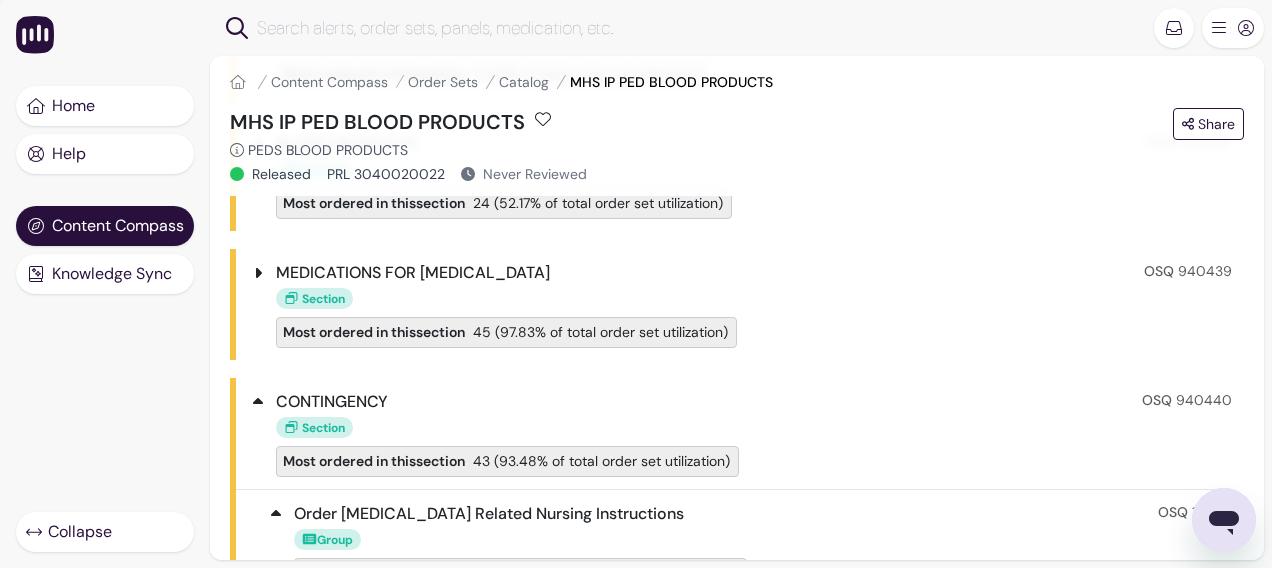 scroll, scrollTop: 546, scrollLeft: 0, axis: vertical 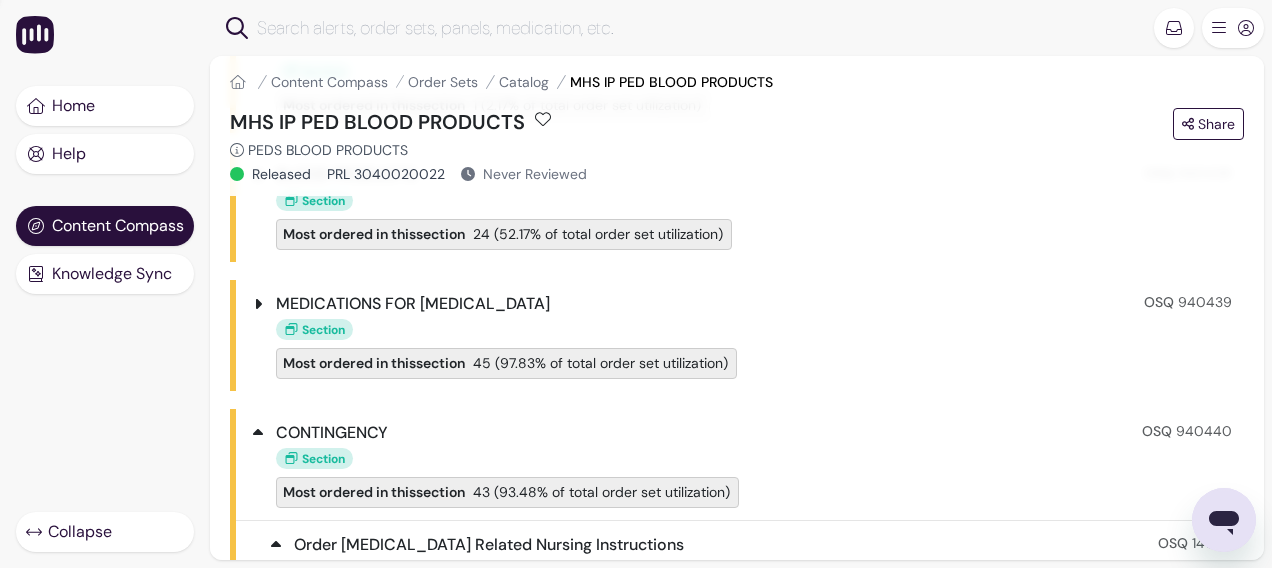 click 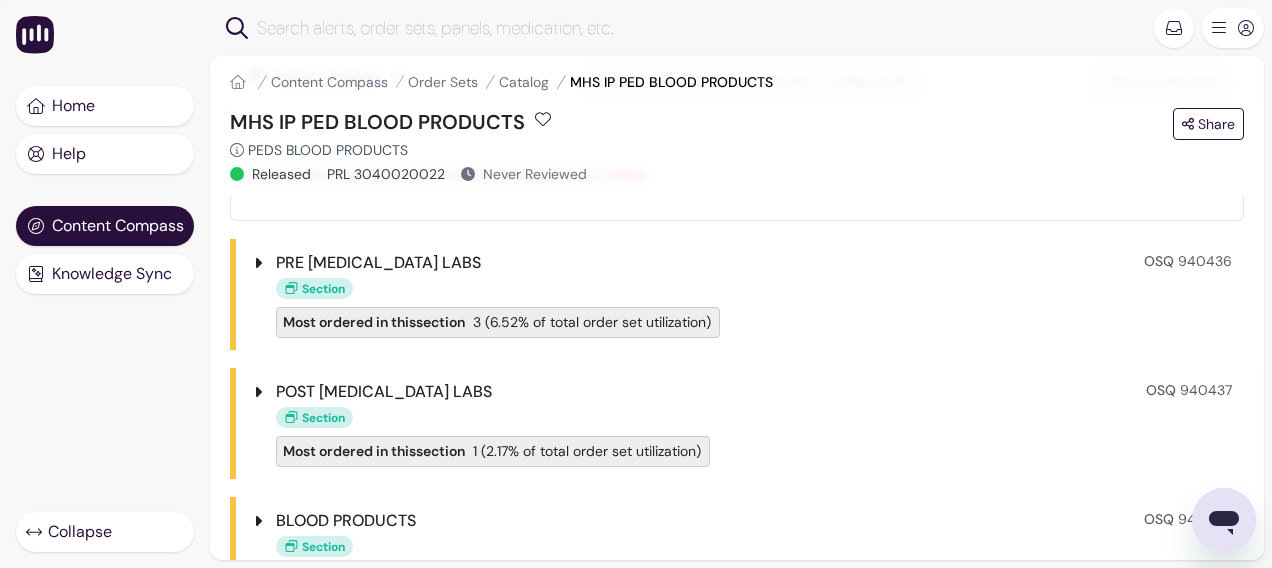 scroll, scrollTop: 0, scrollLeft: 0, axis: both 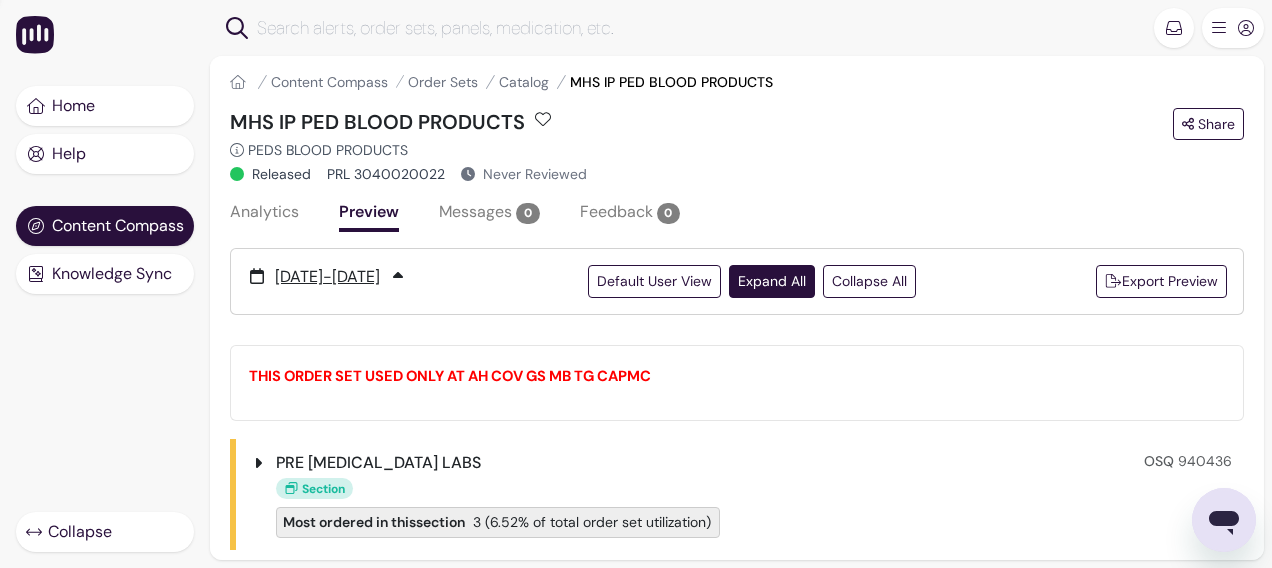 click on "Expand All" at bounding box center (772, 281) 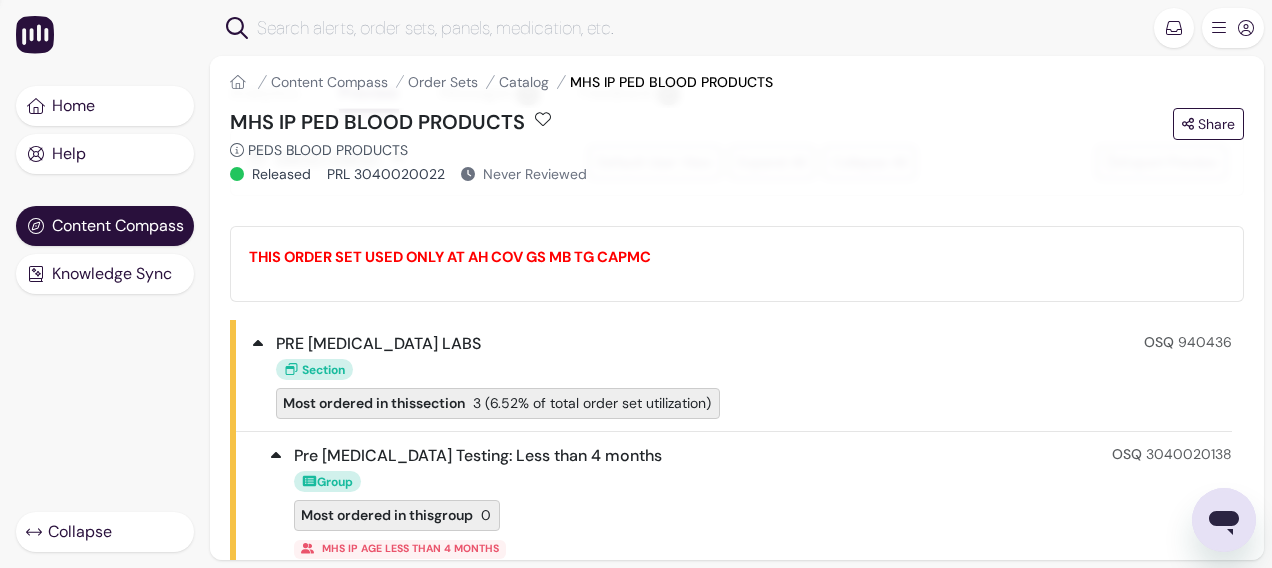 scroll, scrollTop: 0, scrollLeft: 0, axis: both 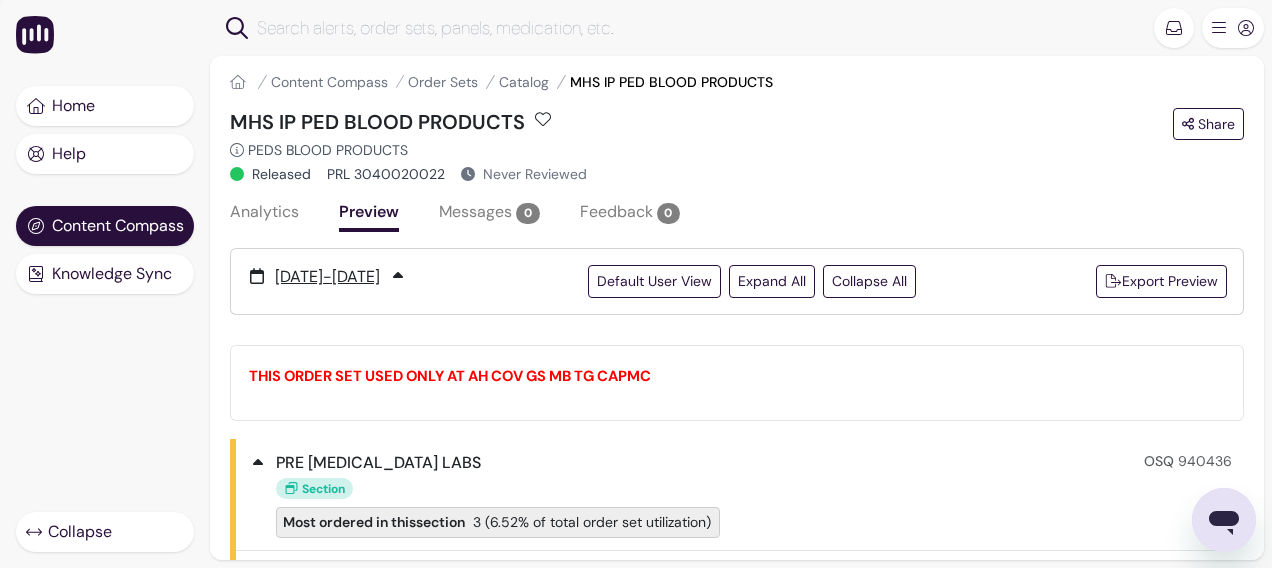 type 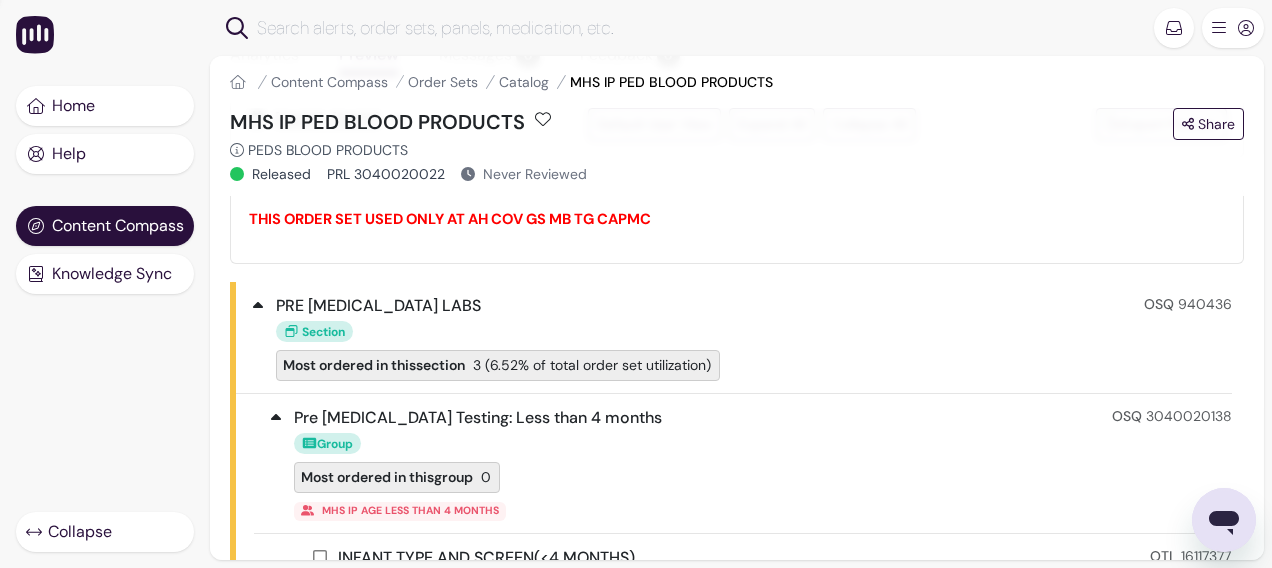 scroll, scrollTop: 200, scrollLeft: 0, axis: vertical 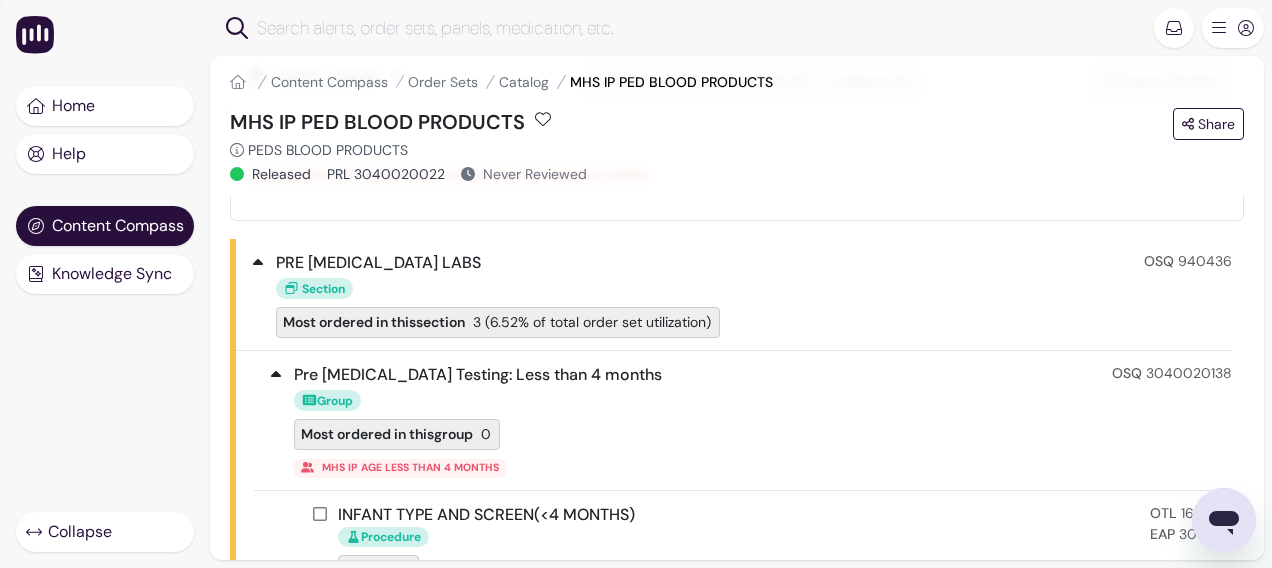 click 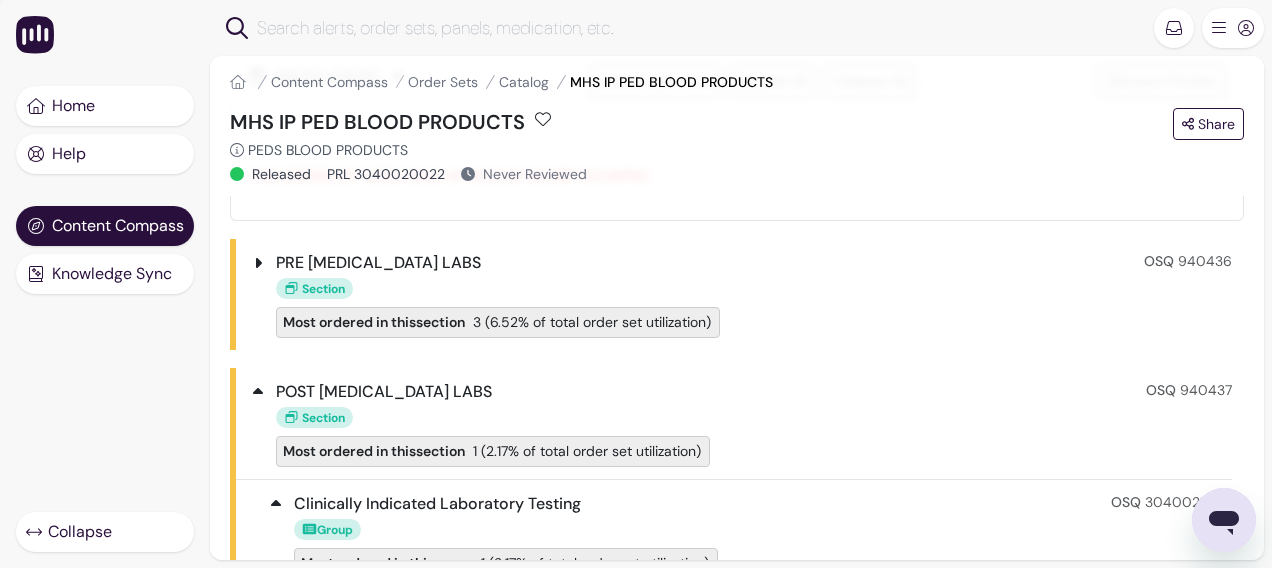 click 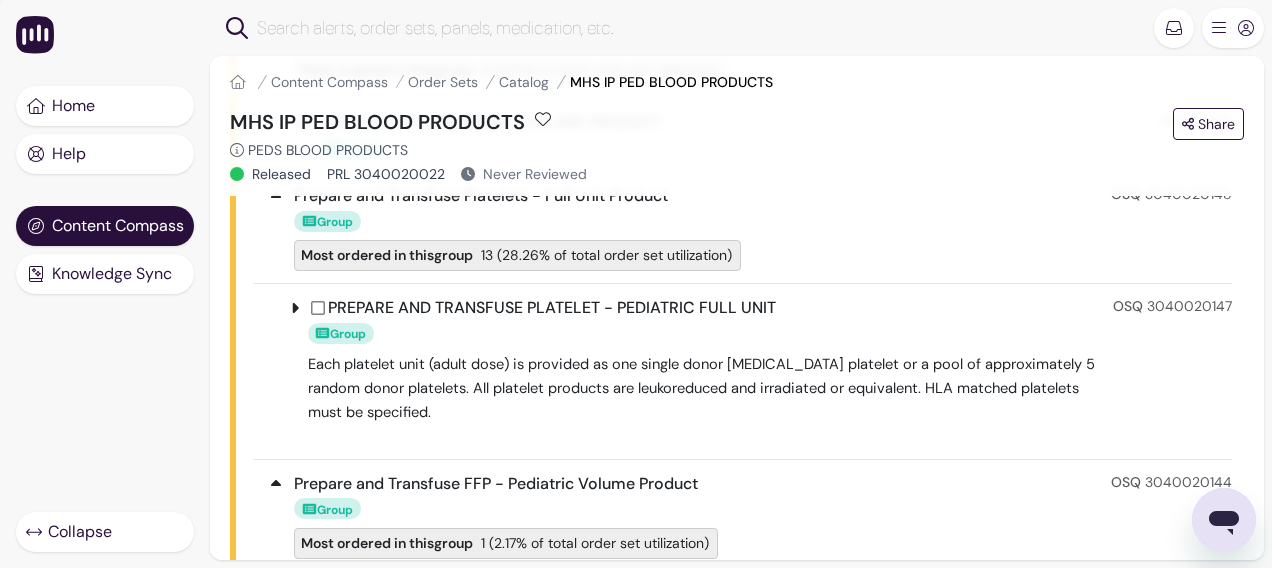 scroll, scrollTop: 2900, scrollLeft: 0, axis: vertical 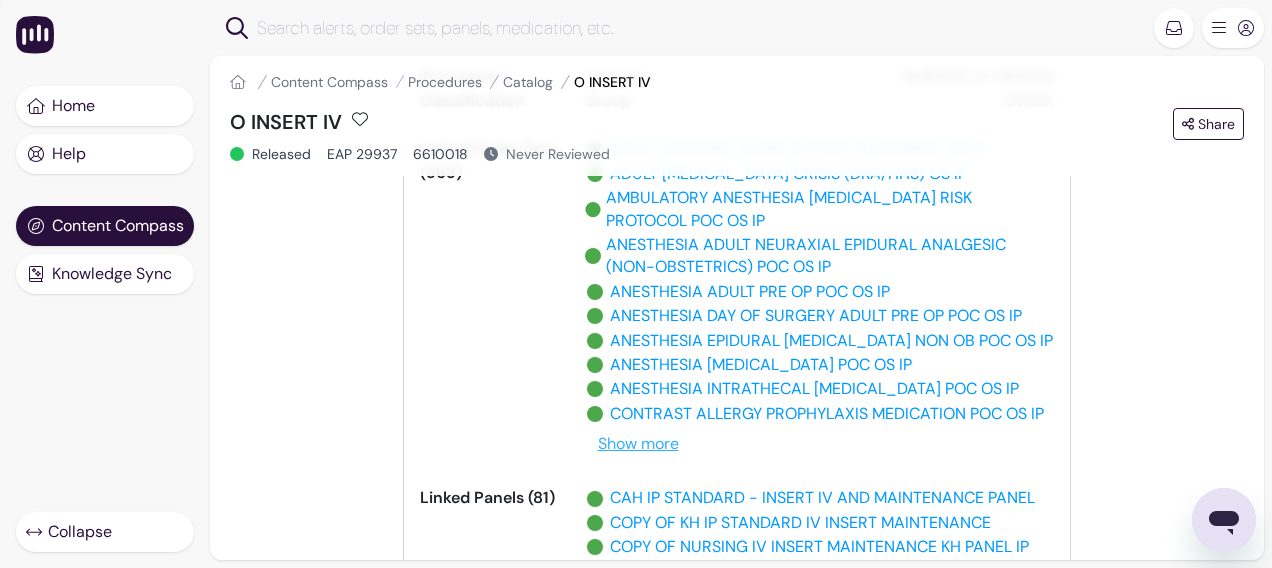 click on "Show more" at bounding box center (638, 444) 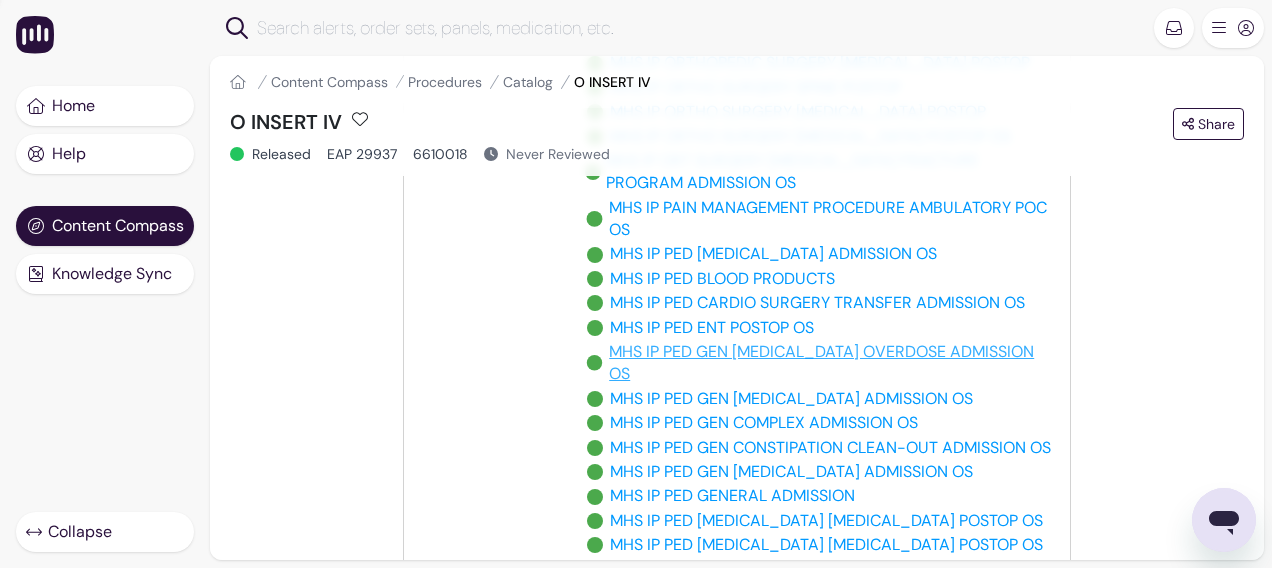 scroll, scrollTop: 5800, scrollLeft: 0, axis: vertical 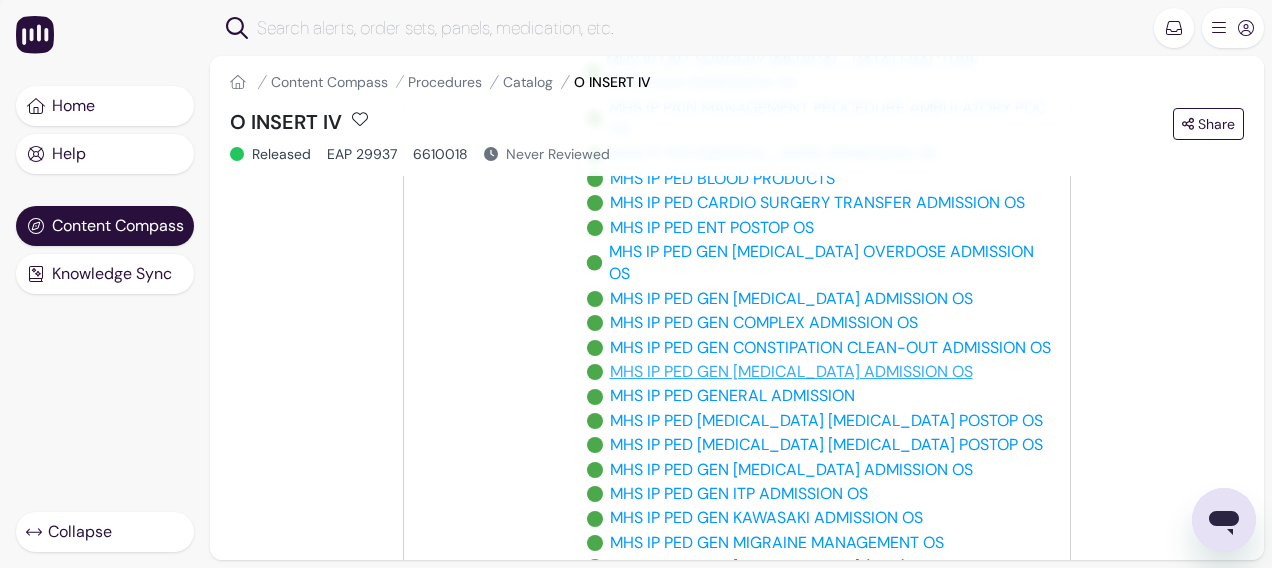 click on "MHS IP PED GEN [MEDICAL_DATA] ADMISSION OS" at bounding box center [791, 372] 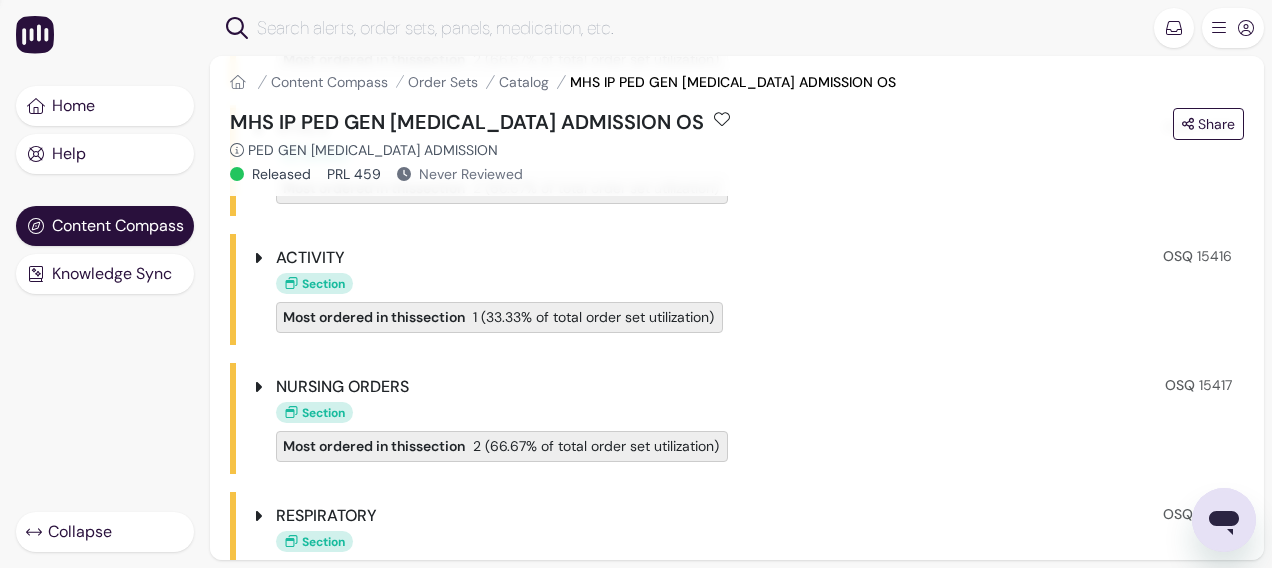scroll, scrollTop: 800, scrollLeft: 0, axis: vertical 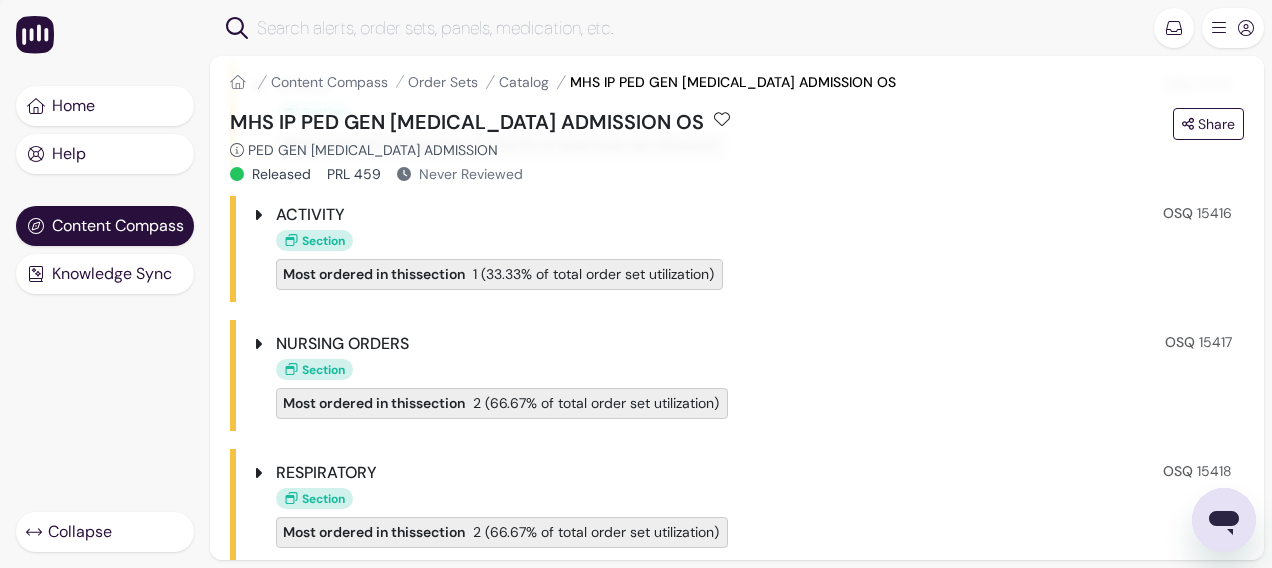 click 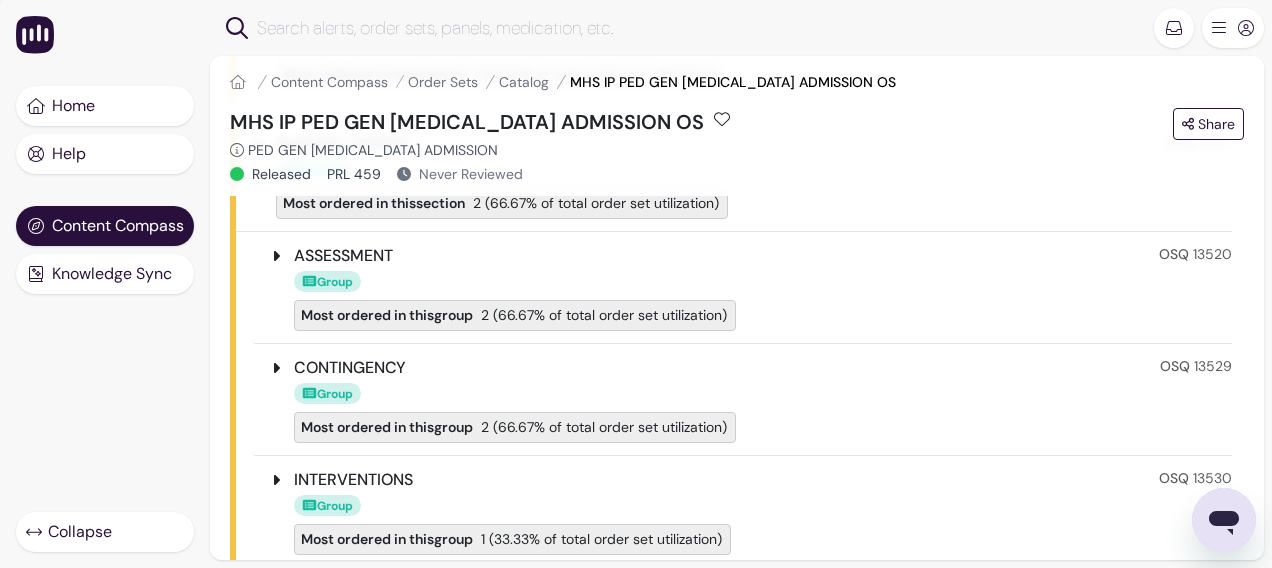scroll, scrollTop: 1100, scrollLeft: 0, axis: vertical 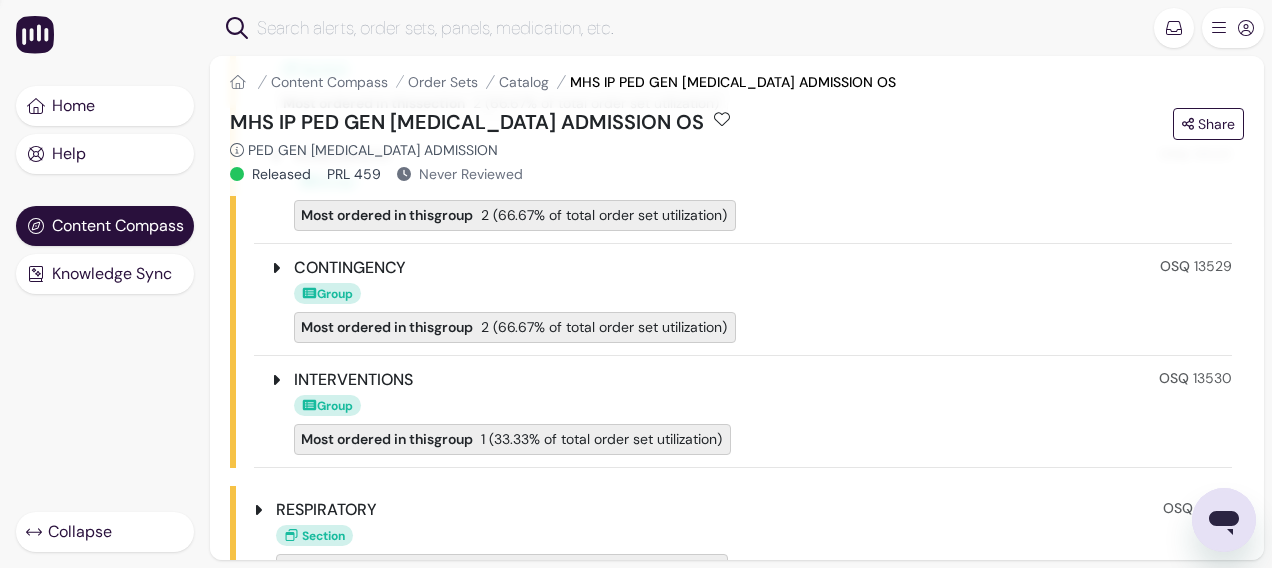 click on "INTERVENTIONS" at bounding box center (353, 380) 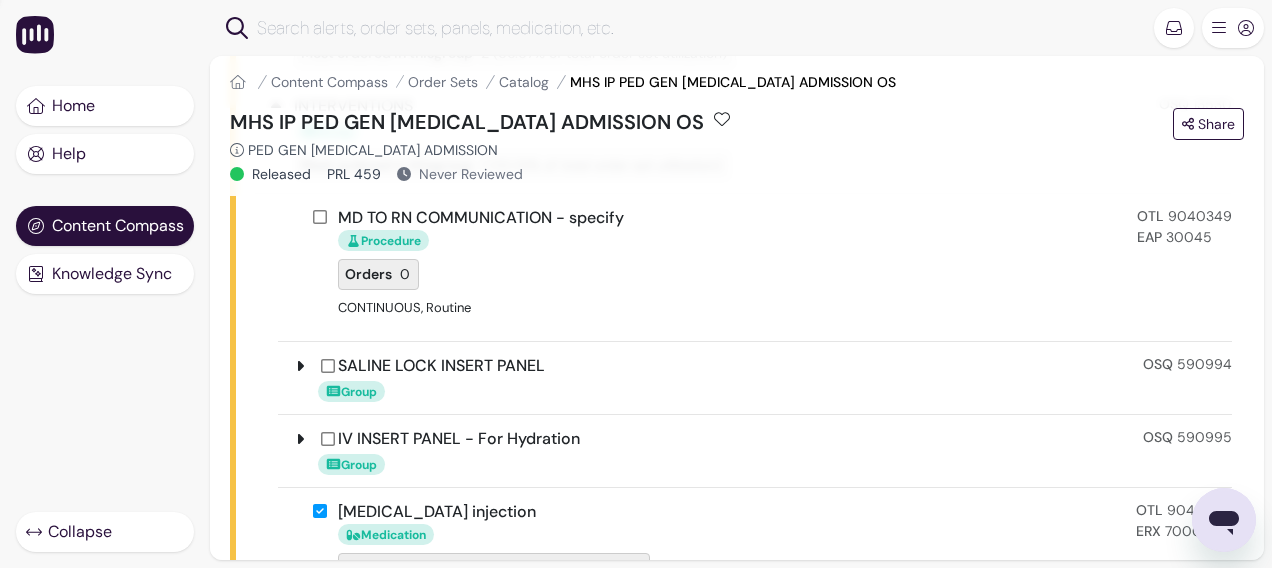 scroll, scrollTop: 1400, scrollLeft: 0, axis: vertical 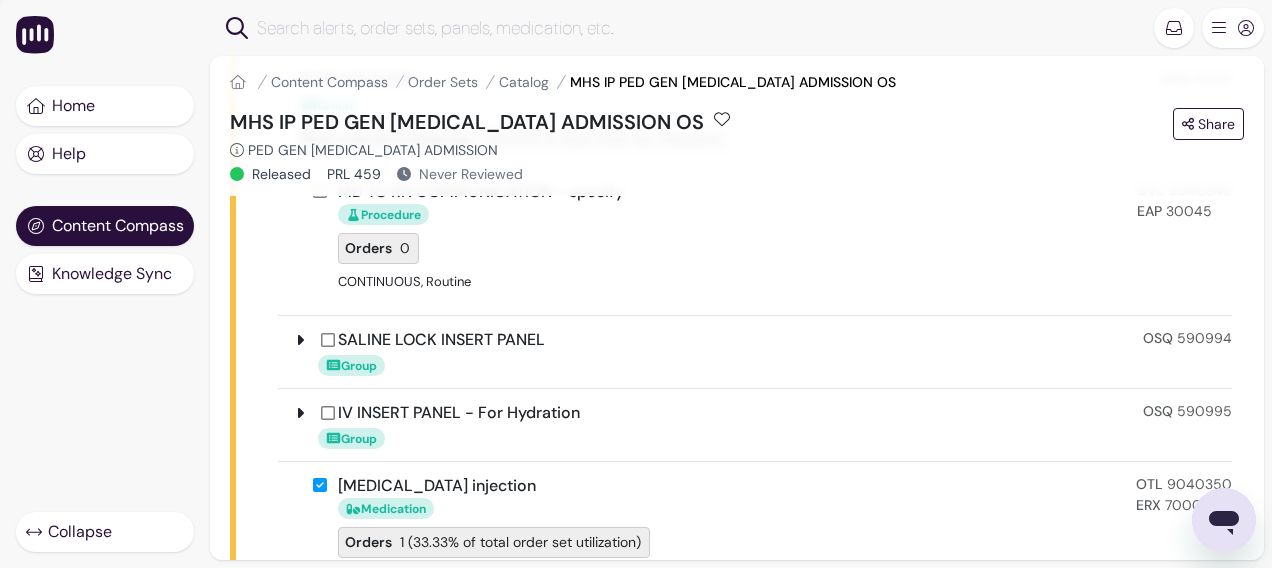 click on "IV INSERT PANEL -  For Hydration" at bounding box center [459, 413] 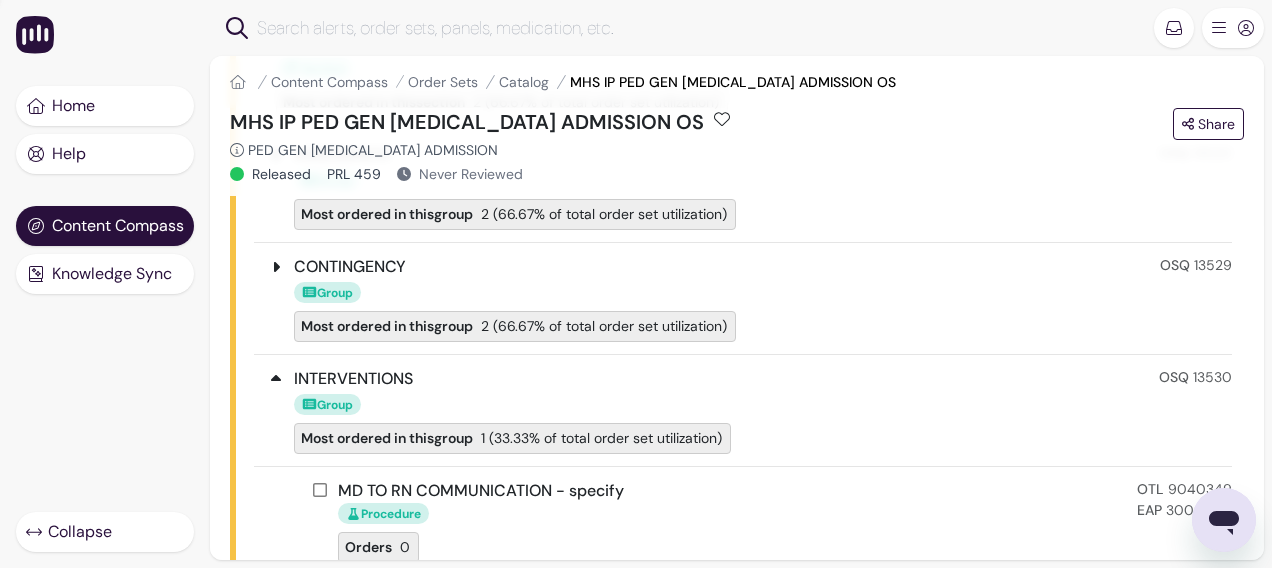 scroll, scrollTop: 1100, scrollLeft: 0, axis: vertical 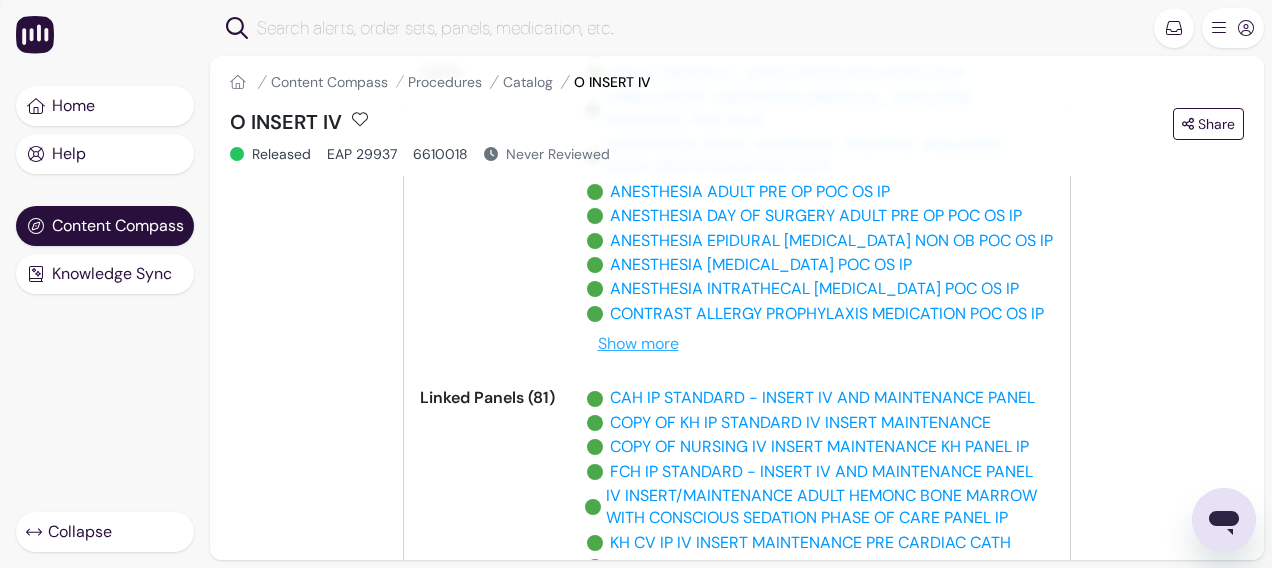 click on "Show more" at bounding box center (638, 344) 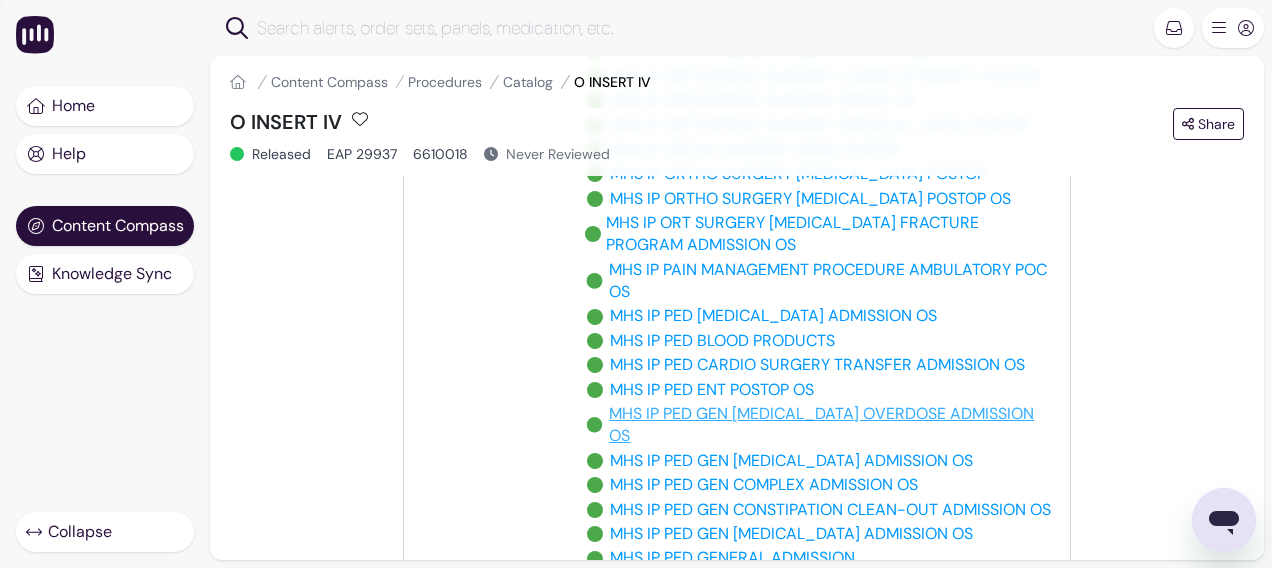 scroll, scrollTop: 5600, scrollLeft: 0, axis: vertical 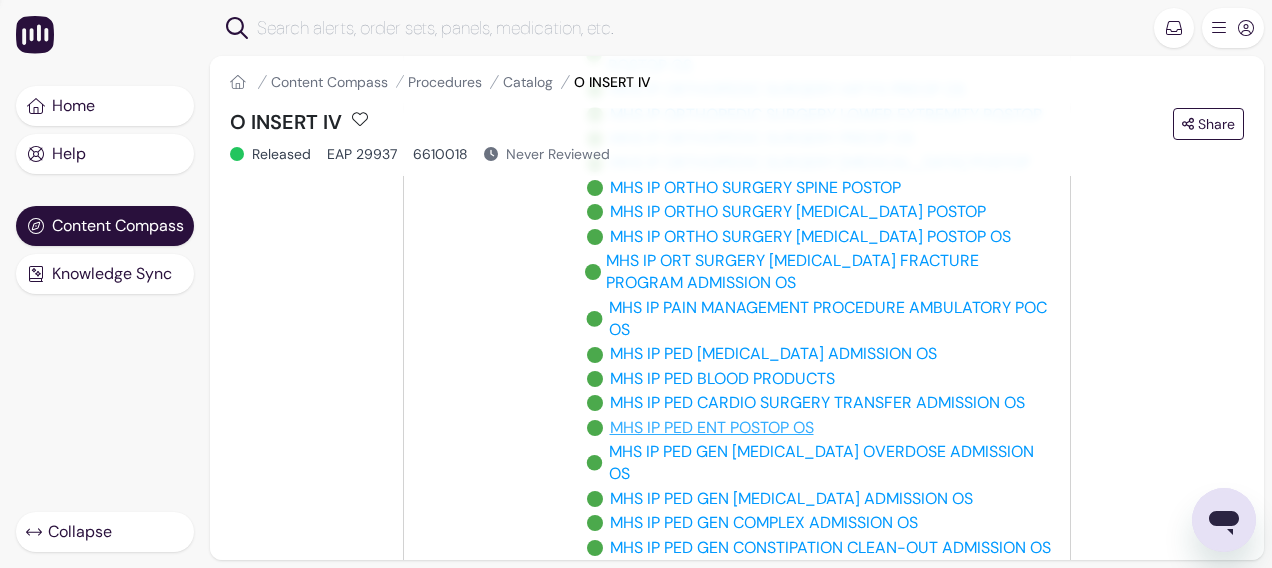 drag, startPoint x: 632, startPoint y: 400, endPoint x: 649, endPoint y: 478, distance: 79.83107 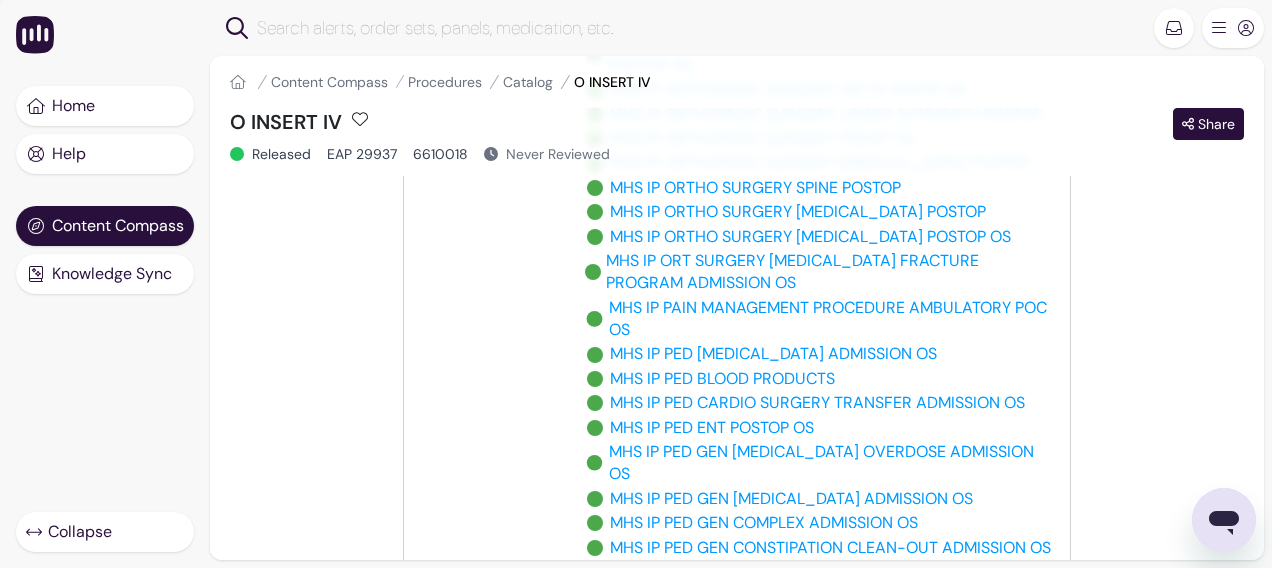 click on "Share" at bounding box center (1208, 124) 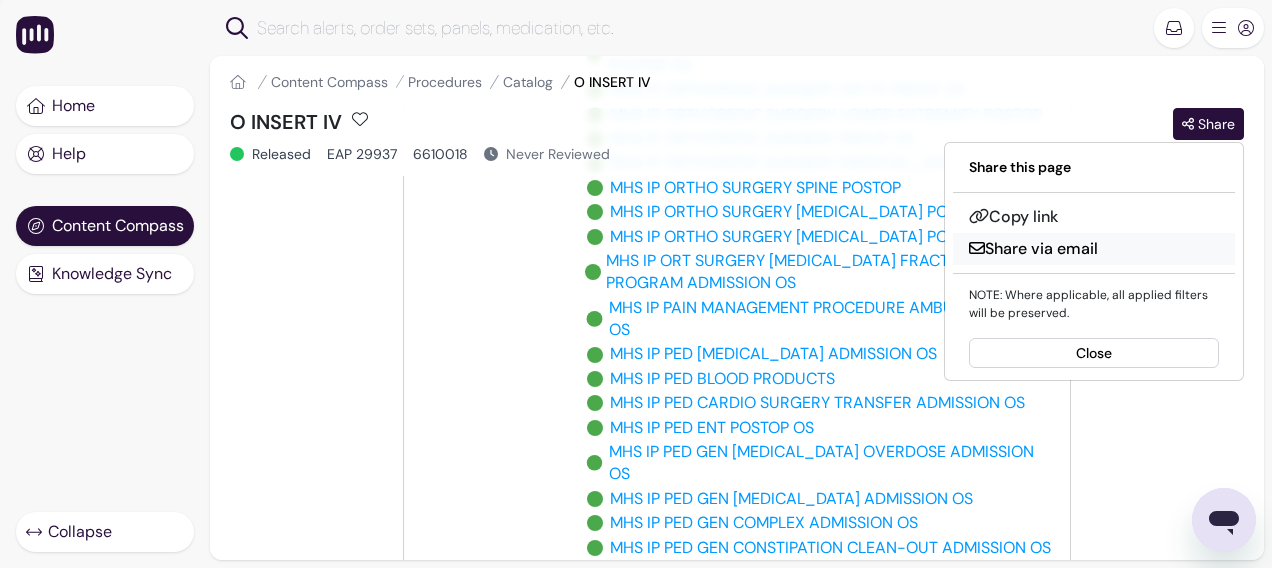 click on "Share via email" at bounding box center (1033, 248) 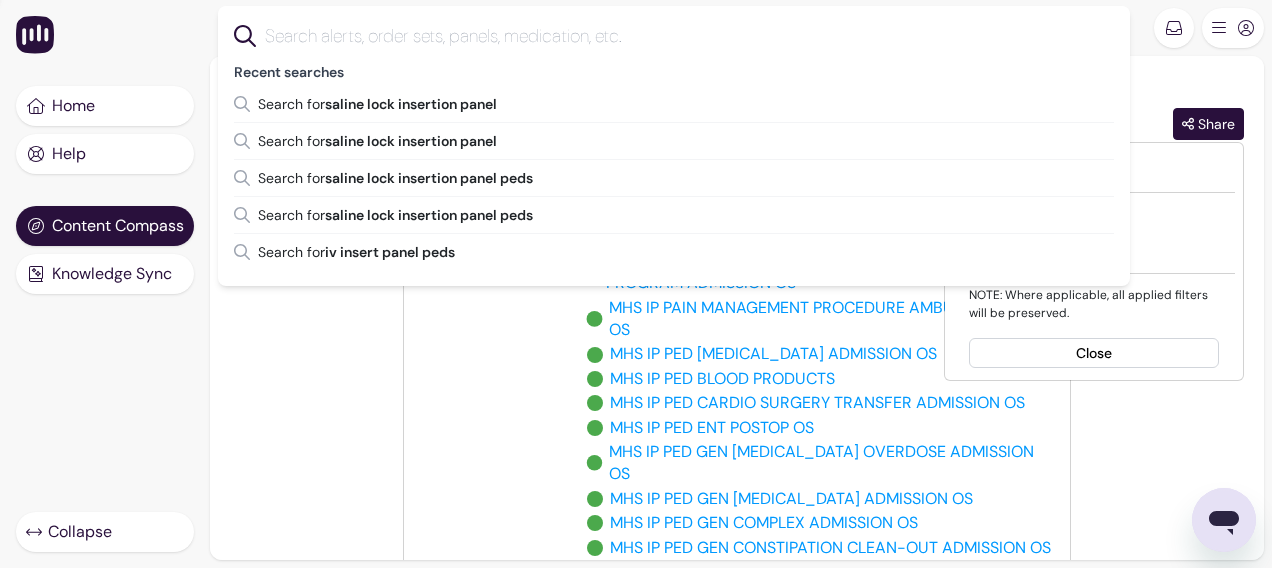 click at bounding box center (690, 36) 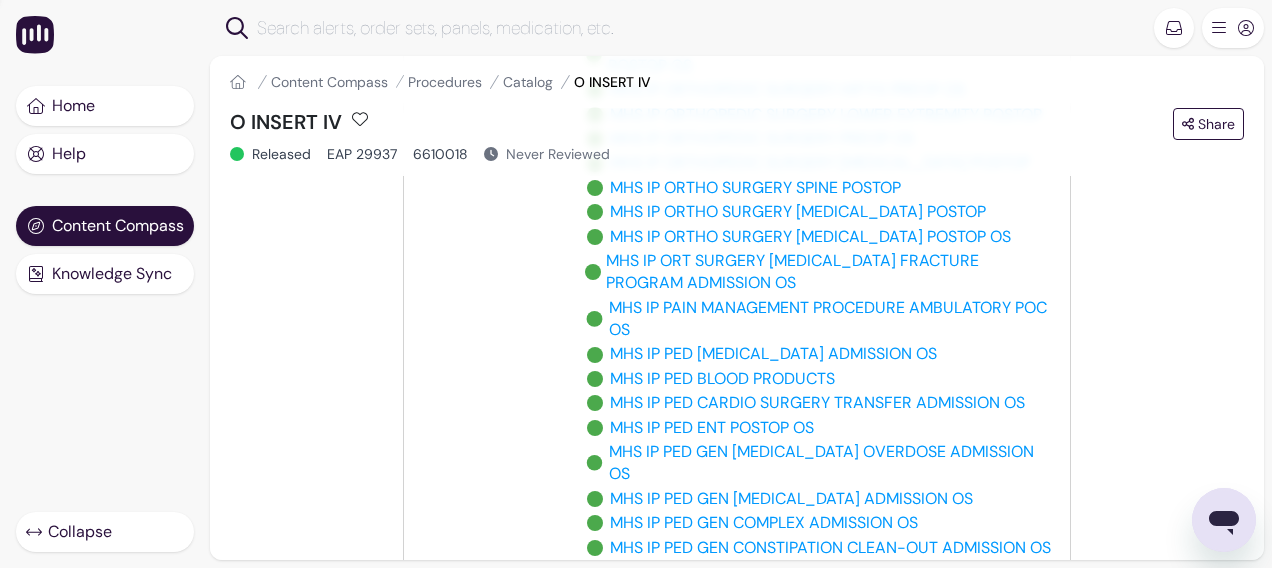 click at bounding box center [698, 28] 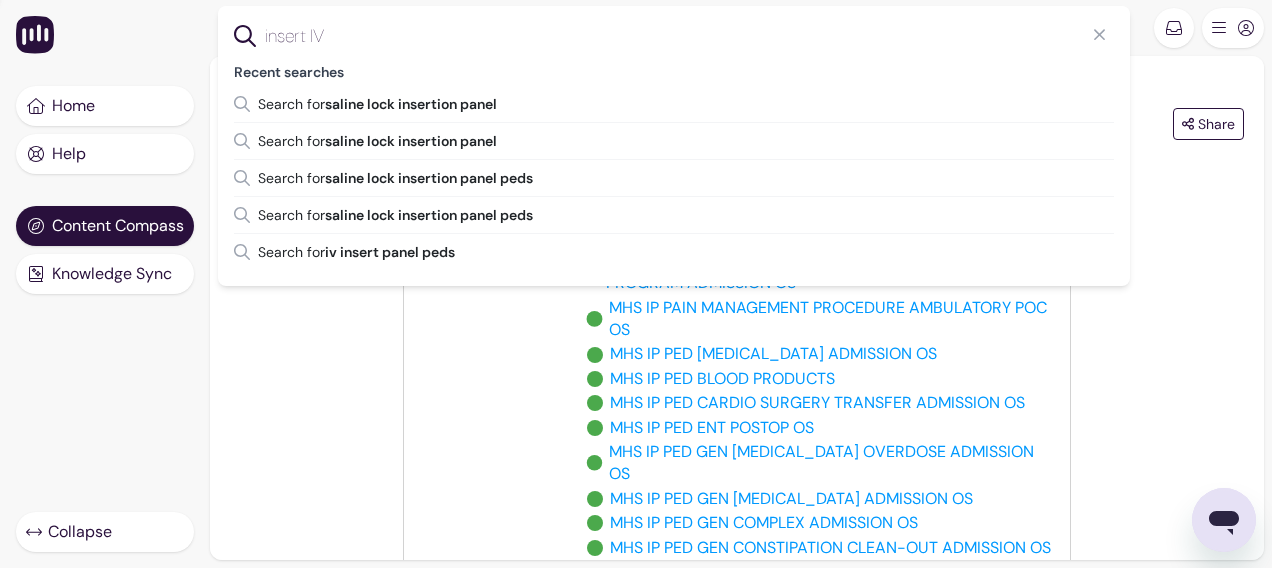 type on "insert IV" 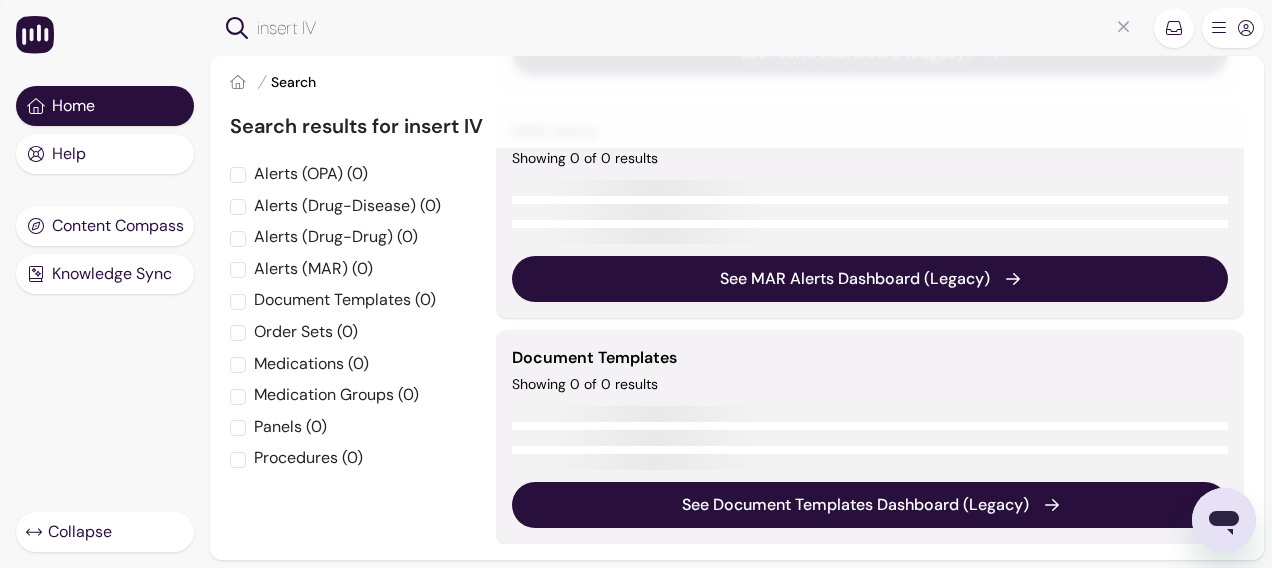 scroll, scrollTop: 0, scrollLeft: 0, axis: both 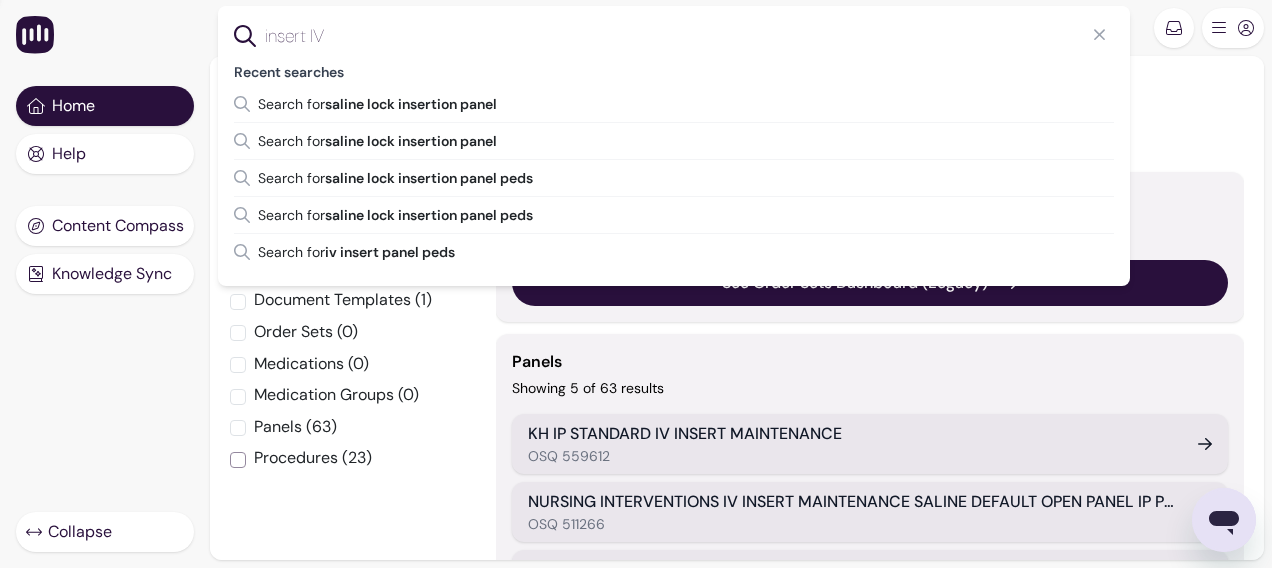 click on "Procedures (23)" at bounding box center [238, 460] 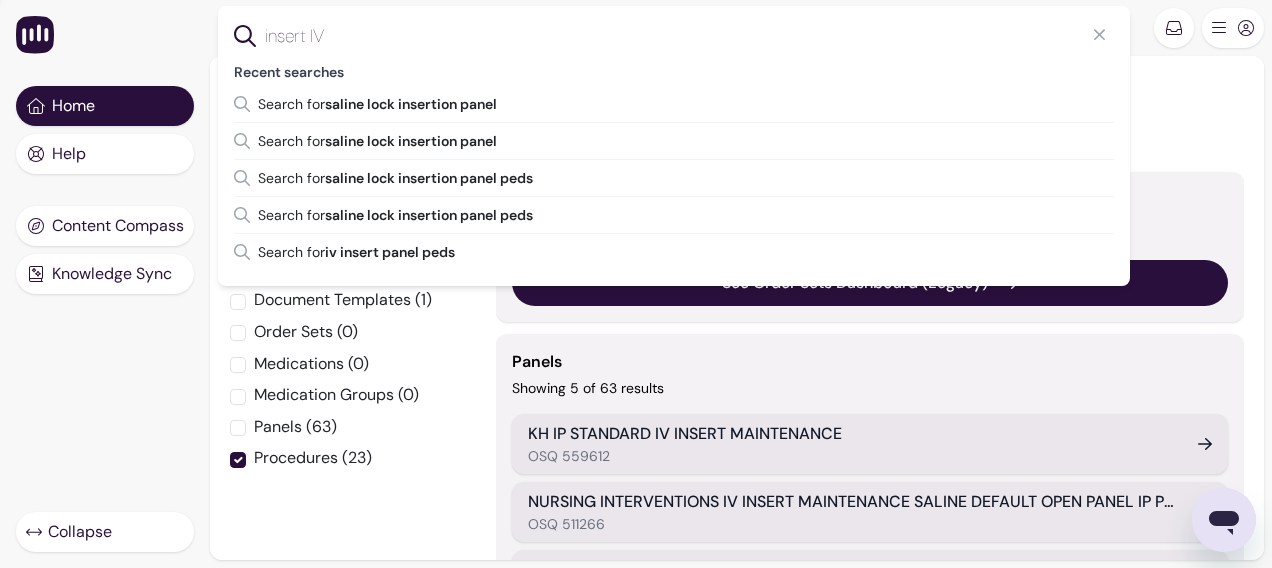 checkbox on "true" 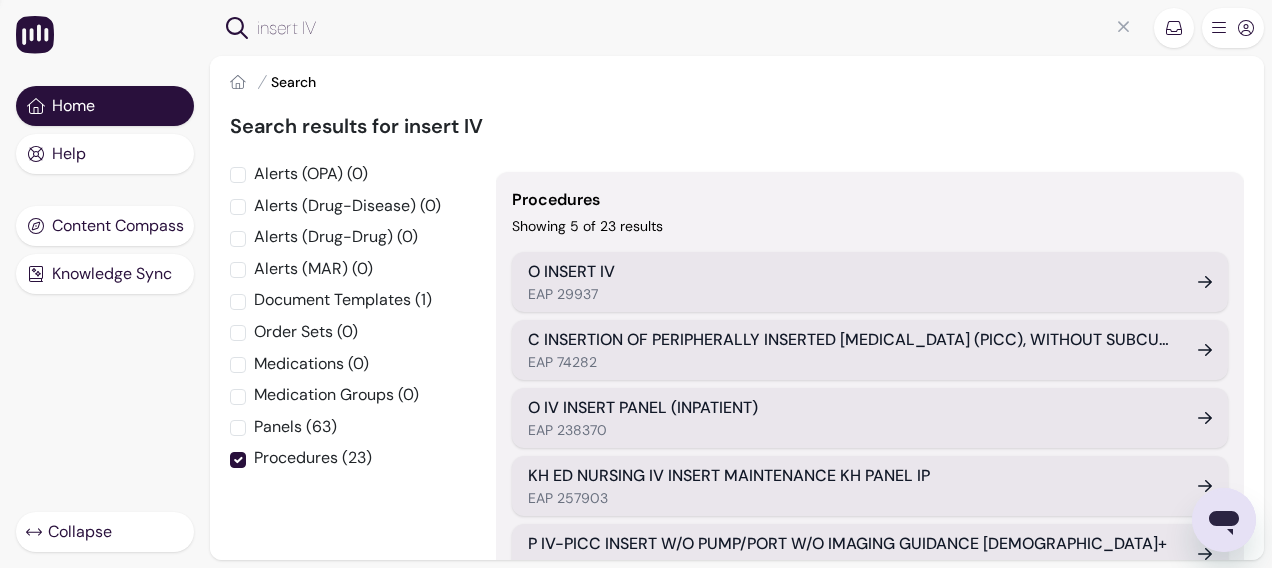 click on "O INSERT IV" at bounding box center [851, 272] 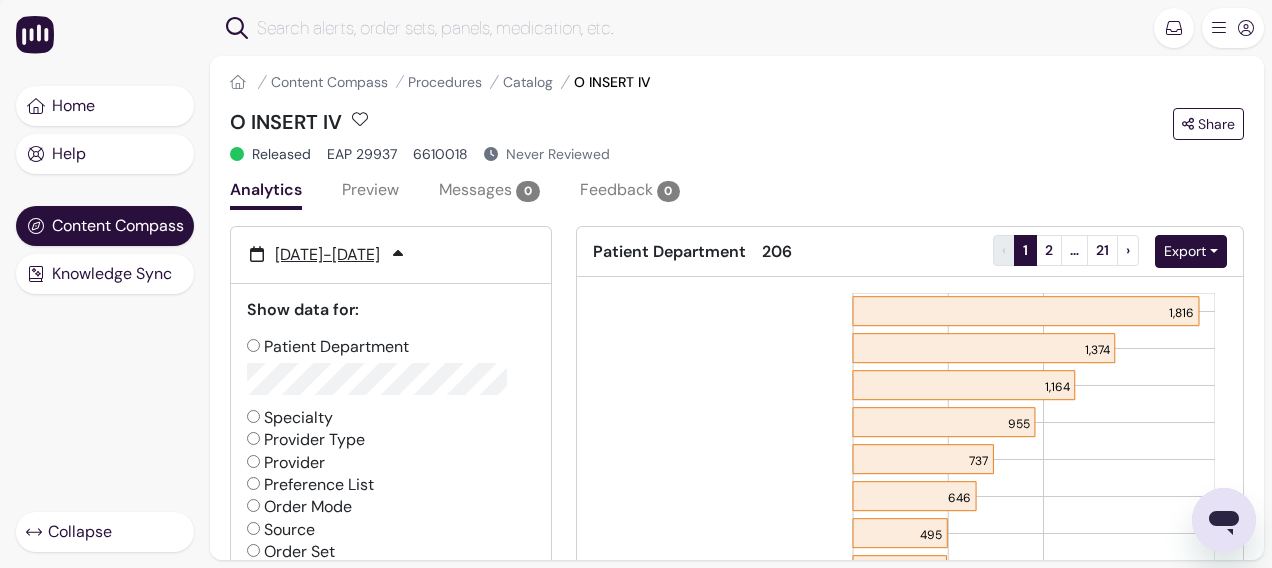 scroll, scrollTop: 0, scrollLeft: 0, axis: both 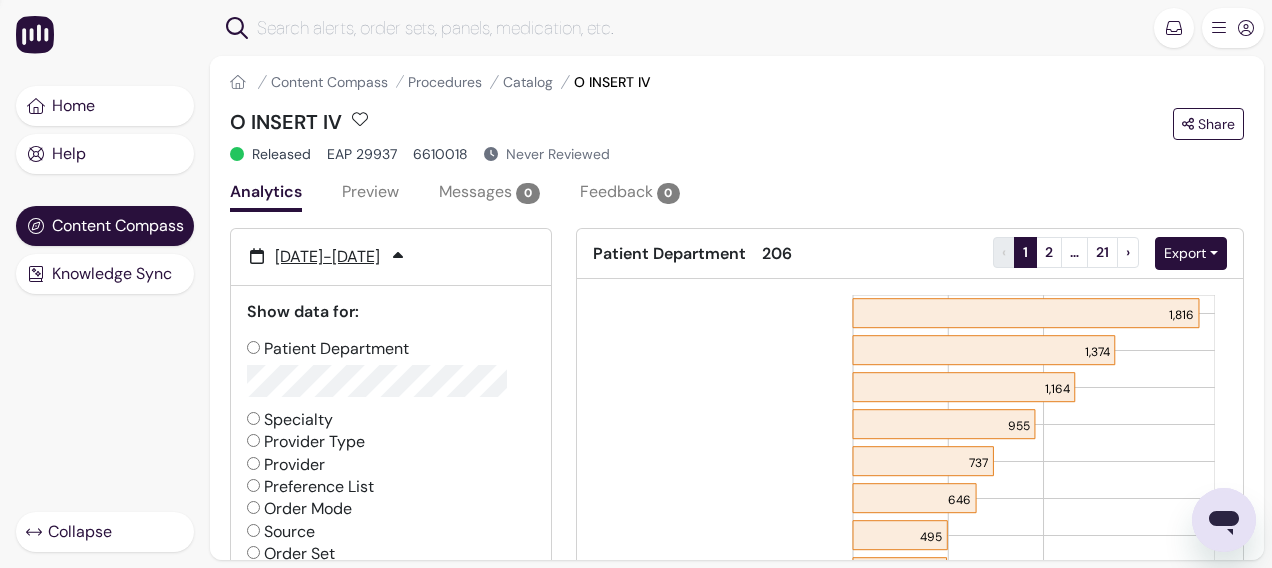 click on "Preview" at bounding box center [370, 194] 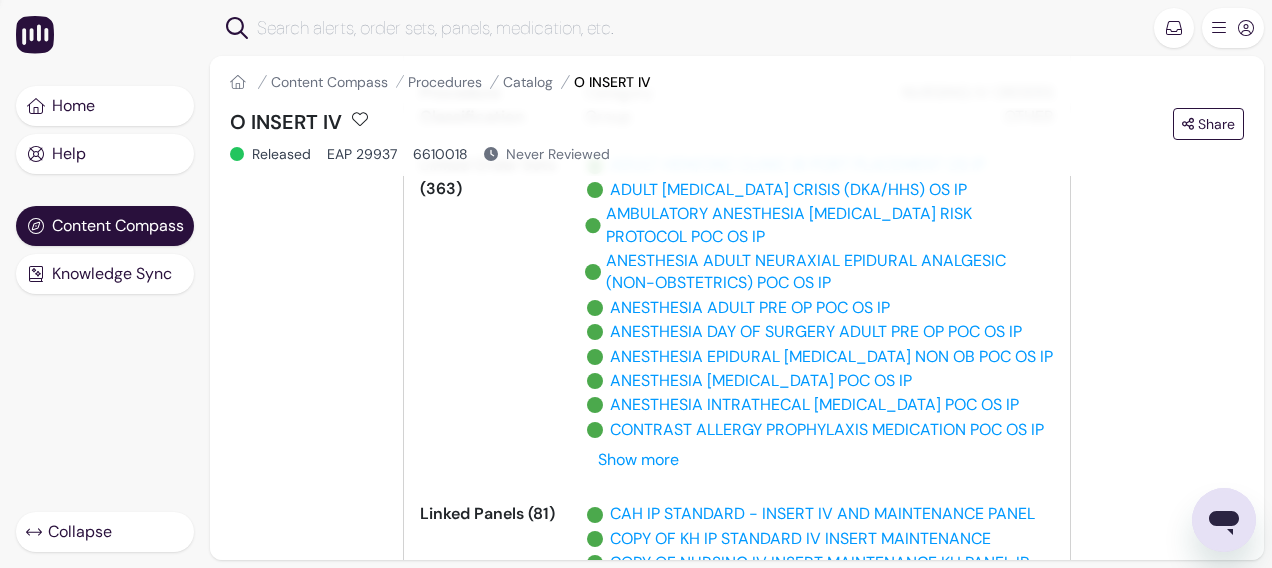 scroll, scrollTop: 300, scrollLeft: 0, axis: vertical 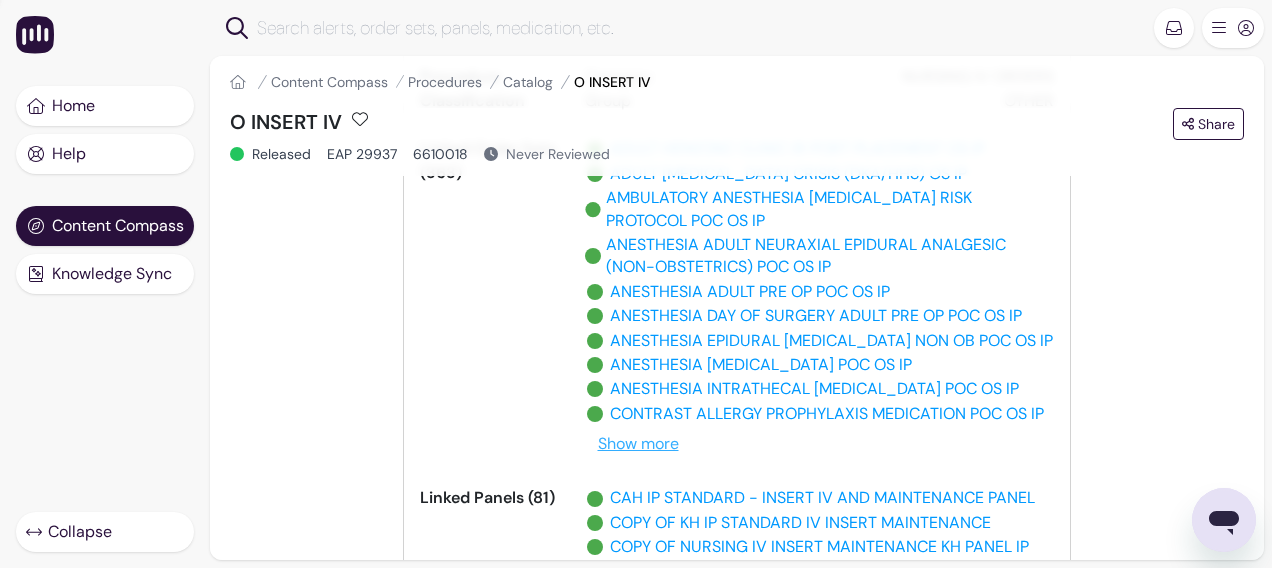 click on "Show more" at bounding box center (638, 444) 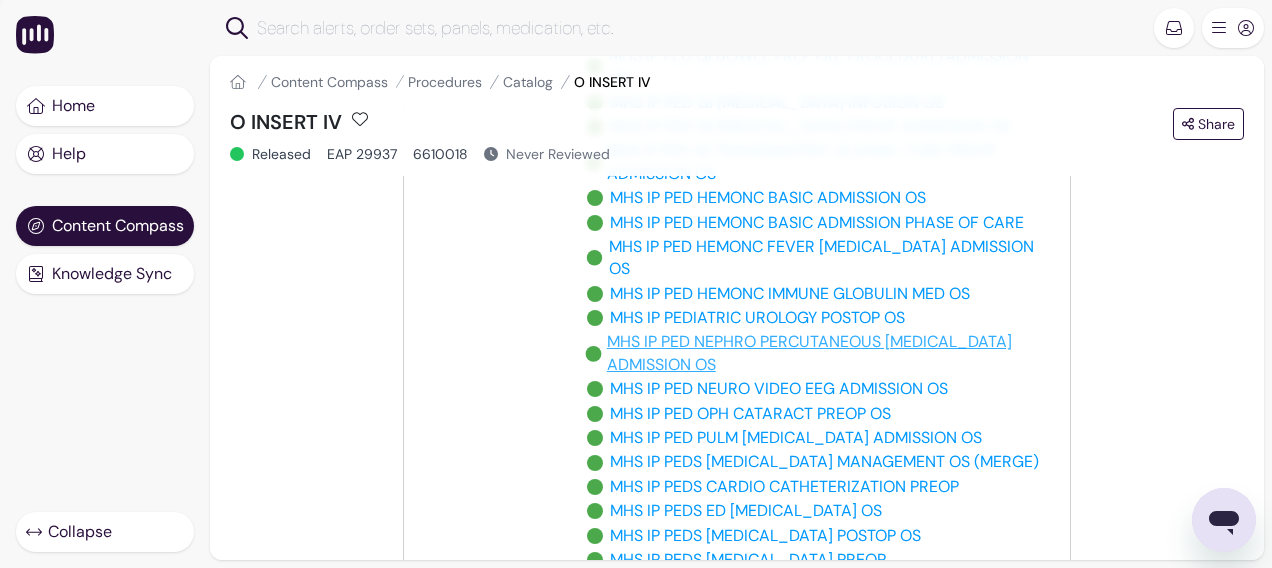scroll, scrollTop: 6700, scrollLeft: 0, axis: vertical 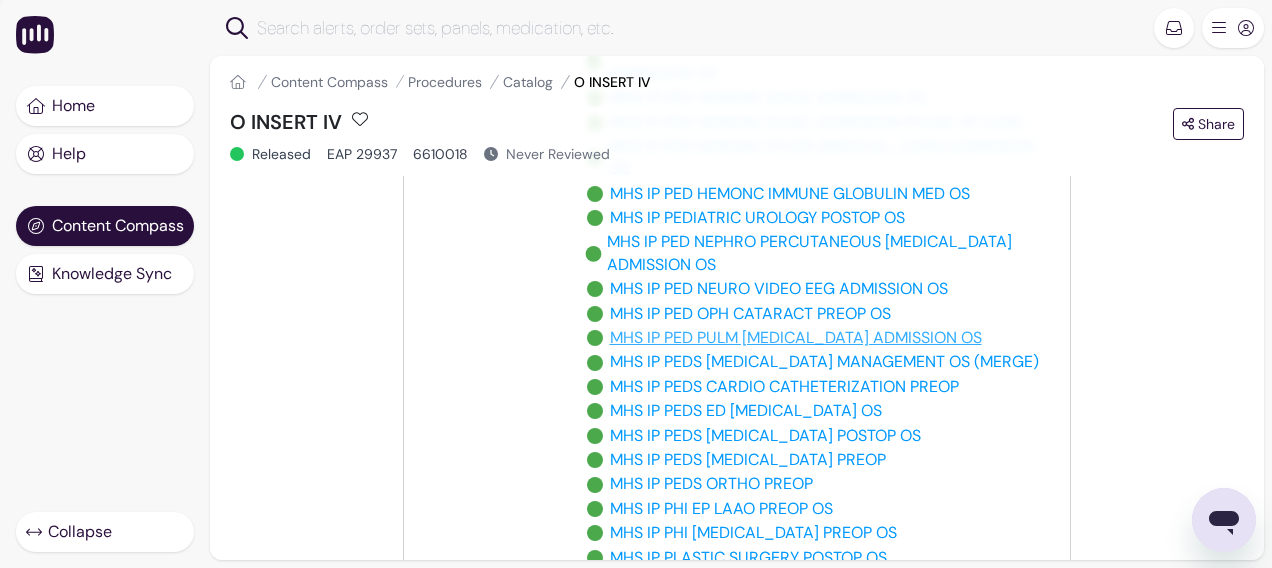 click on "MHS IP PED PULM [MEDICAL_DATA] ADMISSION OS" at bounding box center (796, 338) 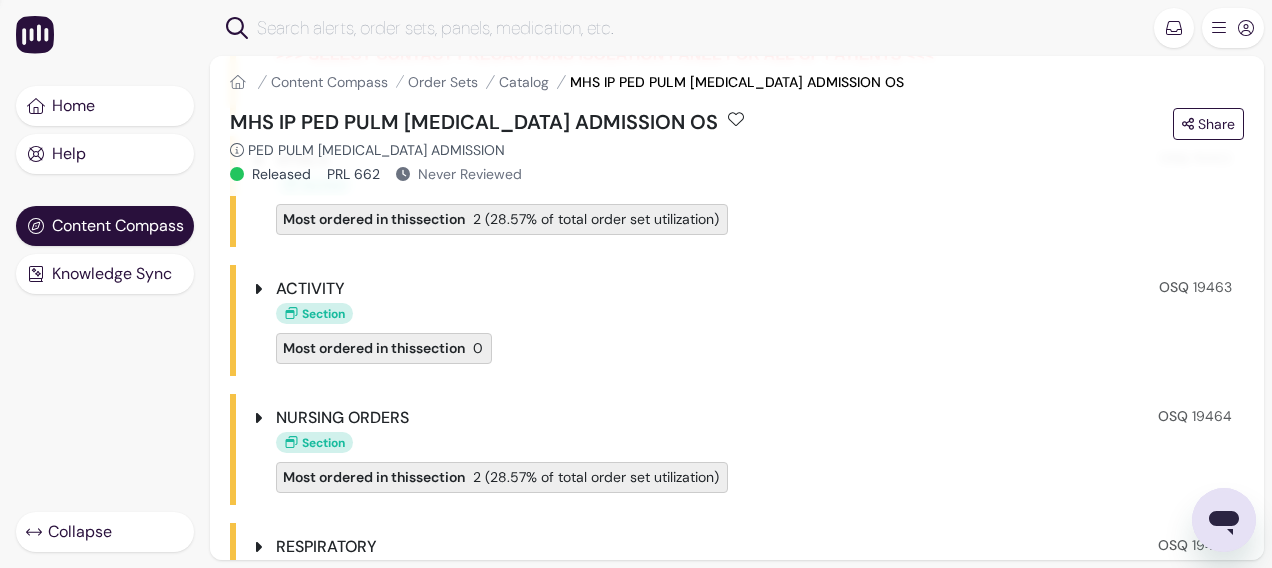 scroll, scrollTop: 900, scrollLeft: 0, axis: vertical 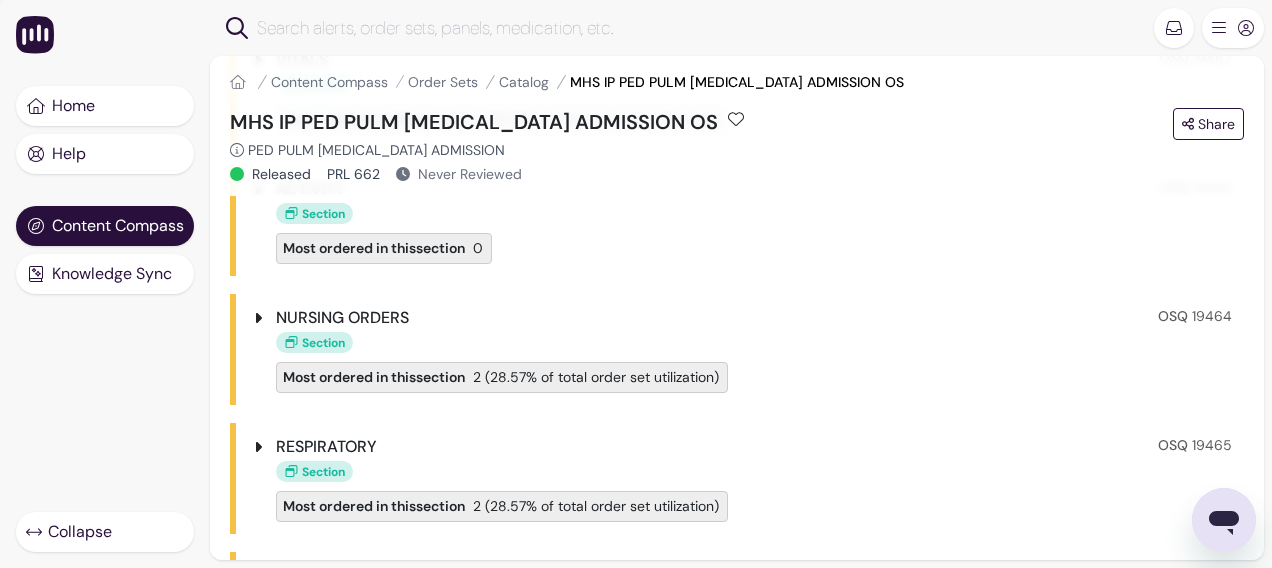 click 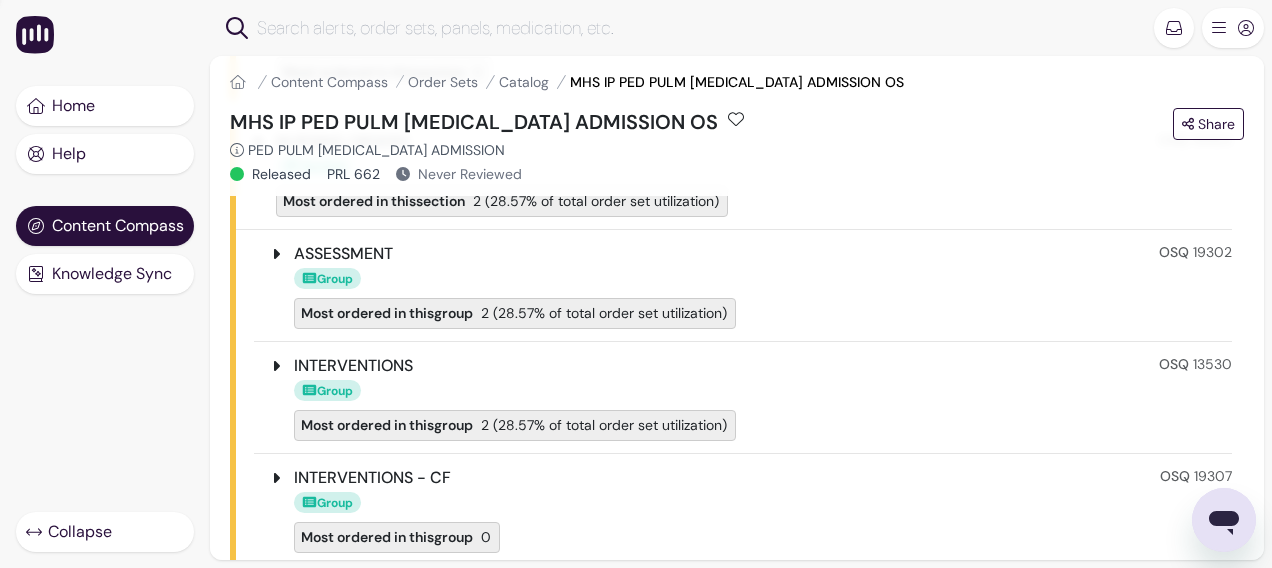 scroll, scrollTop: 1100, scrollLeft: 0, axis: vertical 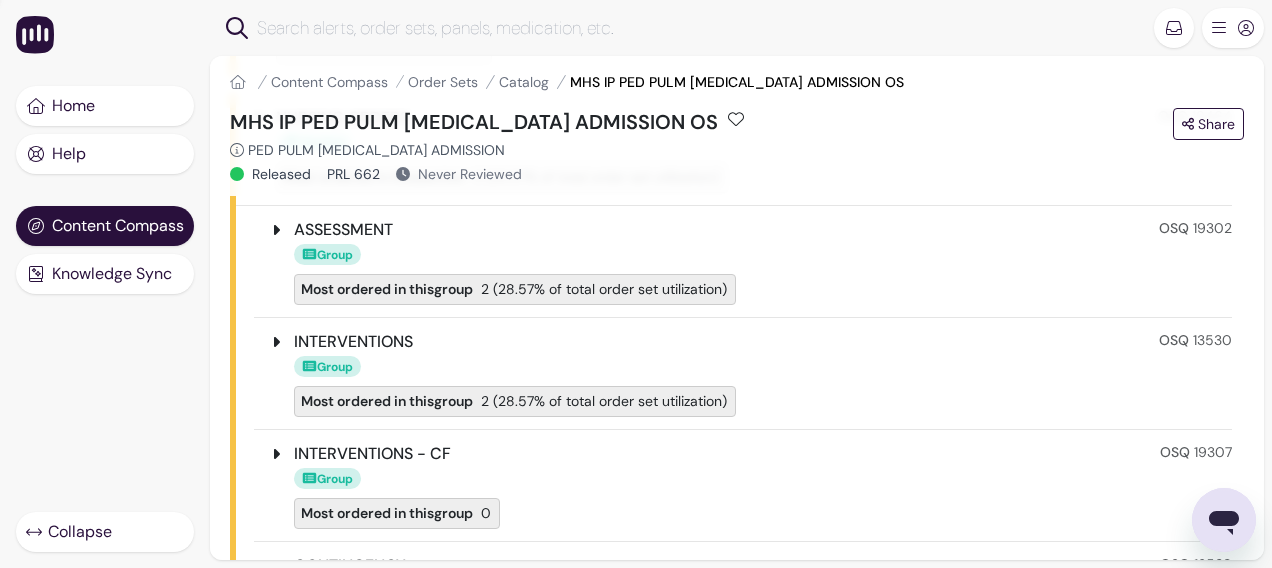 click 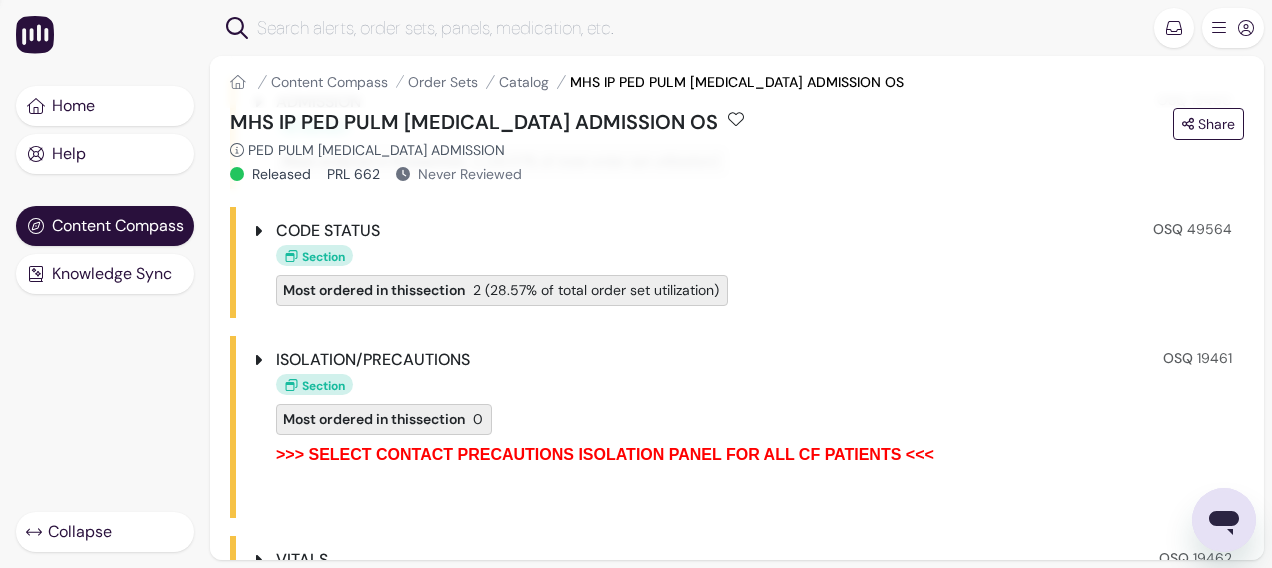 scroll, scrollTop: 0, scrollLeft: 0, axis: both 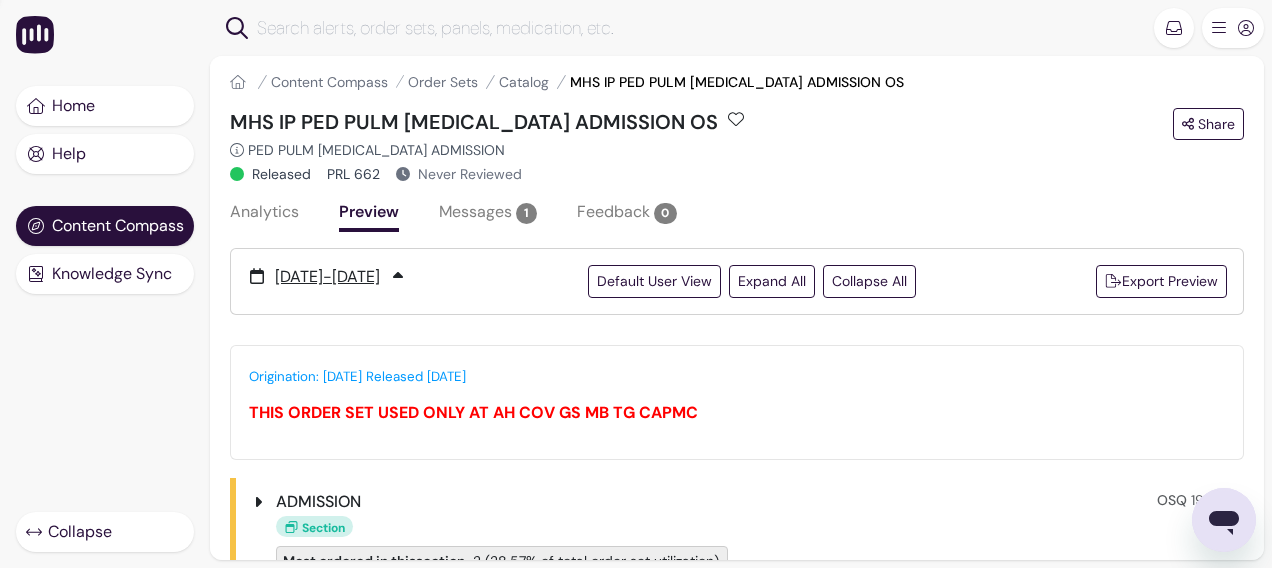 click on "Analytics" at bounding box center (264, 214) 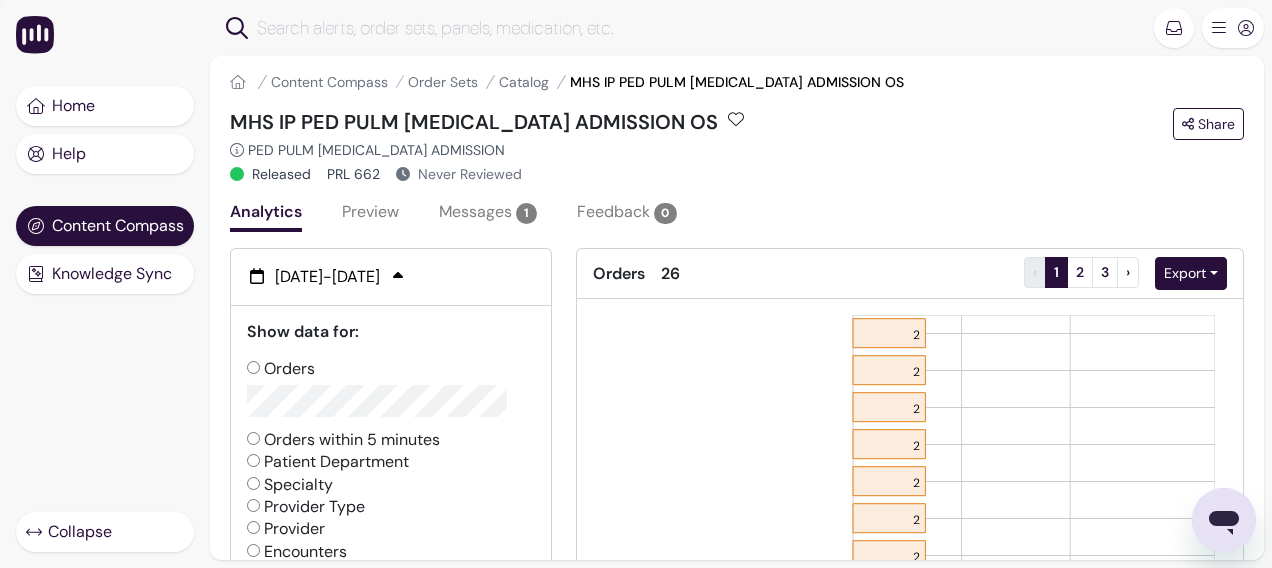 click on "[DATE]  -  [DATE]" at bounding box center (327, 277) 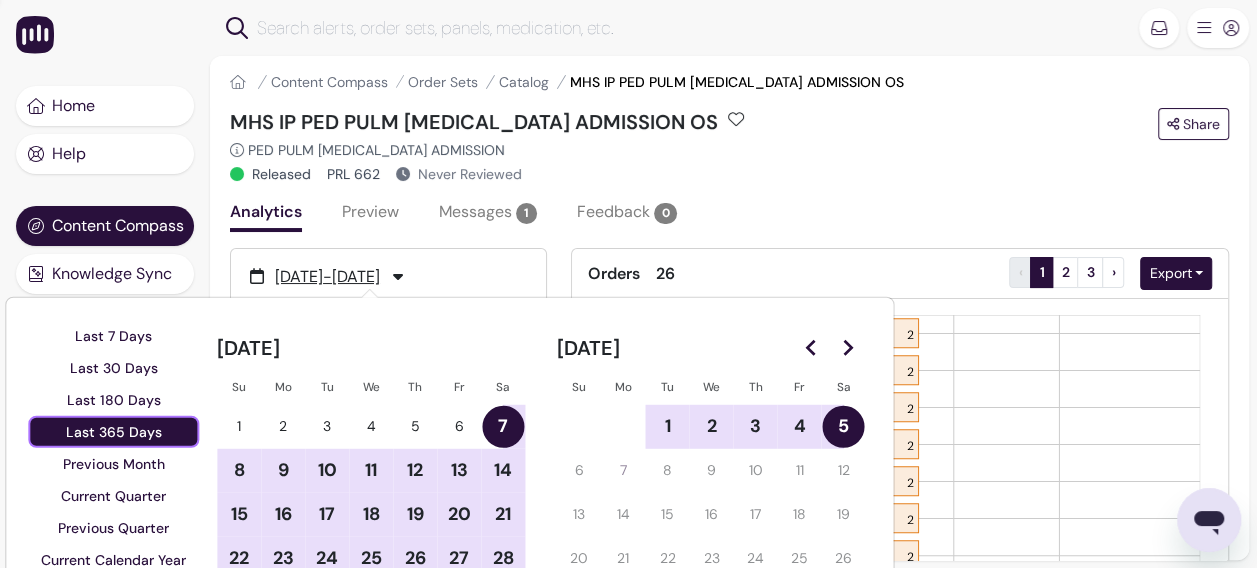 click on "Last 365 Days" at bounding box center (114, 432) 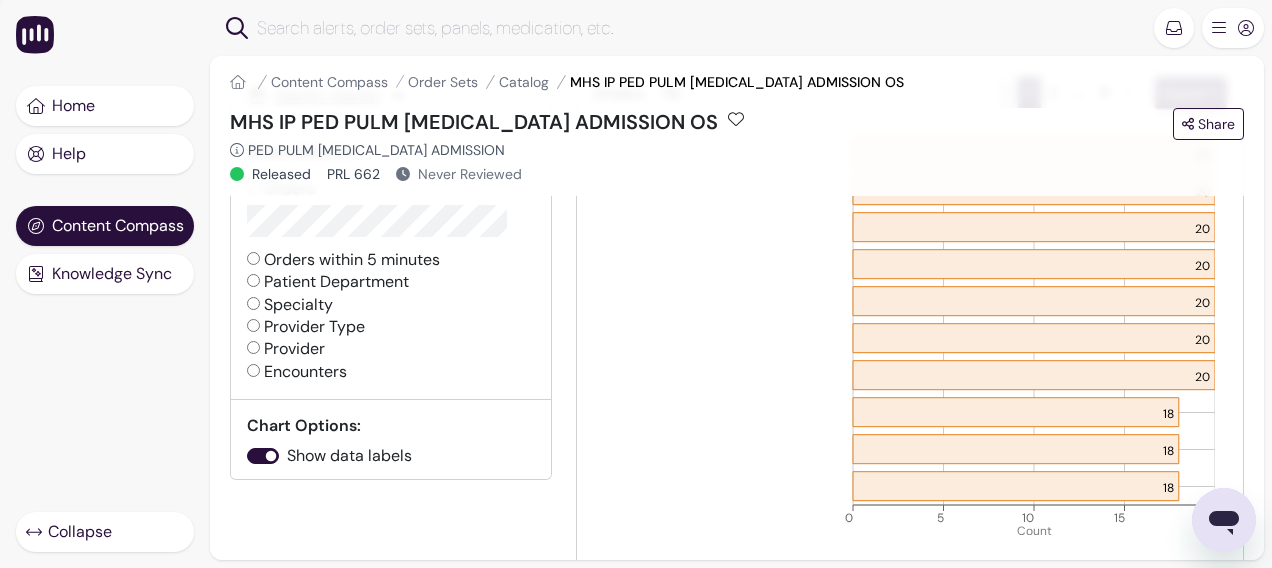 scroll, scrollTop: 0, scrollLeft: 0, axis: both 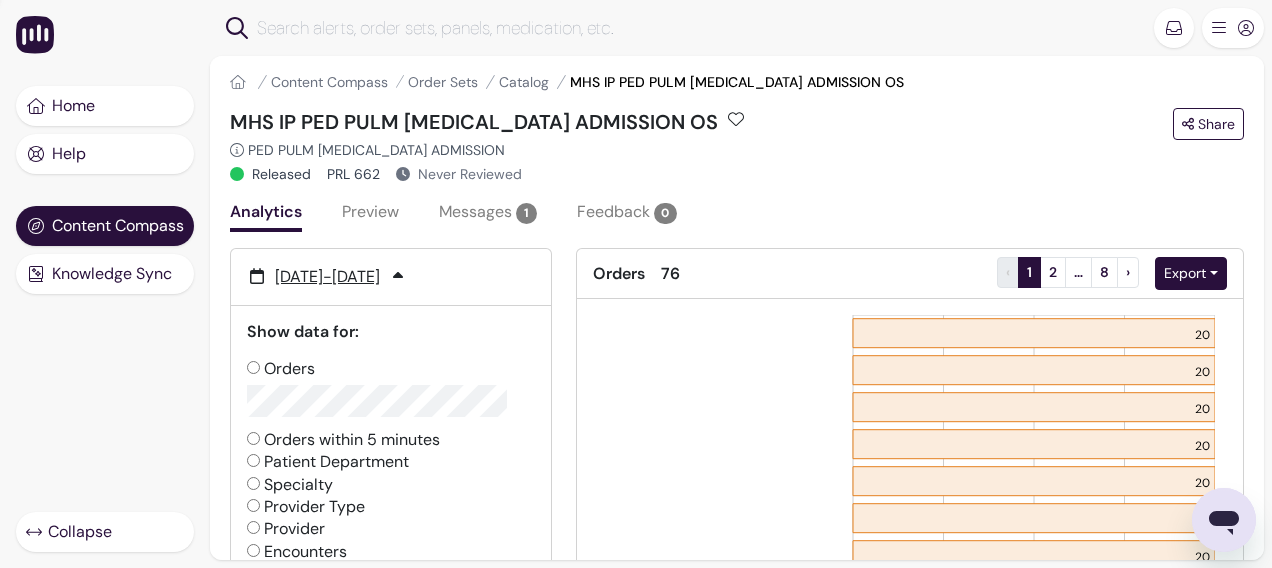 click on "Patient Department" at bounding box center (253, 460) 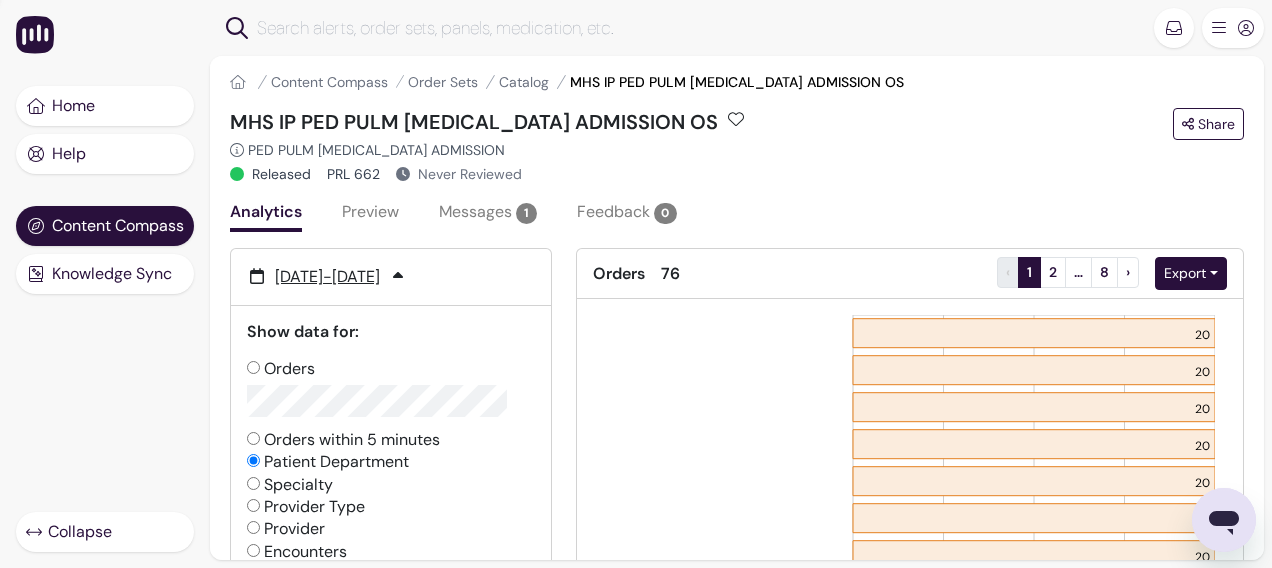 radio on "false" 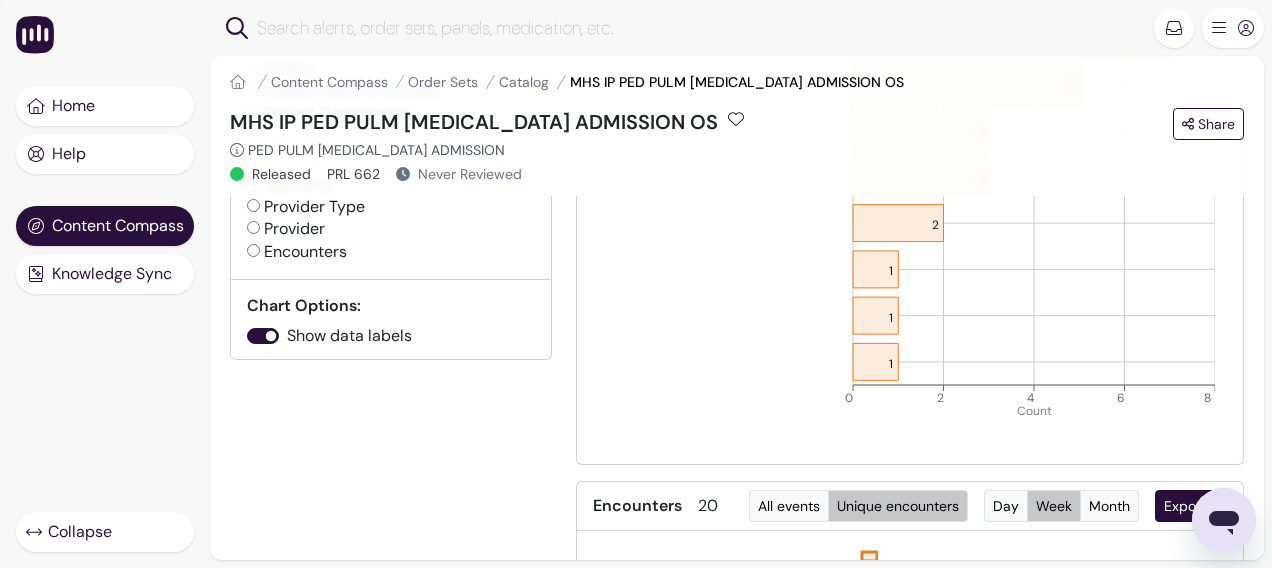 scroll, scrollTop: 0, scrollLeft: 0, axis: both 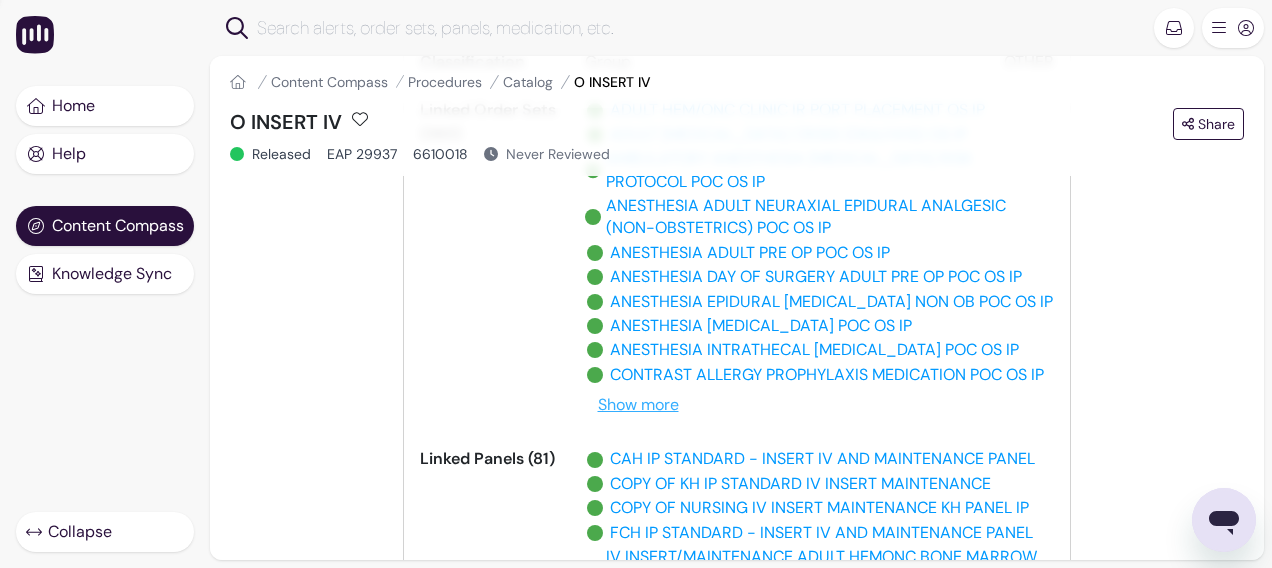 click on "Show more" at bounding box center [638, 405] 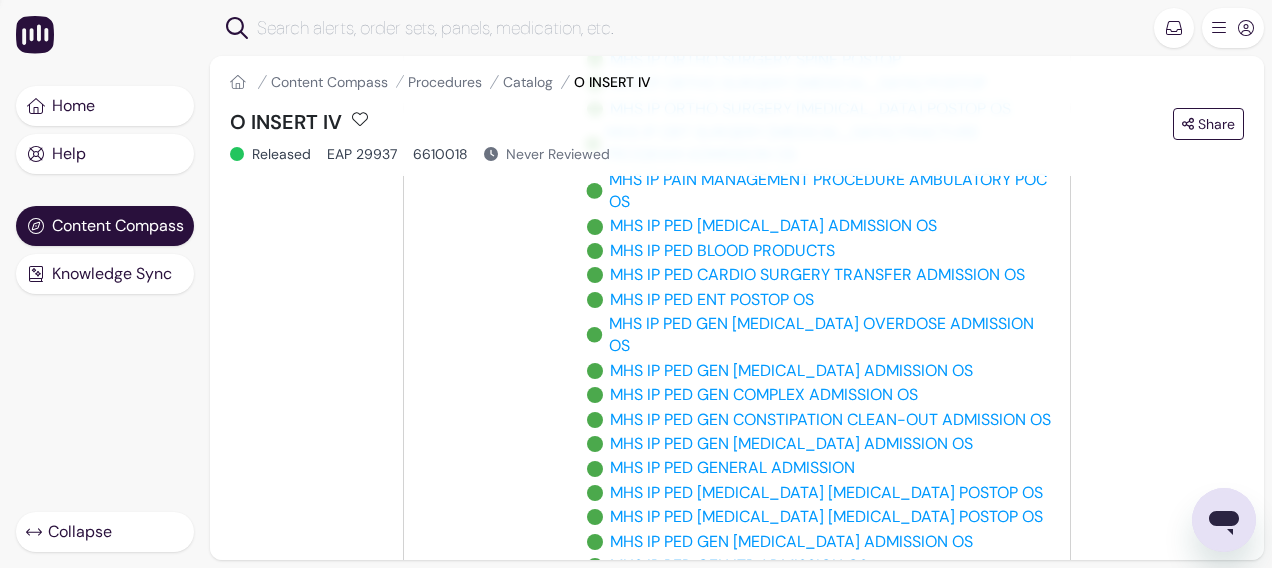 scroll, scrollTop: 5739, scrollLeft: 0, axis: vertical 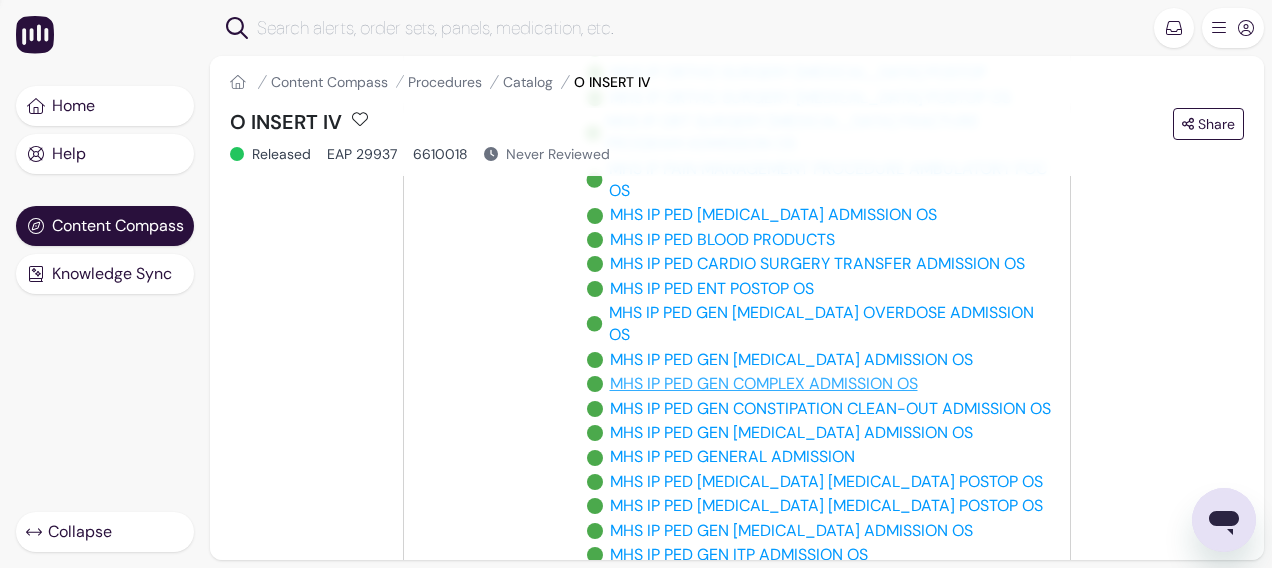 click on "MHS IP PED GEN COMPLEX ADMISSION OS" at bounding box center (764, 384) 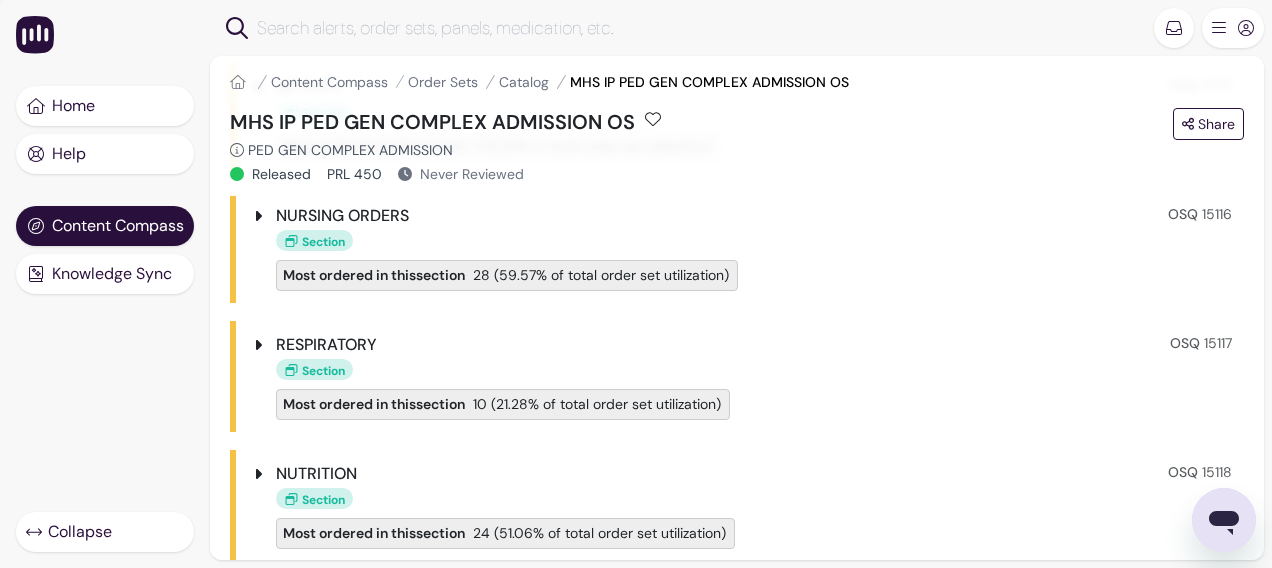 scroll, scrollTop: 900, scrollLeft: 0, axis: vertical 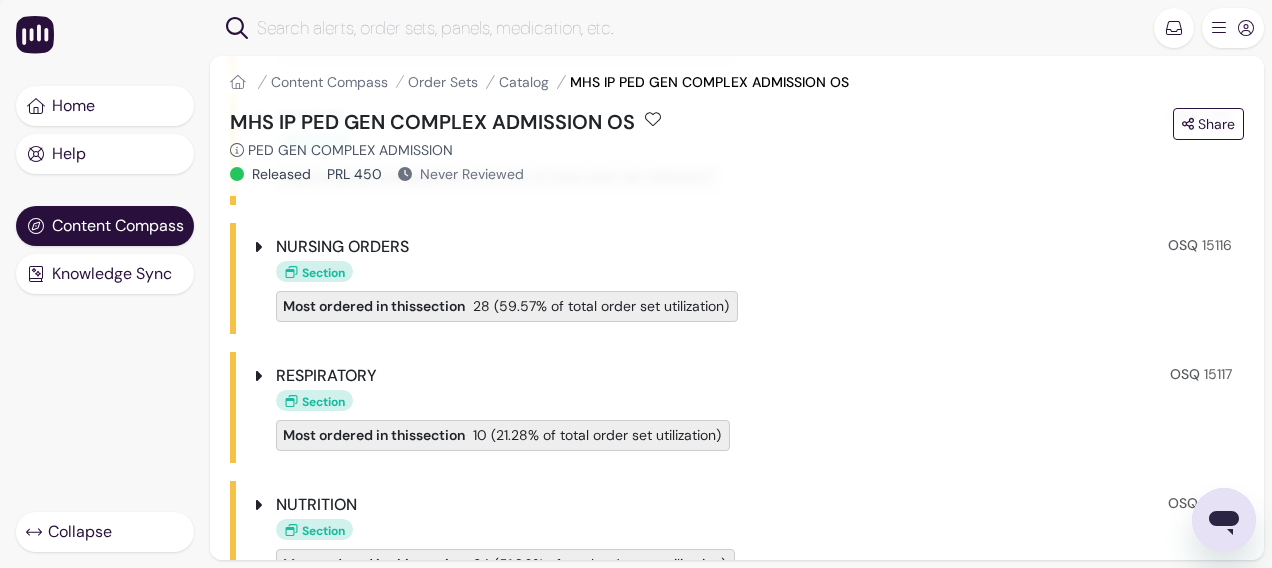 click 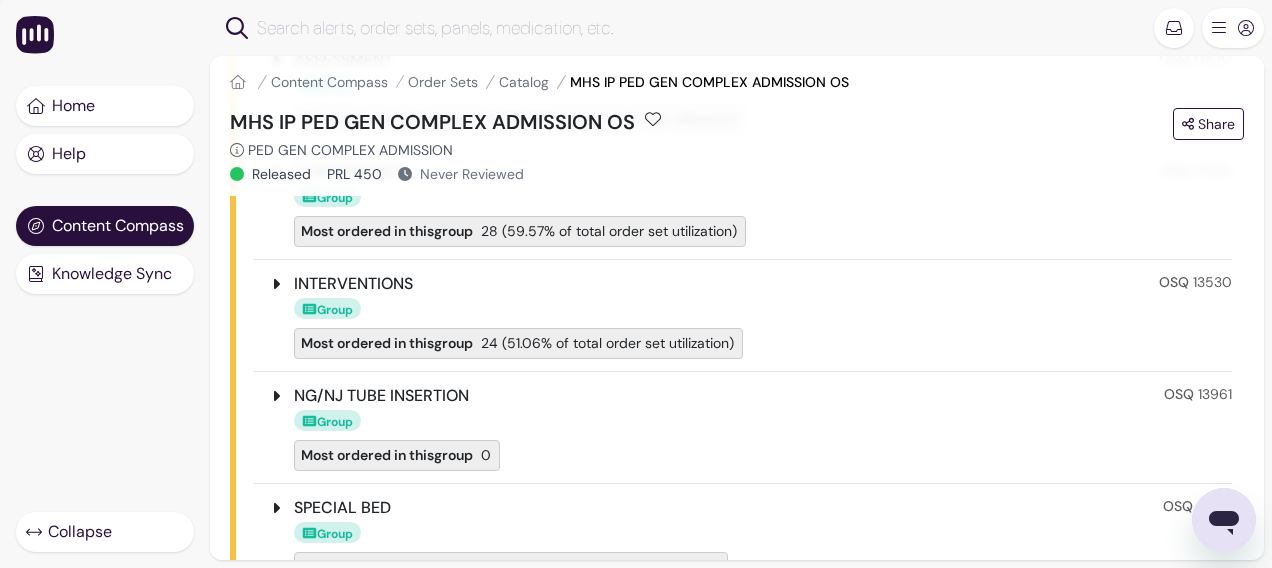 scroll, scrollTop: 1200, scrollLeft: 0, axis: vertical 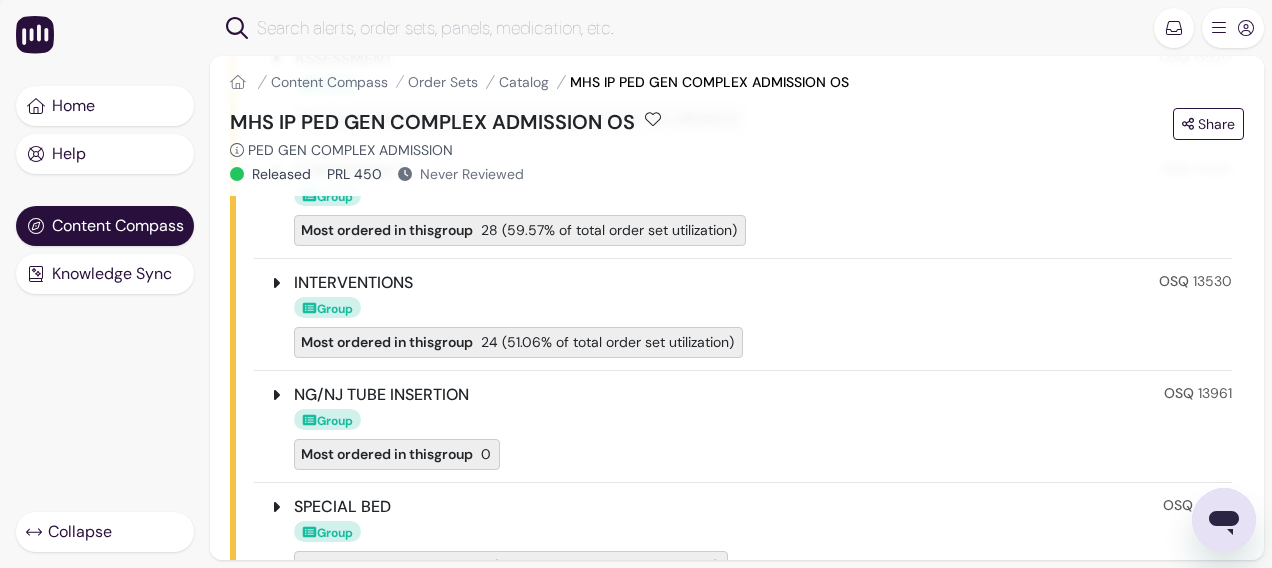 click 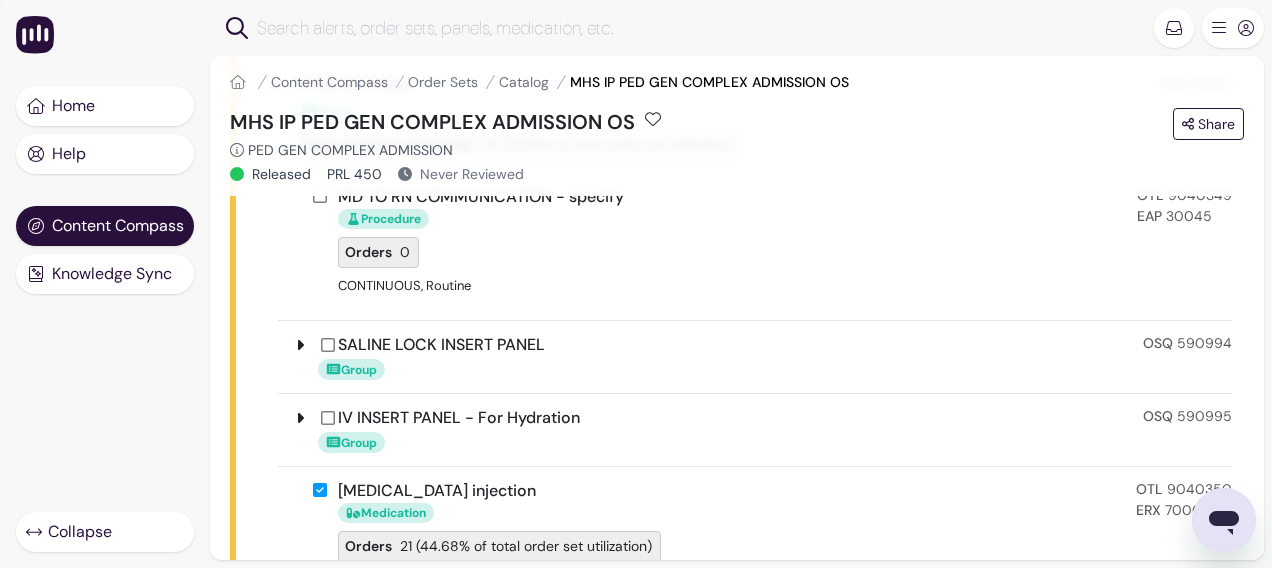 scroll, scrollTop: 1400, scrollLeft: 0, axis: vertical 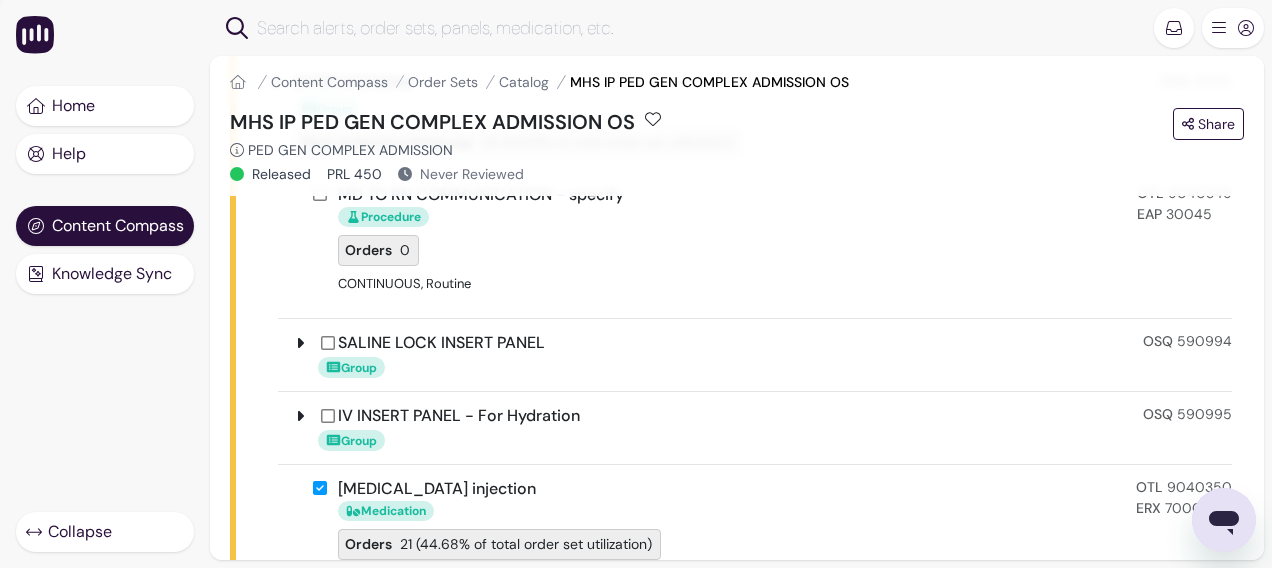 click 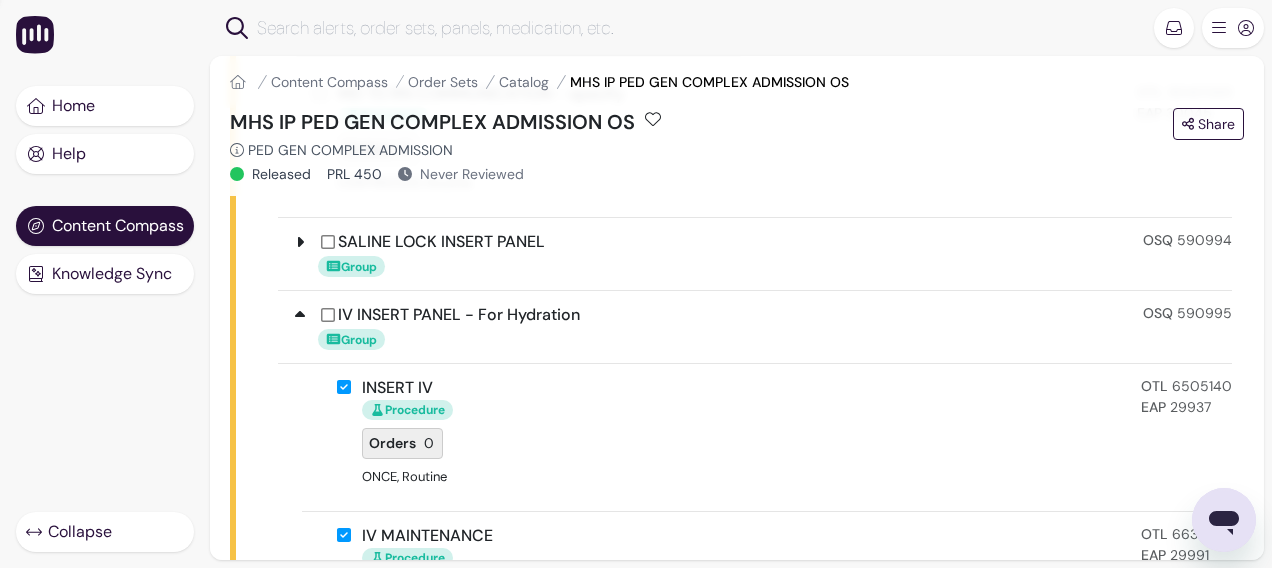 scroll, scrollTop: 1500, scrollLeft: 0, axis: vertical 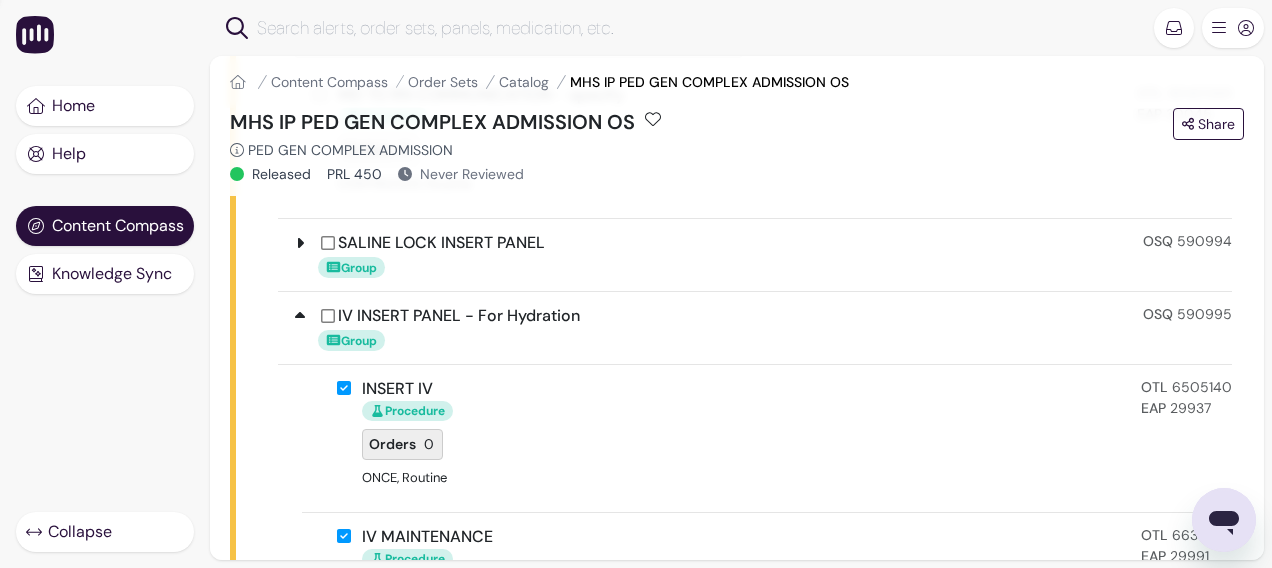 click 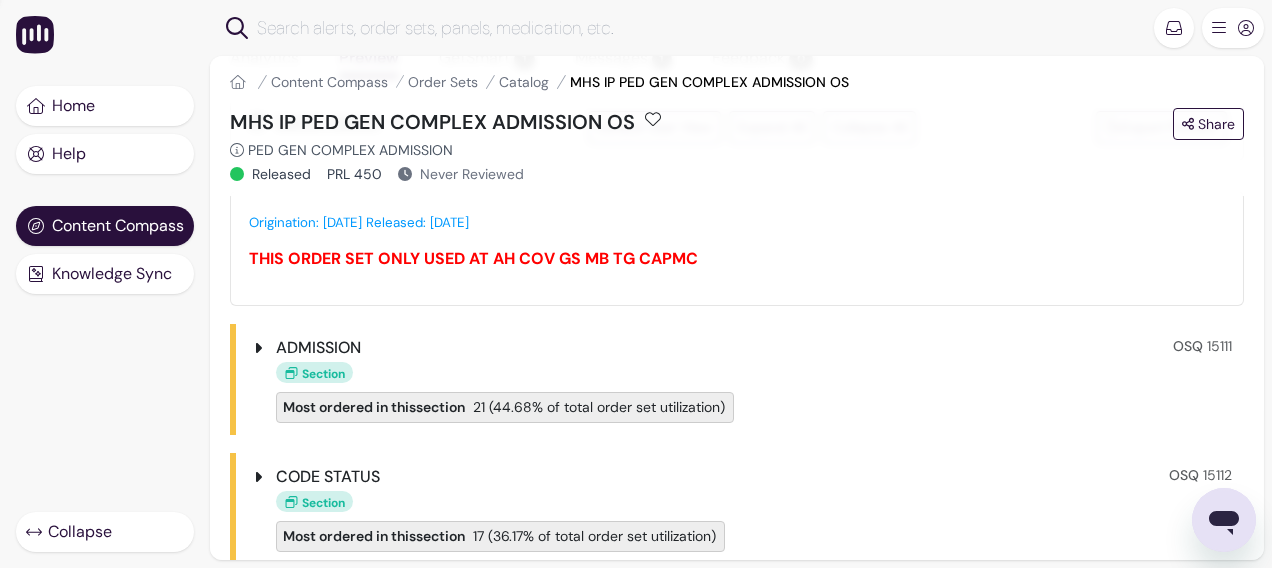 scroll, scrollTop: 200, scrollLeft: 0, axis: vertical 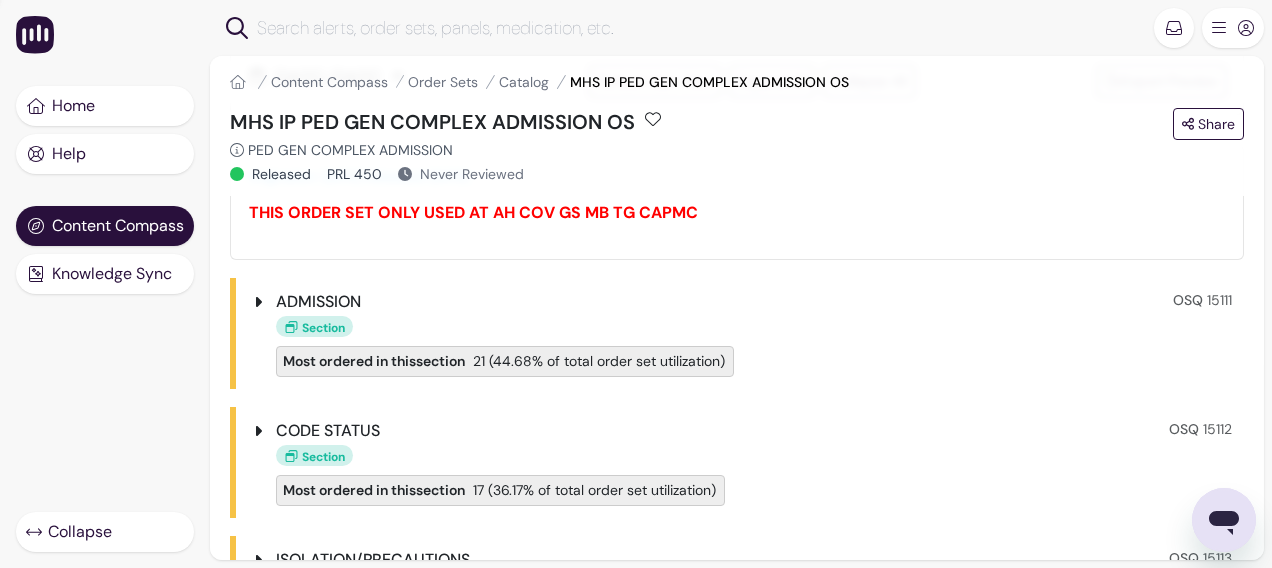 click 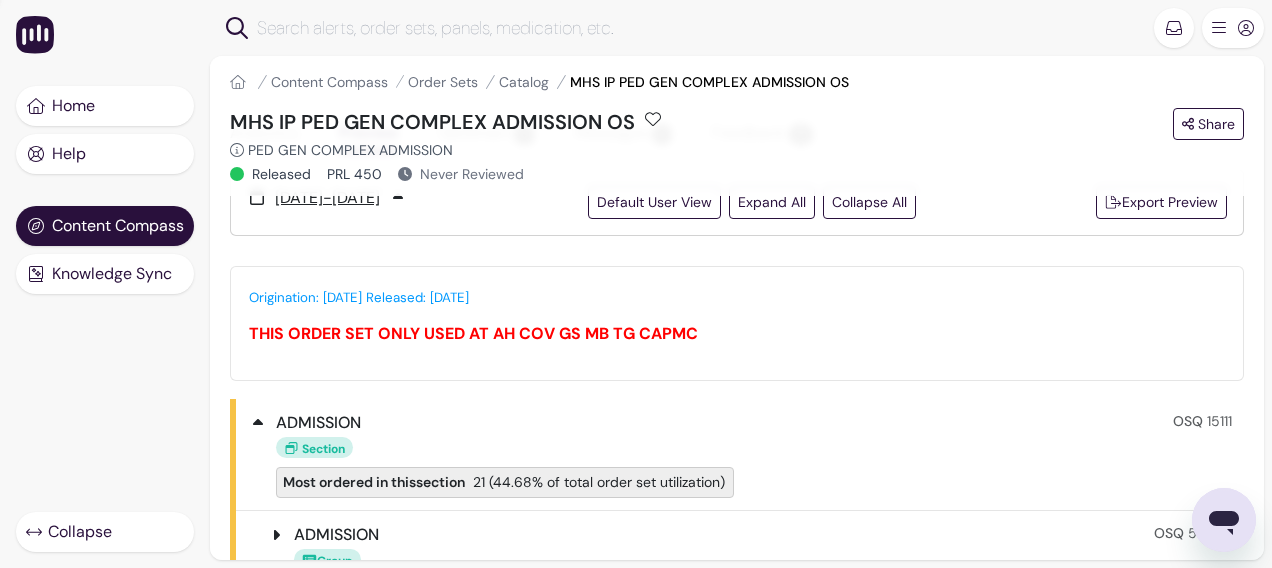 scroll, scrollTop: 0, scrollLeft: 0, axis: both 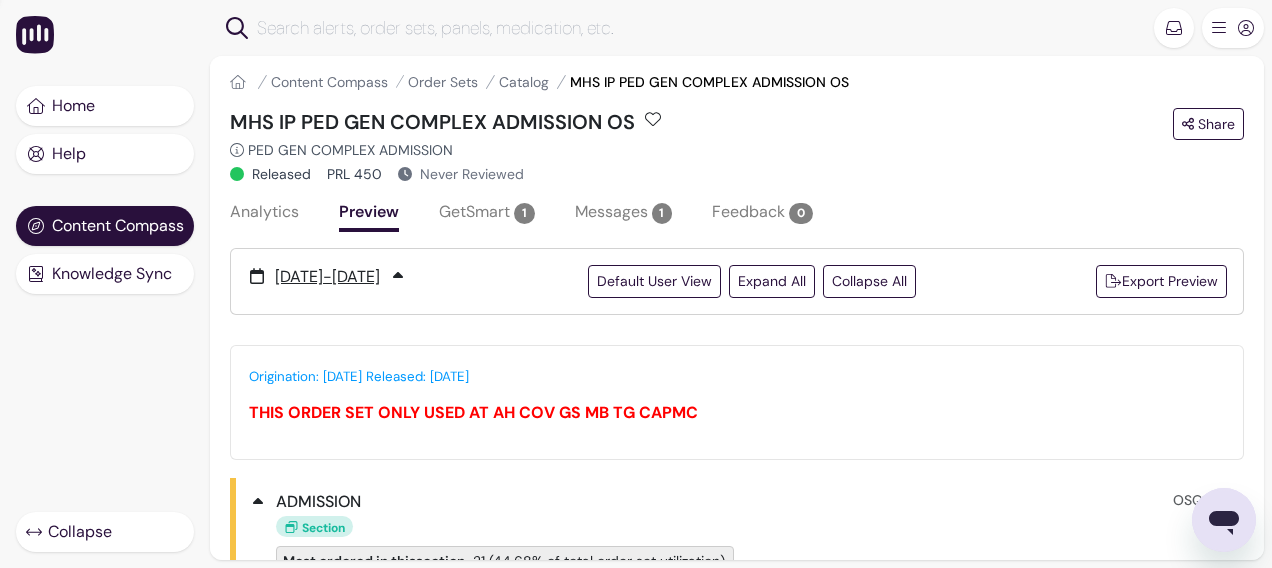 click on "Preview" at bounding box center (369, 214) 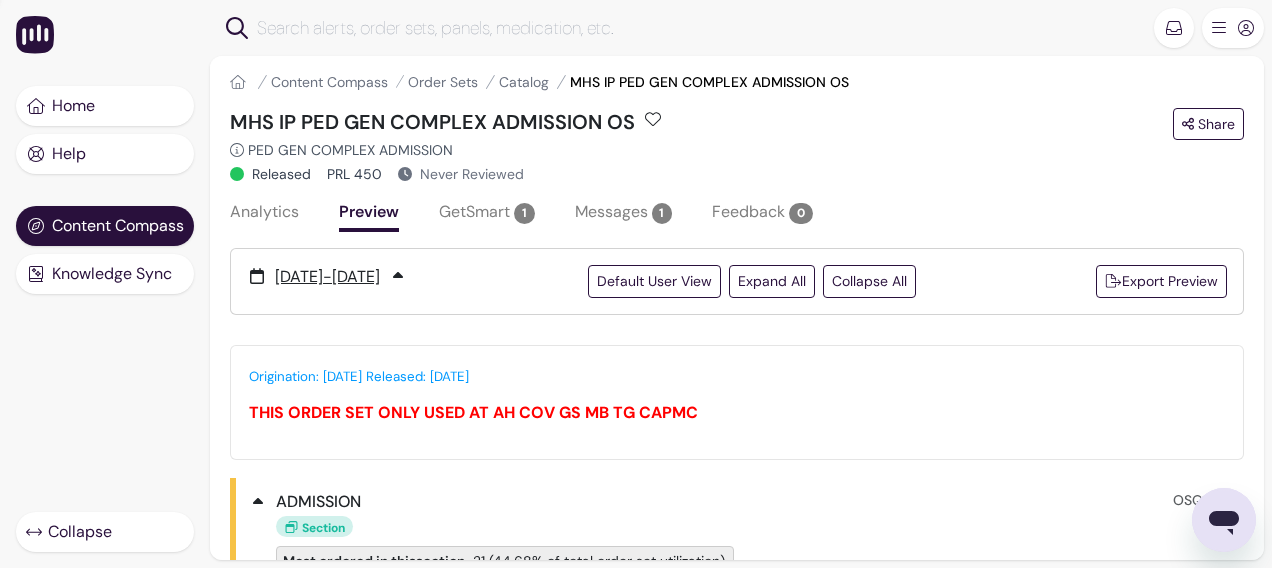 click on "Analytics" at bounding box center [264, 214] 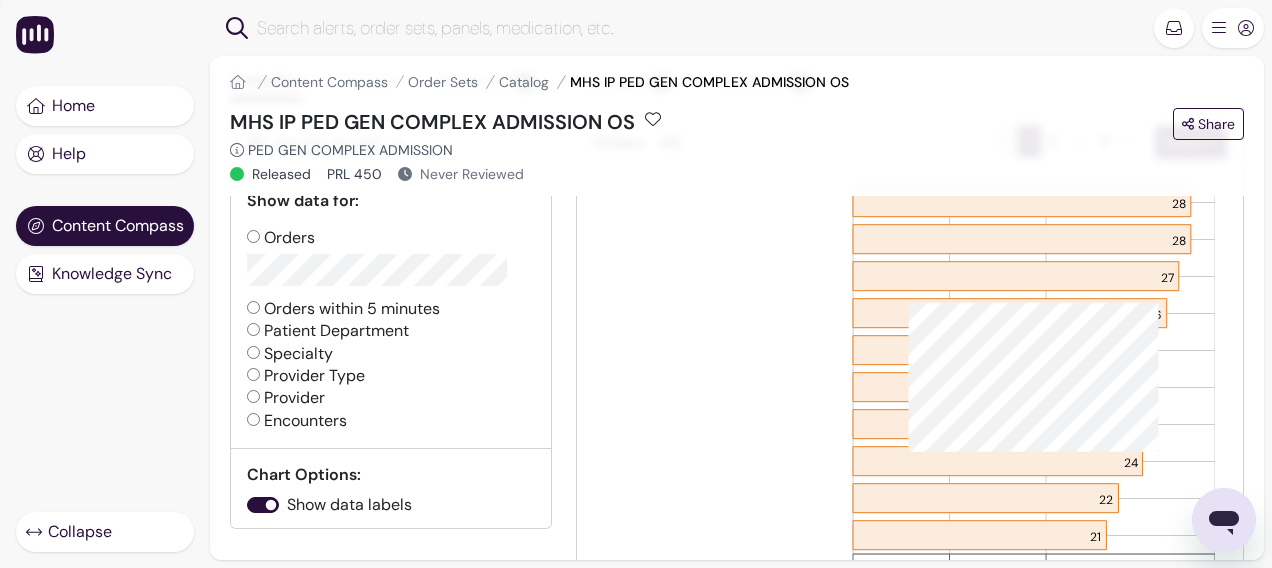 scroll, scrollTop: 100, scrollLeft: 0, axis: vertical 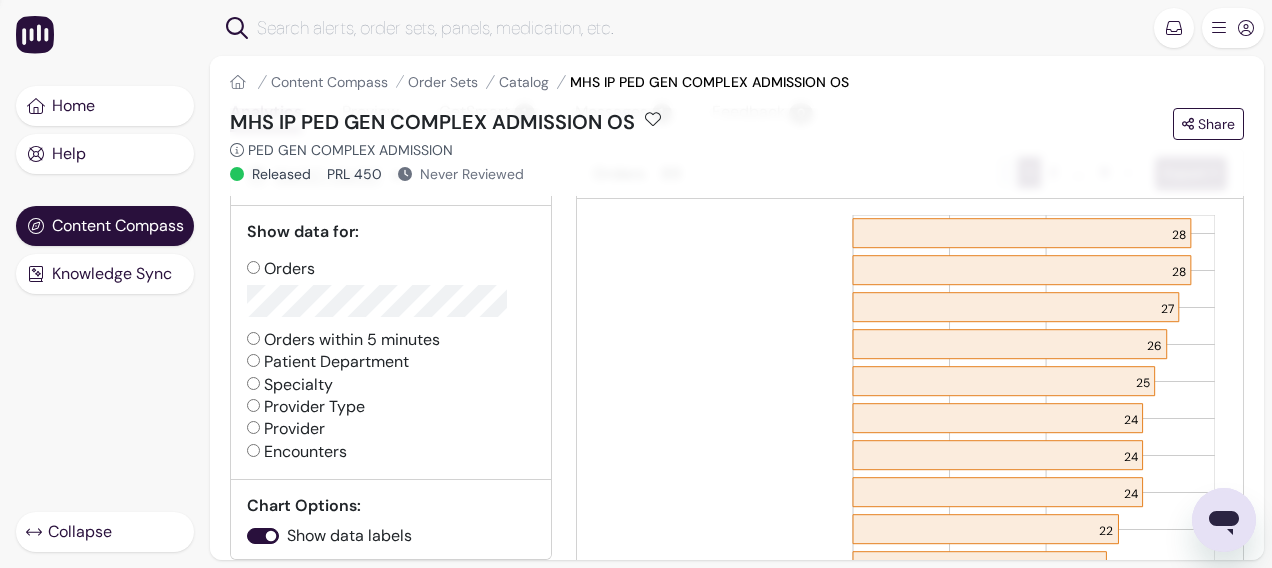 click on "Patient Department" at bounding box center (253, 360) 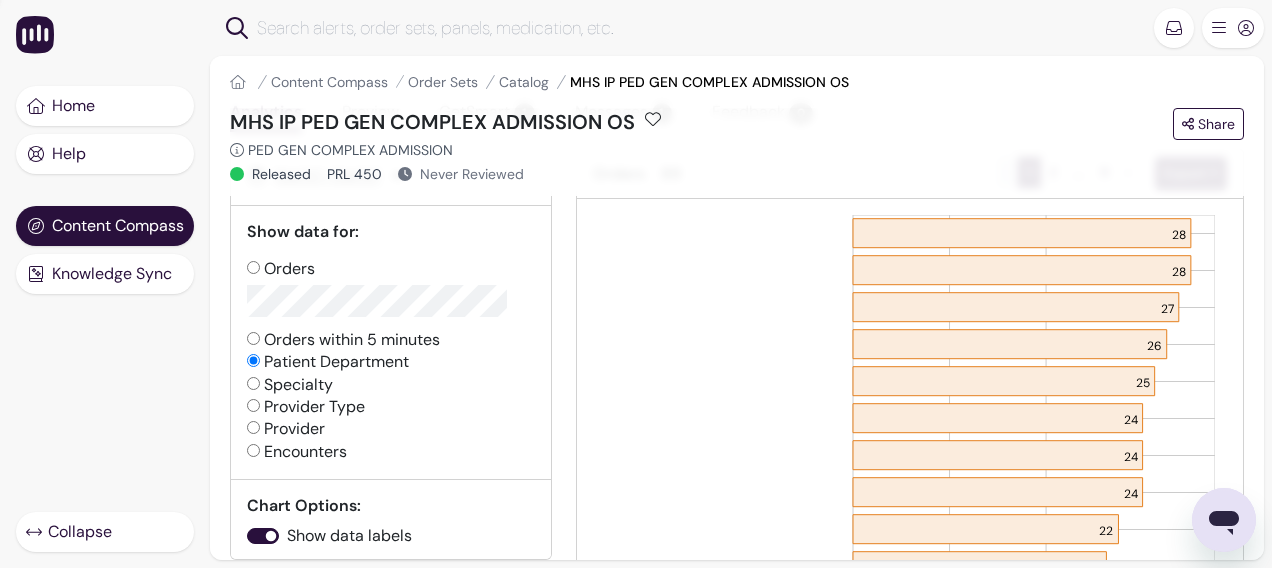 radio on "false" 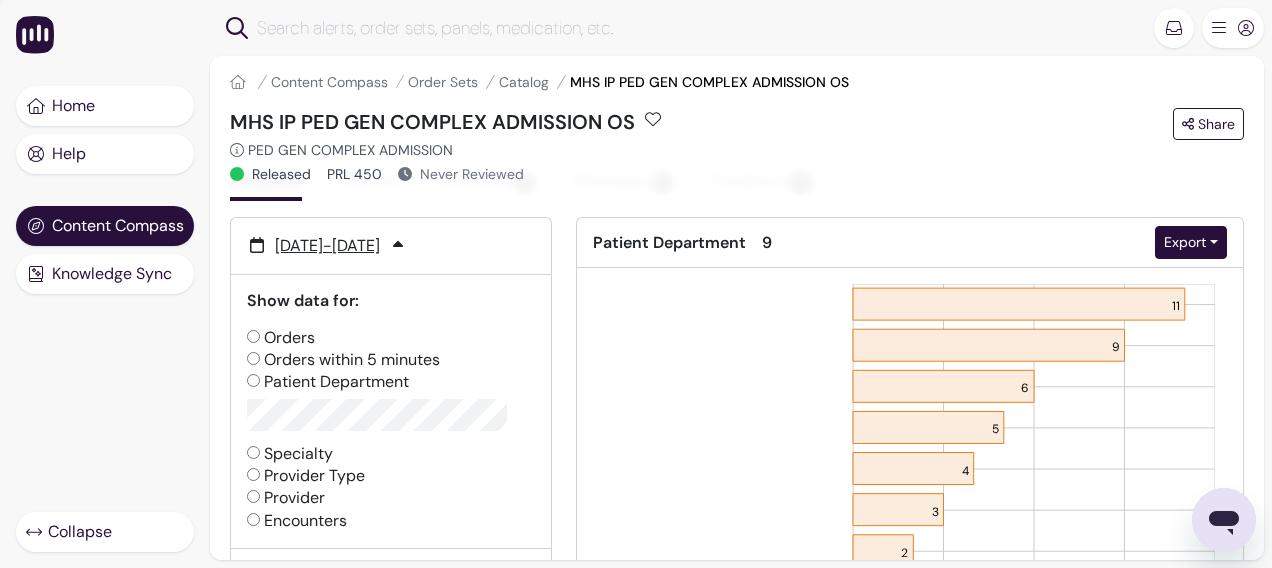 scroll, scrollTop: 0, scrollLeft: 0, axis: both 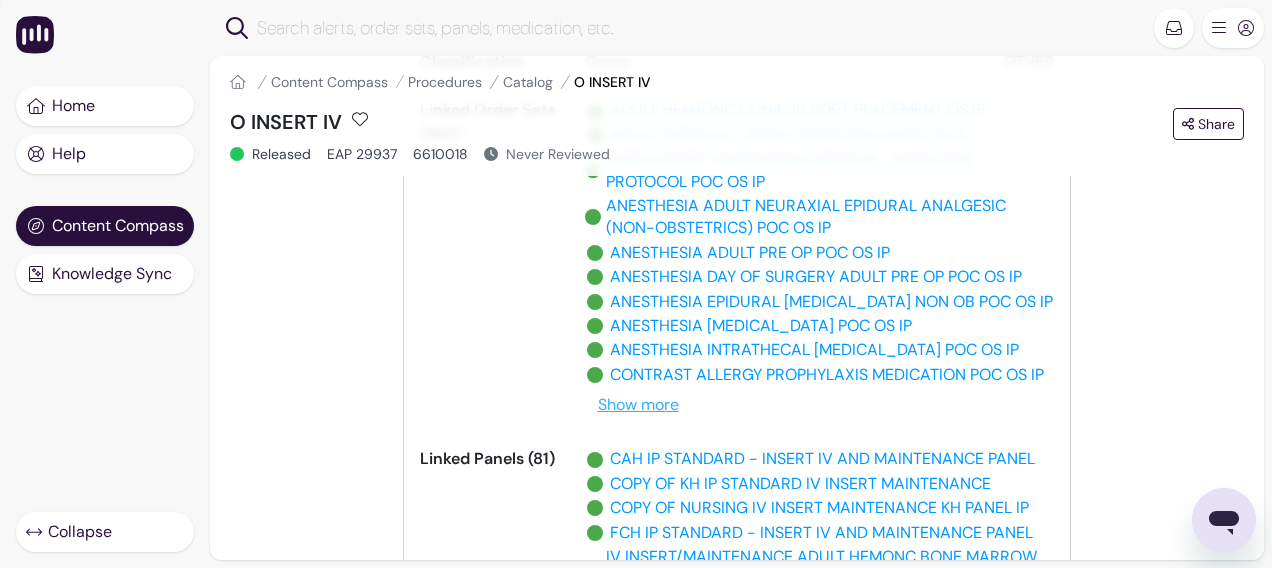 click on "Show more" at bounding box center (638, 405) 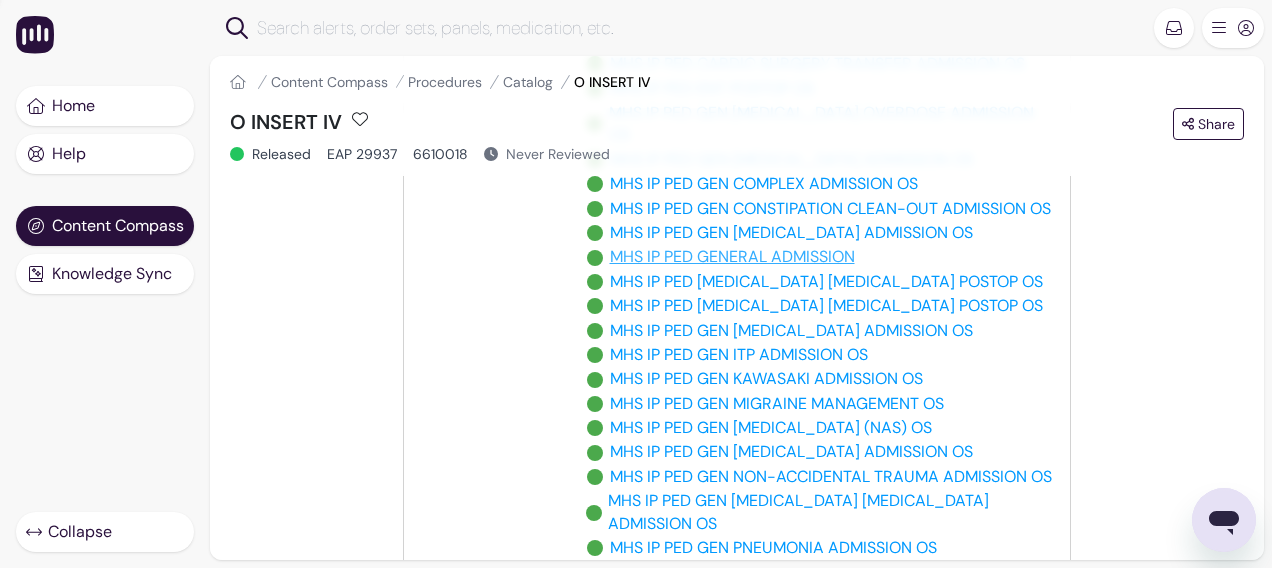 scroll, scrollTop: 5839, scrollLeft: 0, axis: vertical 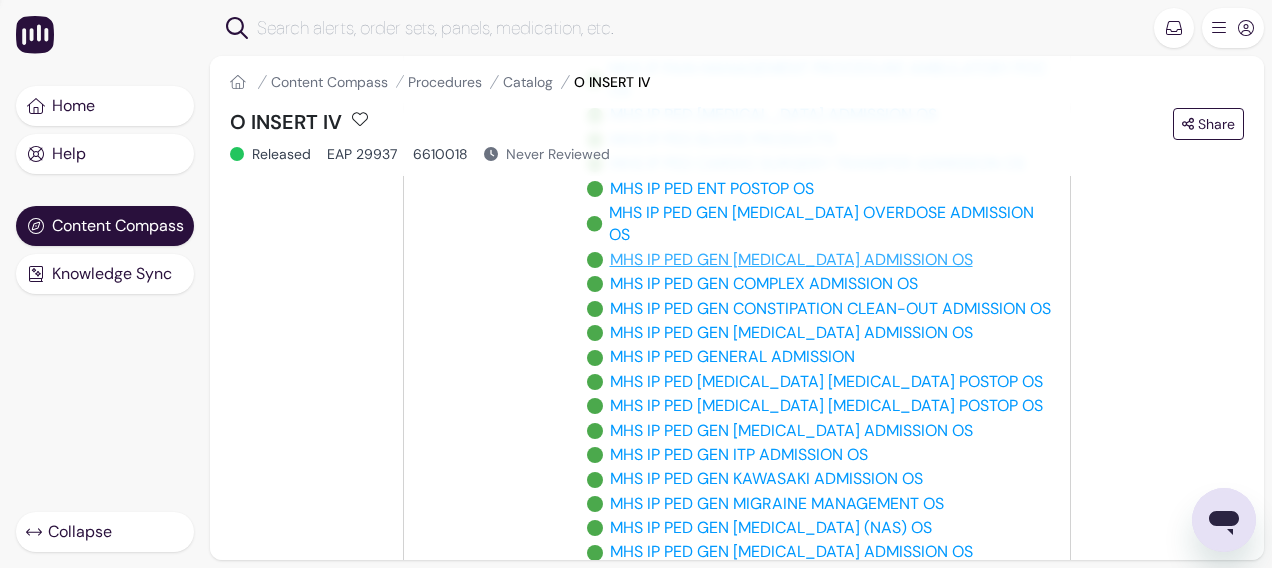 click on "MHS IP PED GEN [MEDICAL_DATA] ADMISSION OS" at bounding box center (791, 260) 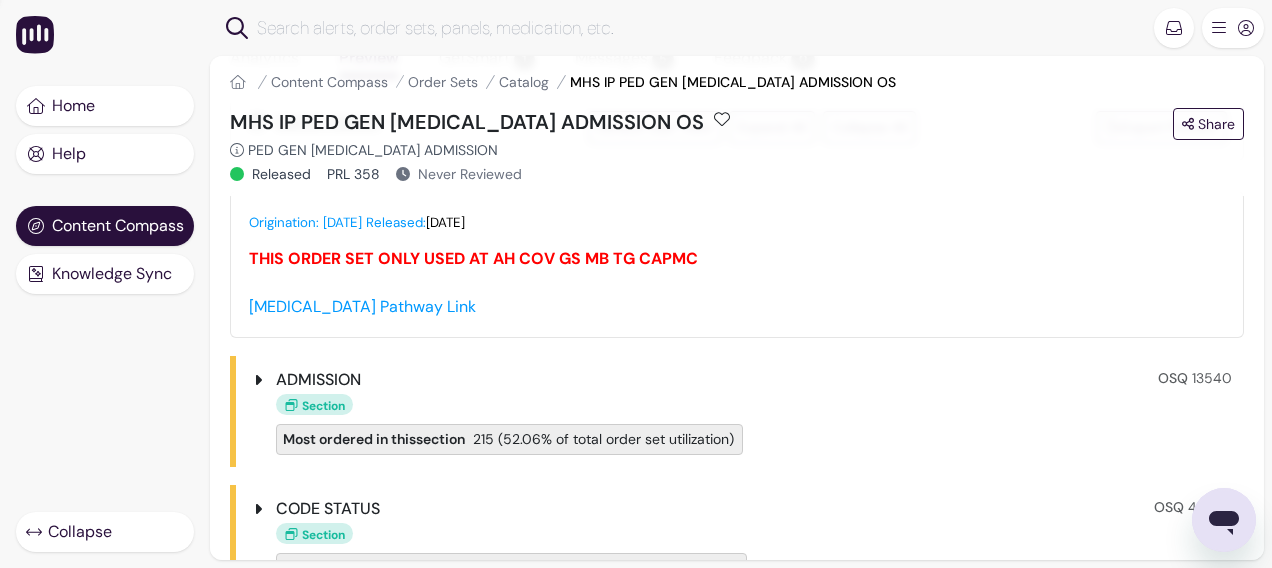 scroll, scrollTop: 0, scrollLeft: 0, axis: both 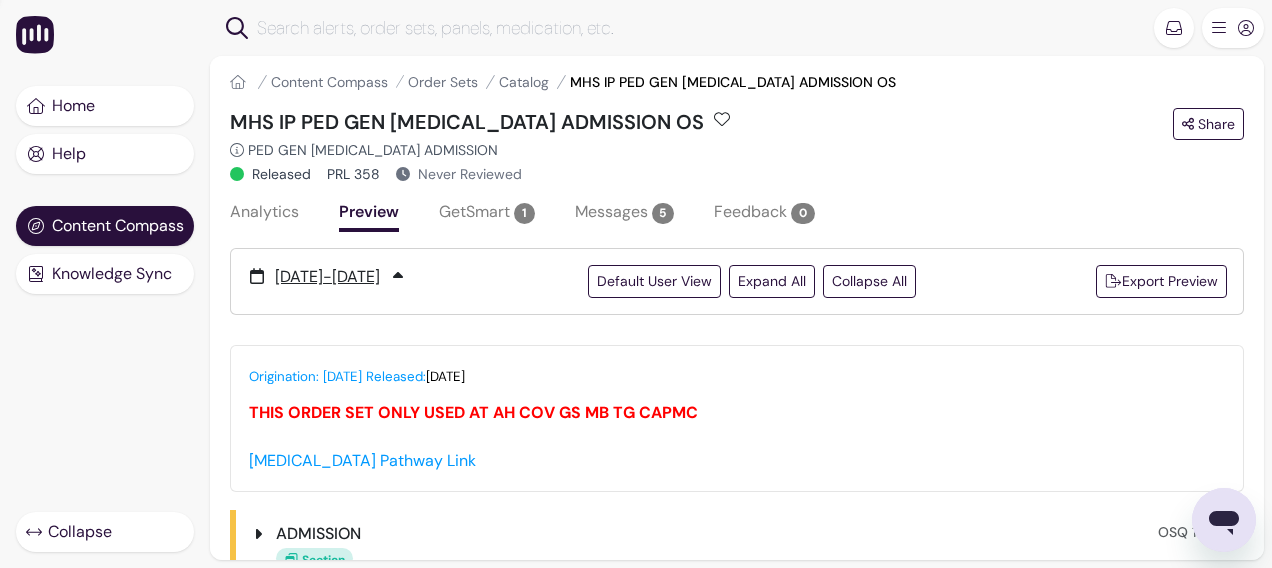 click on "Analytics" at bounding box center (264, 214) 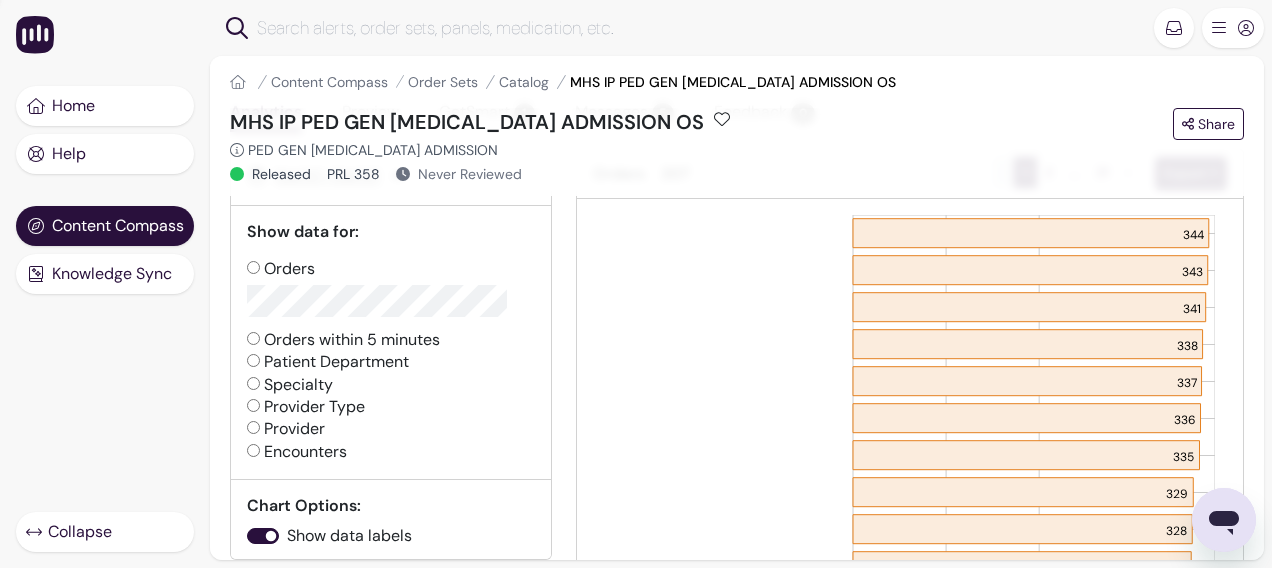 scroll, scrollTop: 0, scrollLeft: 0, axis: both 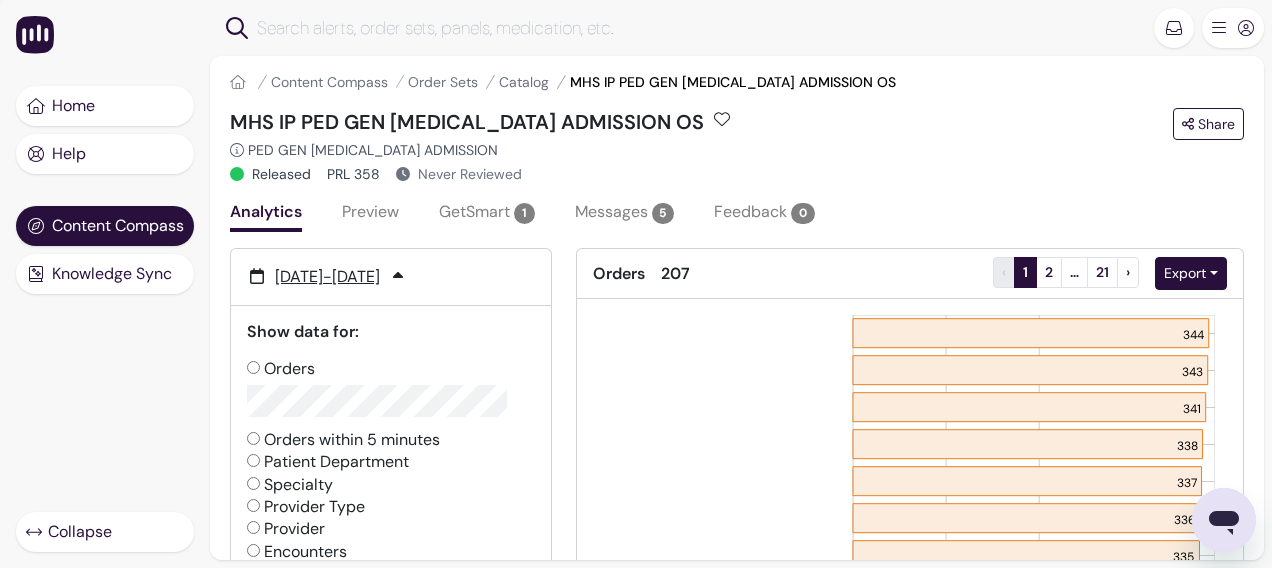 click on "Preview" at bounding box center (370, 214) 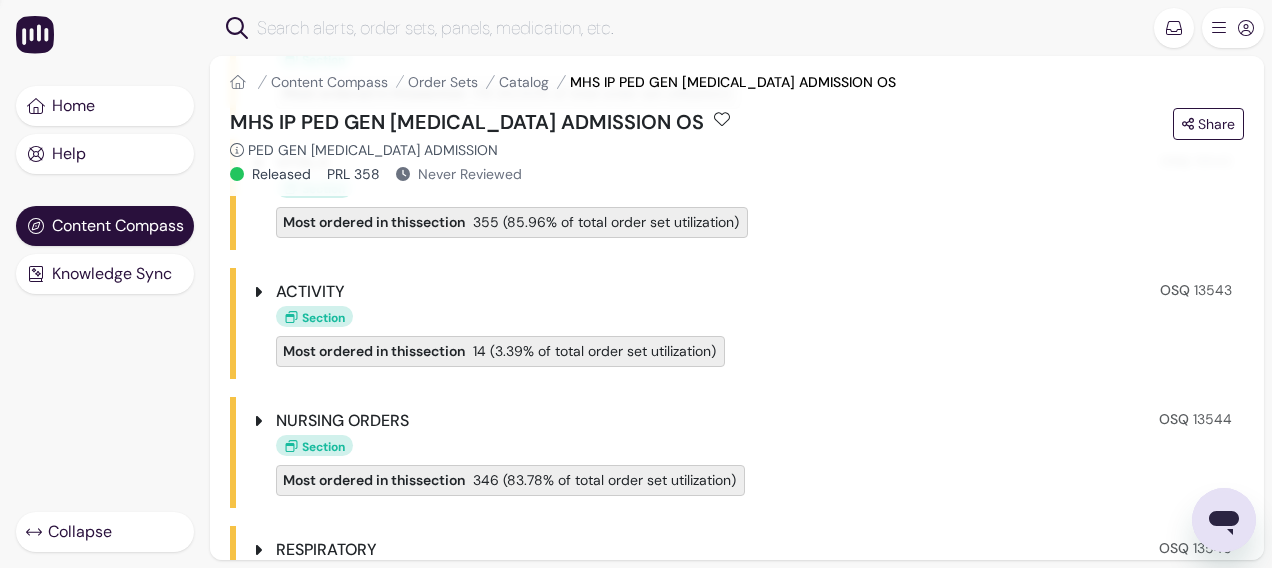 scroll, scrollTop: 800, scrollLeft: 0, axis: vertical 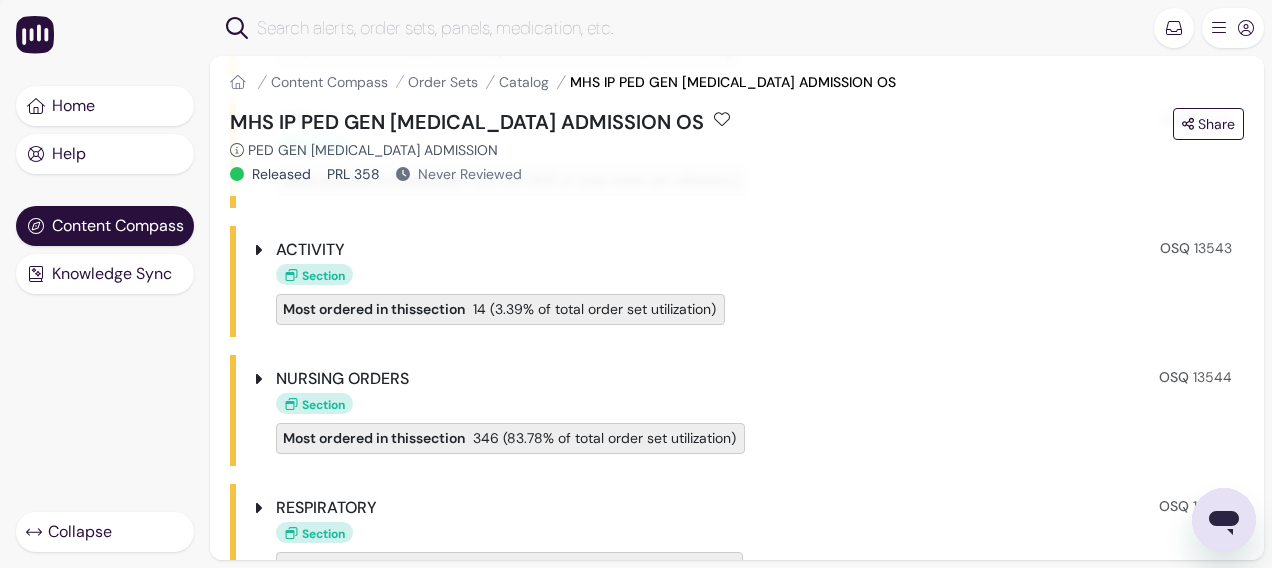 click 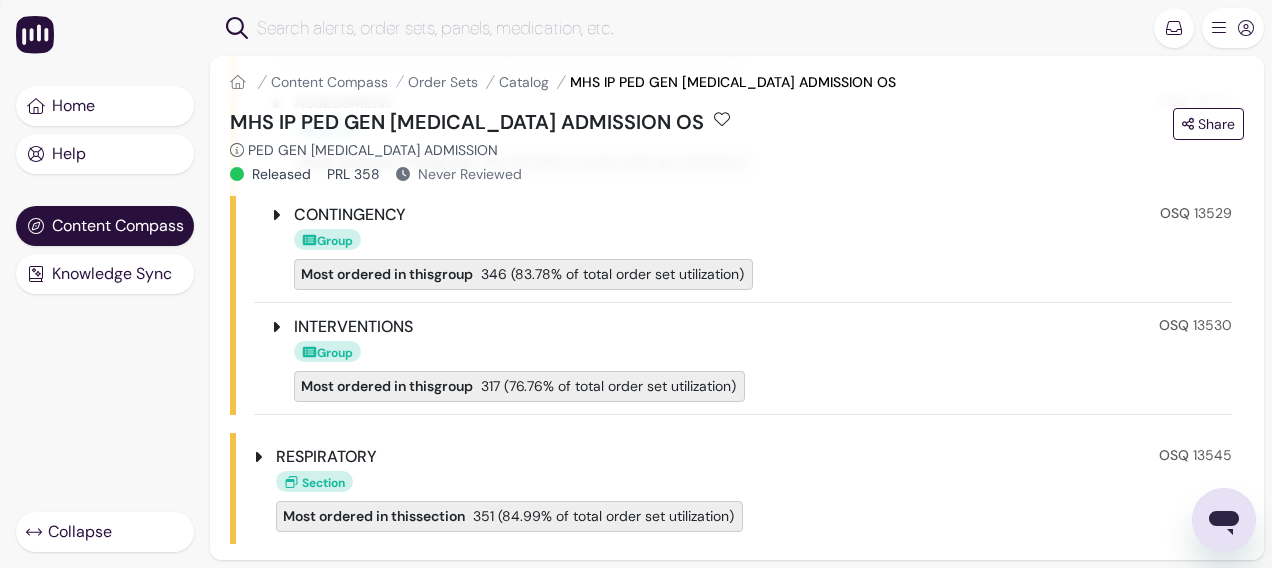 scroll, scrollTop: 1200, scrollLeft: 0, axis: vertical 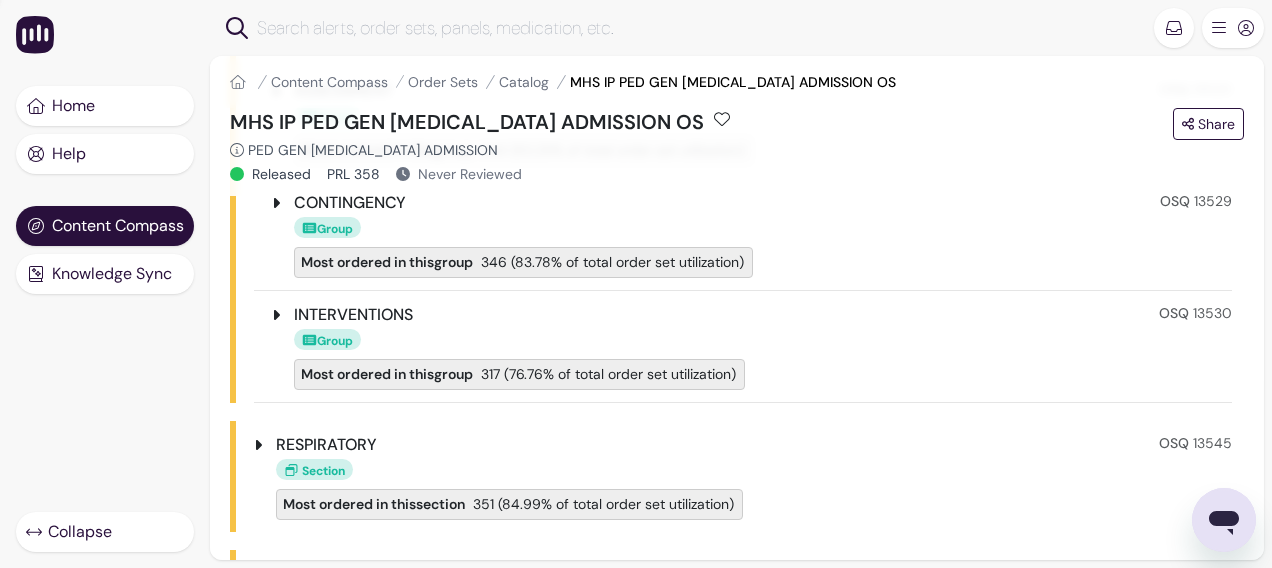 click 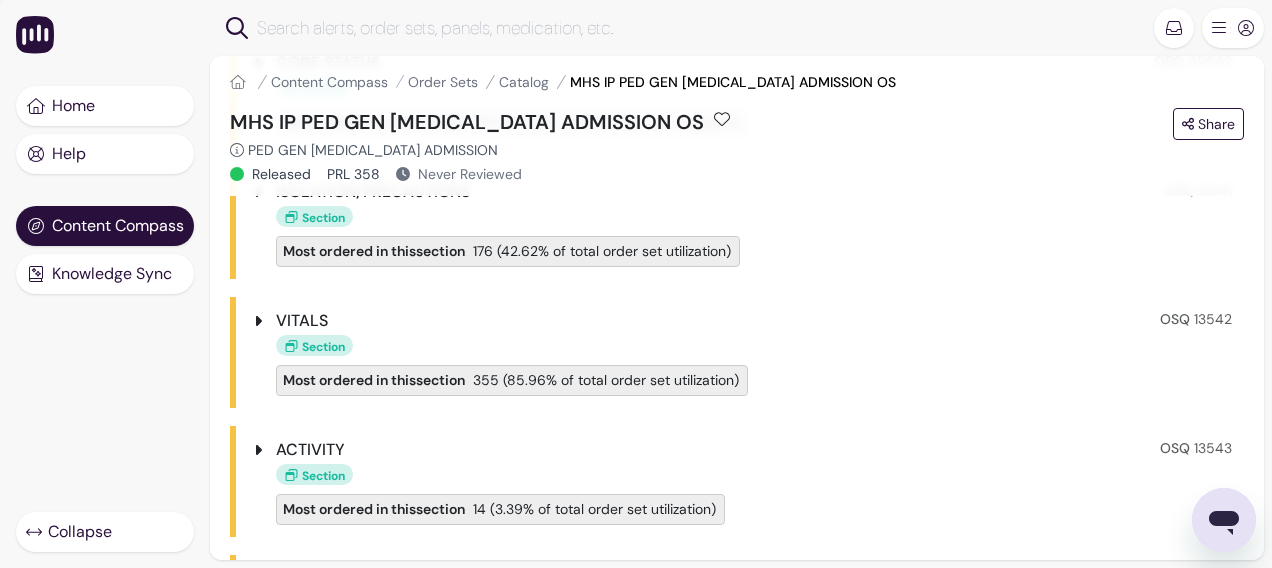 scroll, scrollTop: 100, scrollLeft: 0, axis: vertical 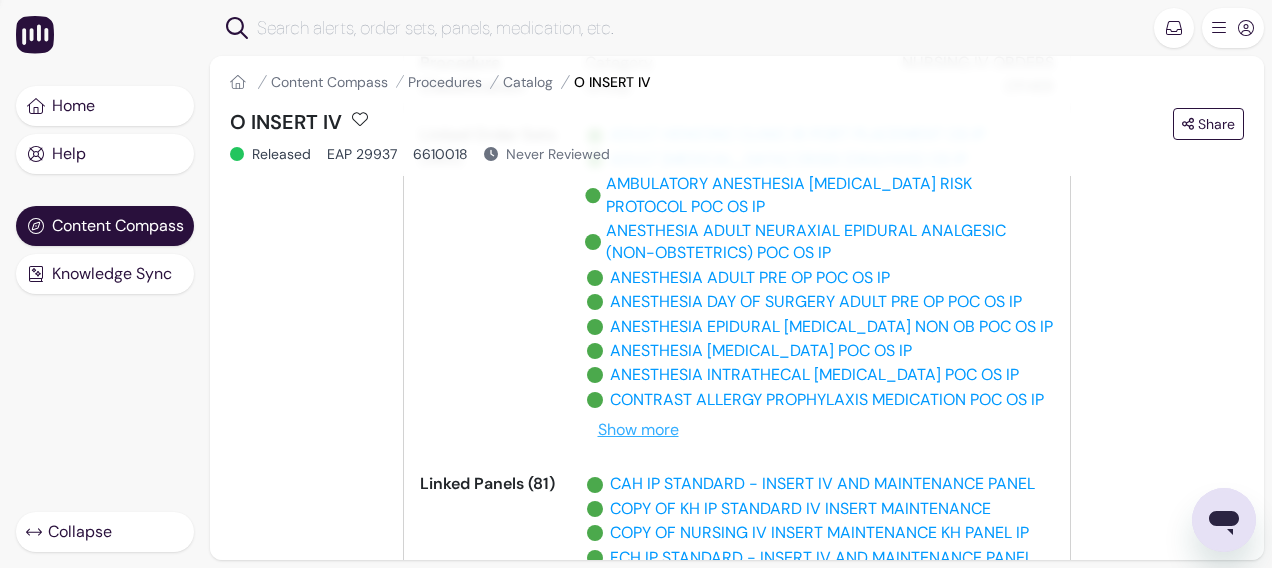 click on "Show more" at bounding box center (638, 430) 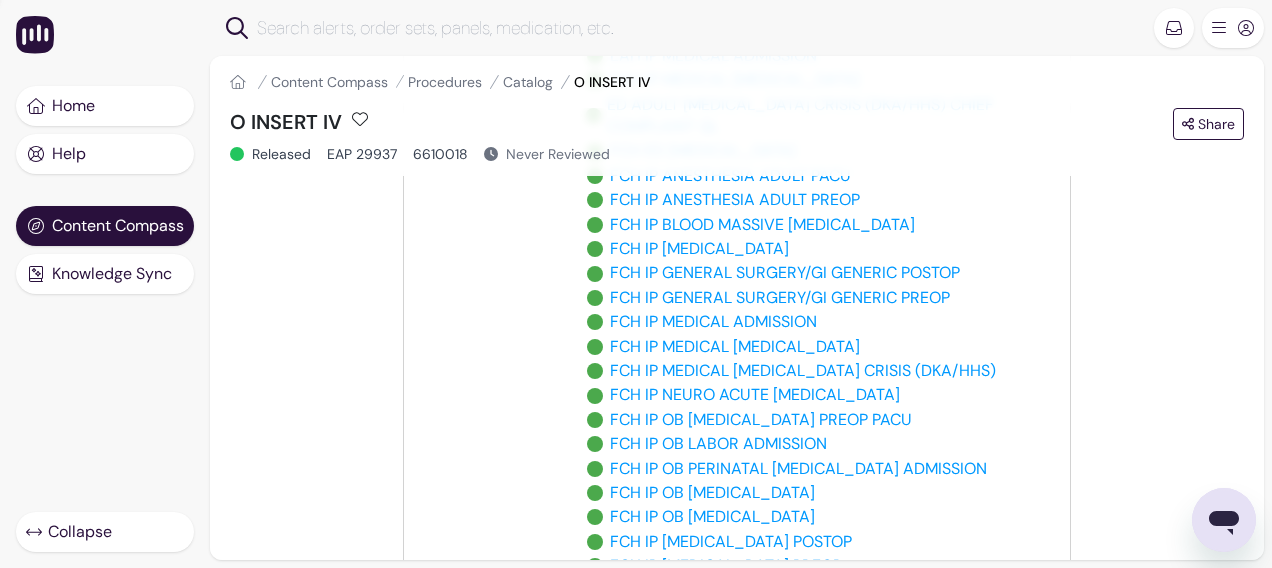 scroll, scrollTop: 0, scrollLeft: 0, axis: both 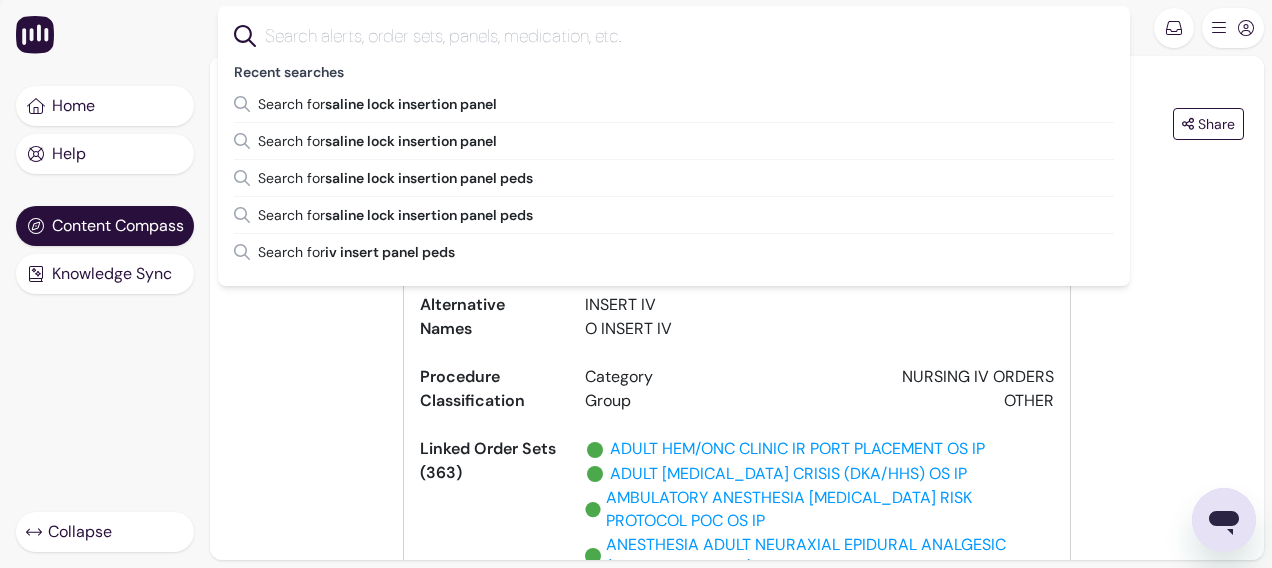 click at bounding box center [690, 36] 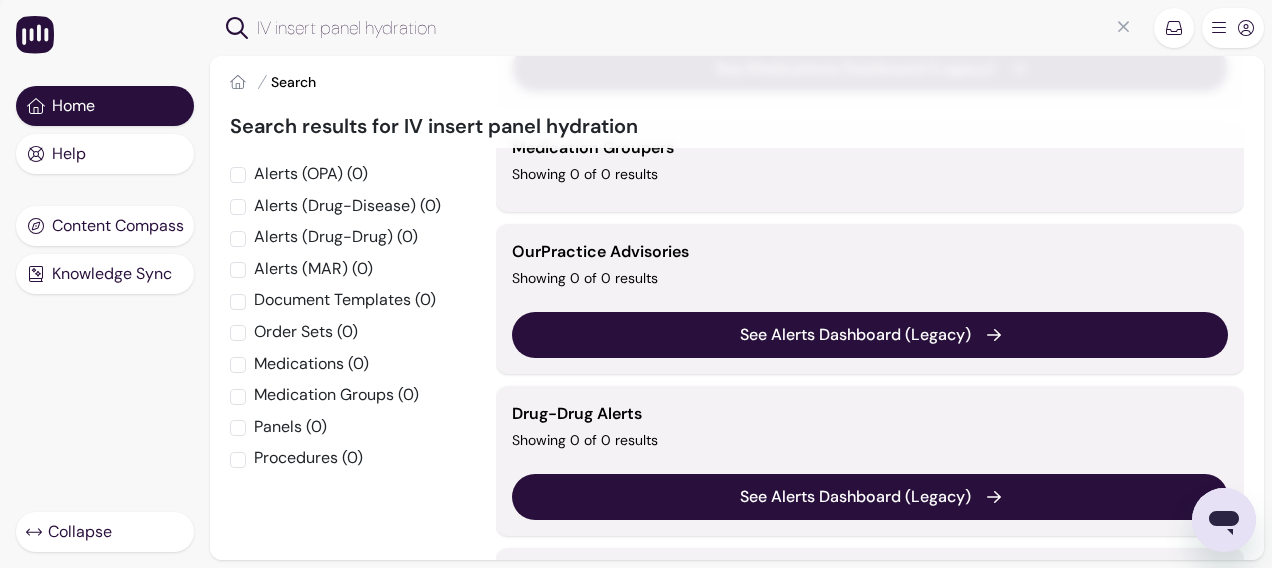 scroll, scrollTop: 0, scrollLeft: 0, axis: both 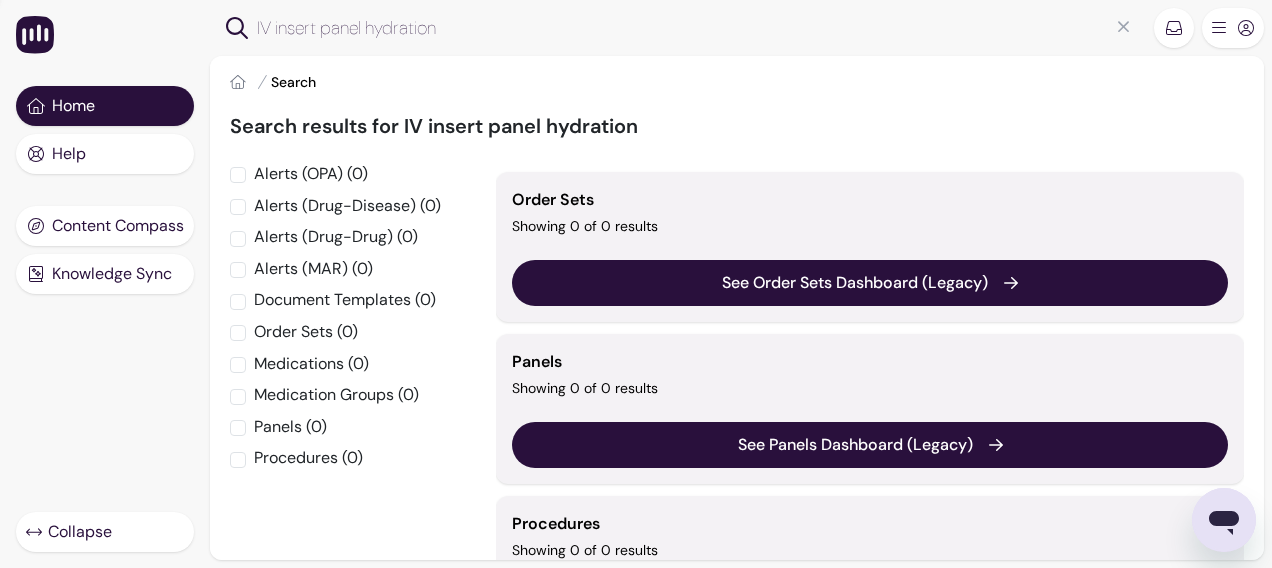 drag, startPoint x: 492, startPoint y: 25, endPoint x: 262, endPoint y: 21, distance: 230.03477 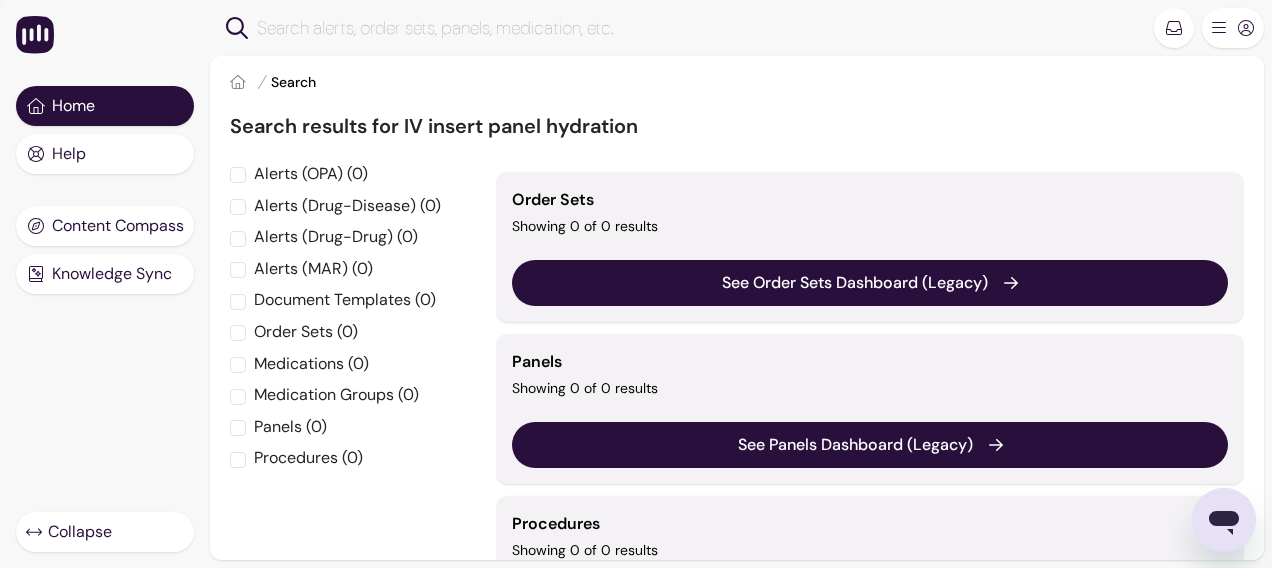type 